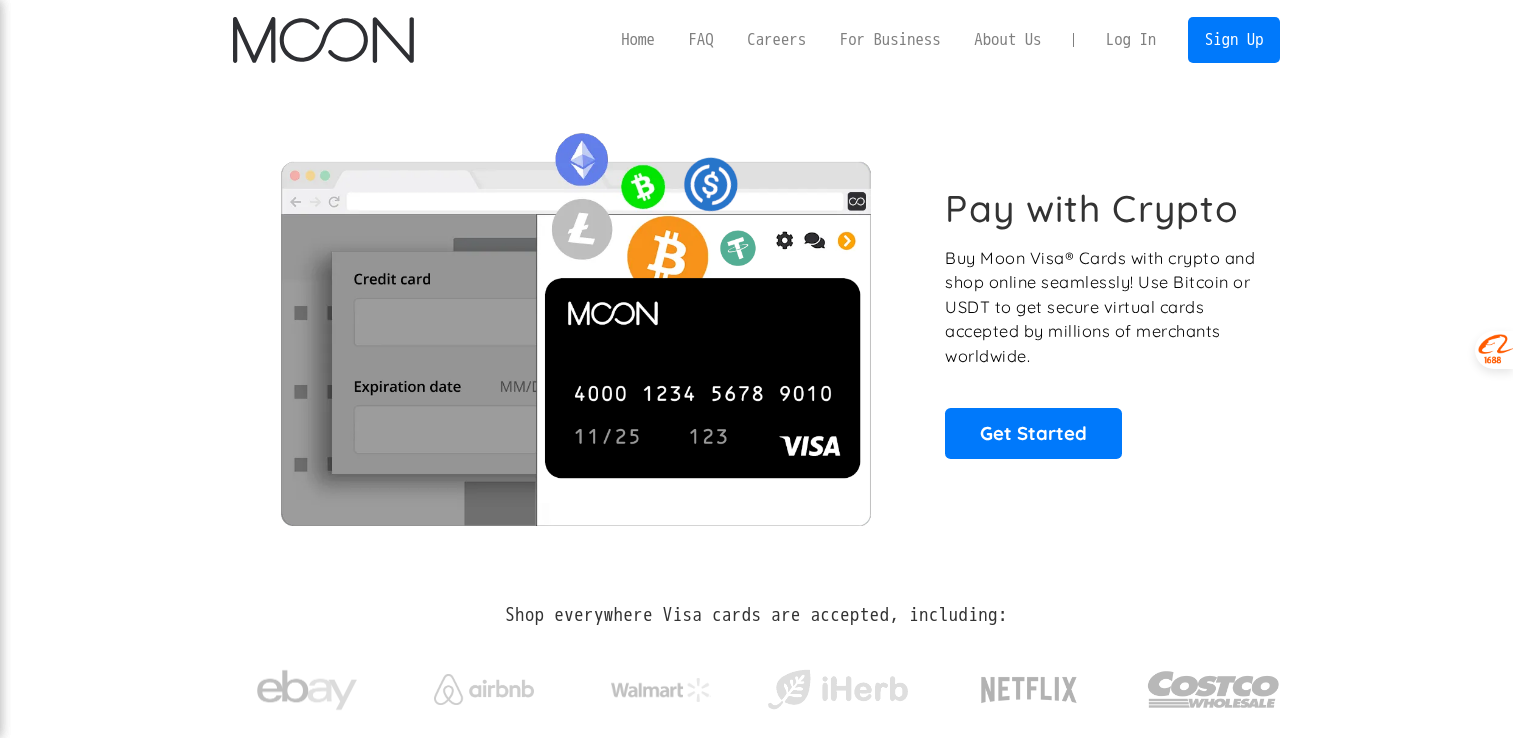 scroll, scrollTop: 0, scrollLeft: 0, axis: both 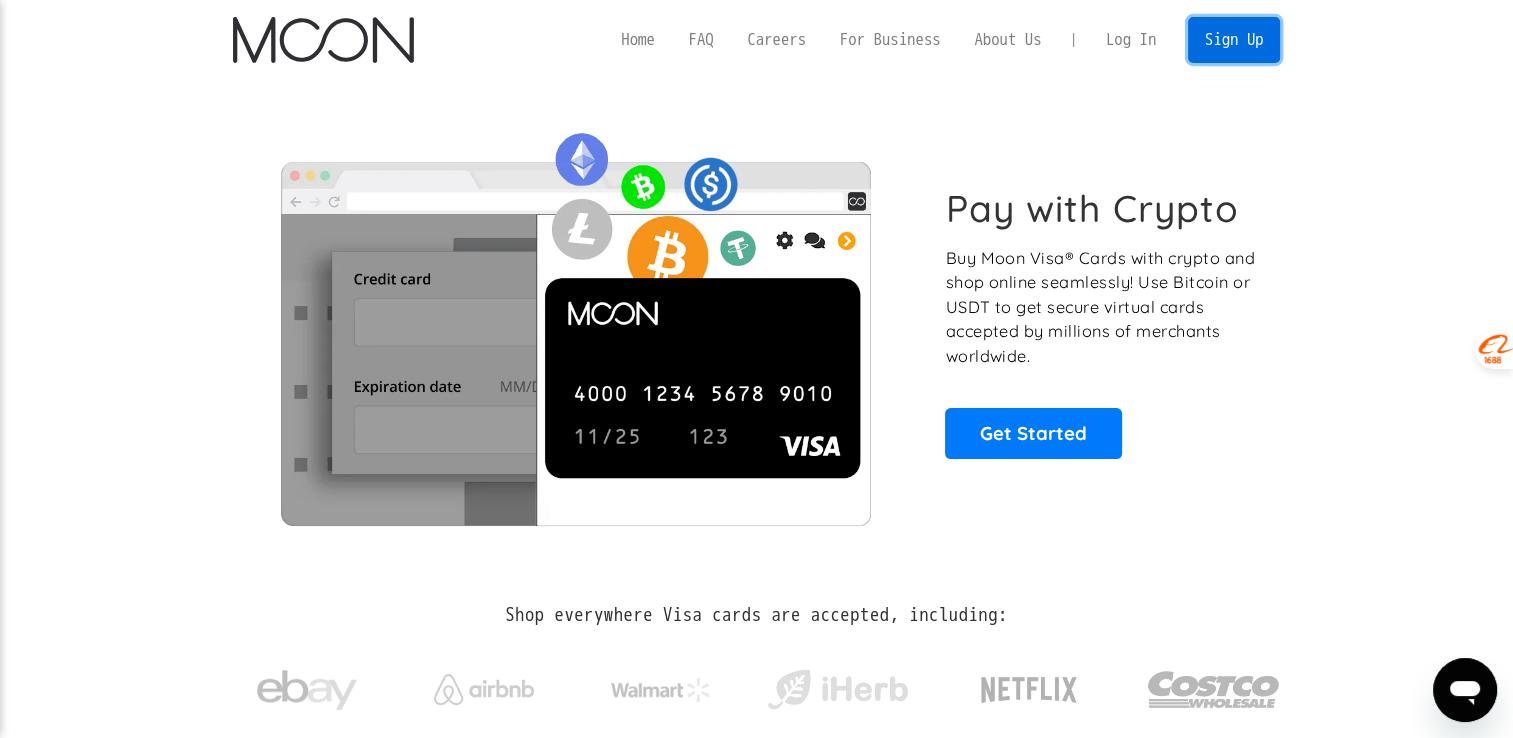 click on "Sign Up" at bounding box center [1234, 39] 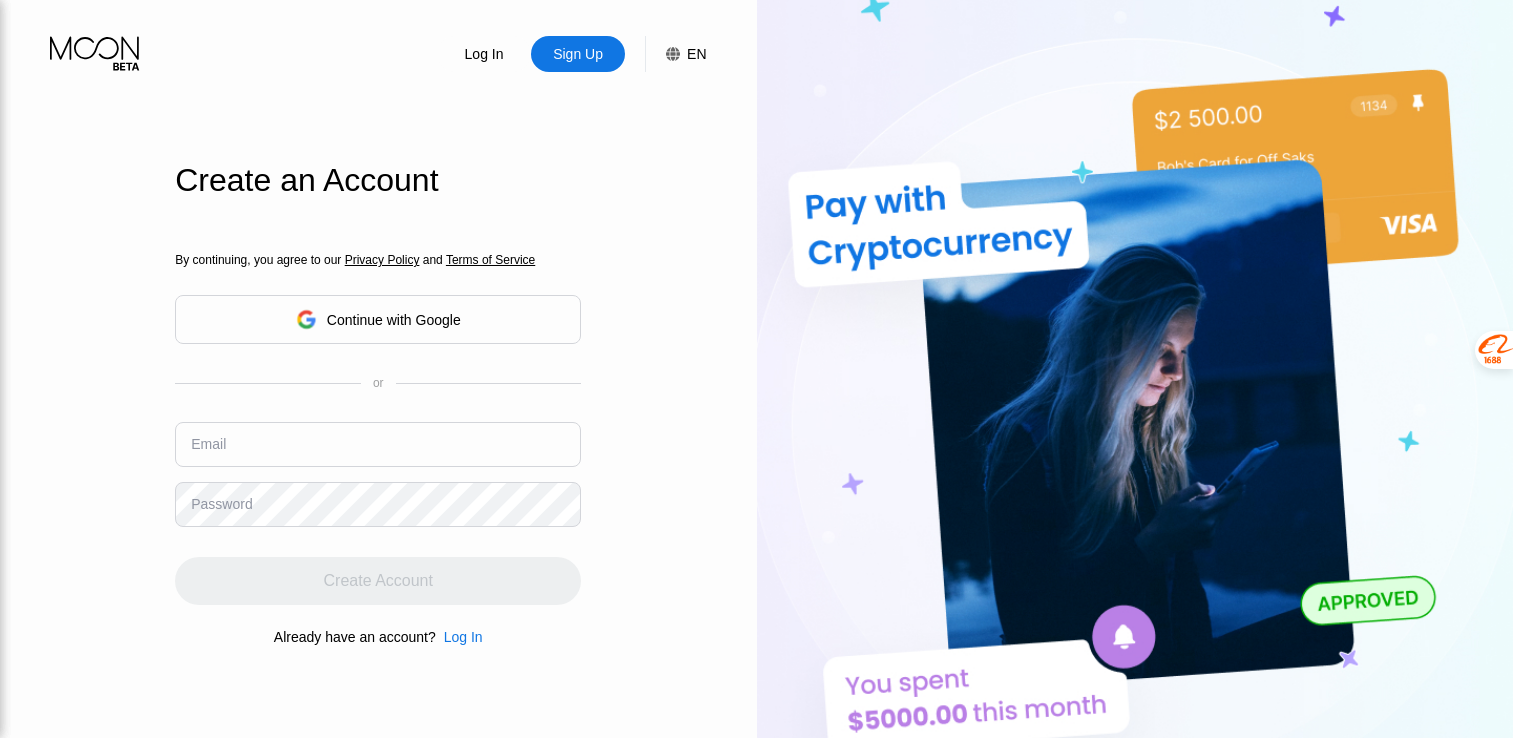 scroll, scrollTop: 0, scrollLeft: 0, axis: both 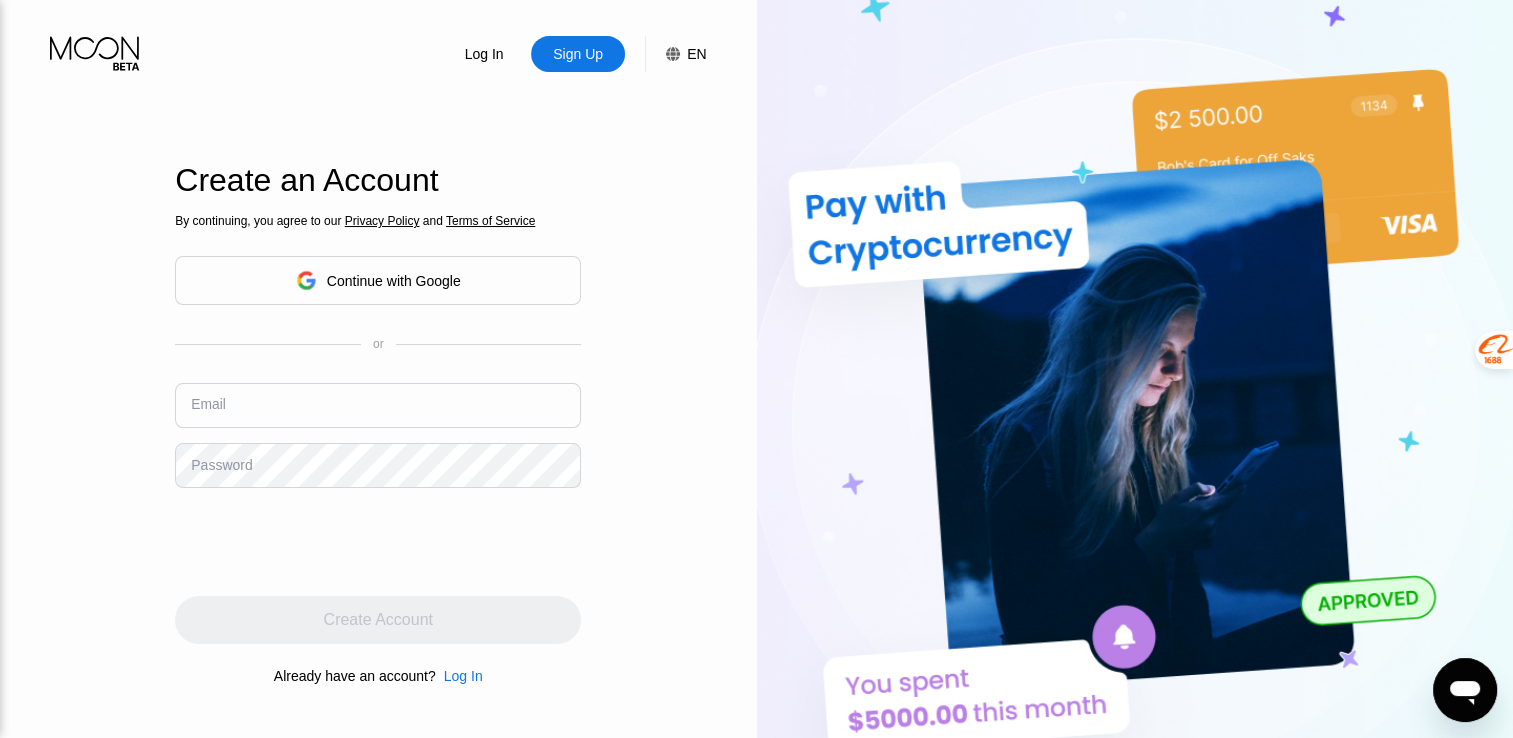 click at bounding box center (378, 405) 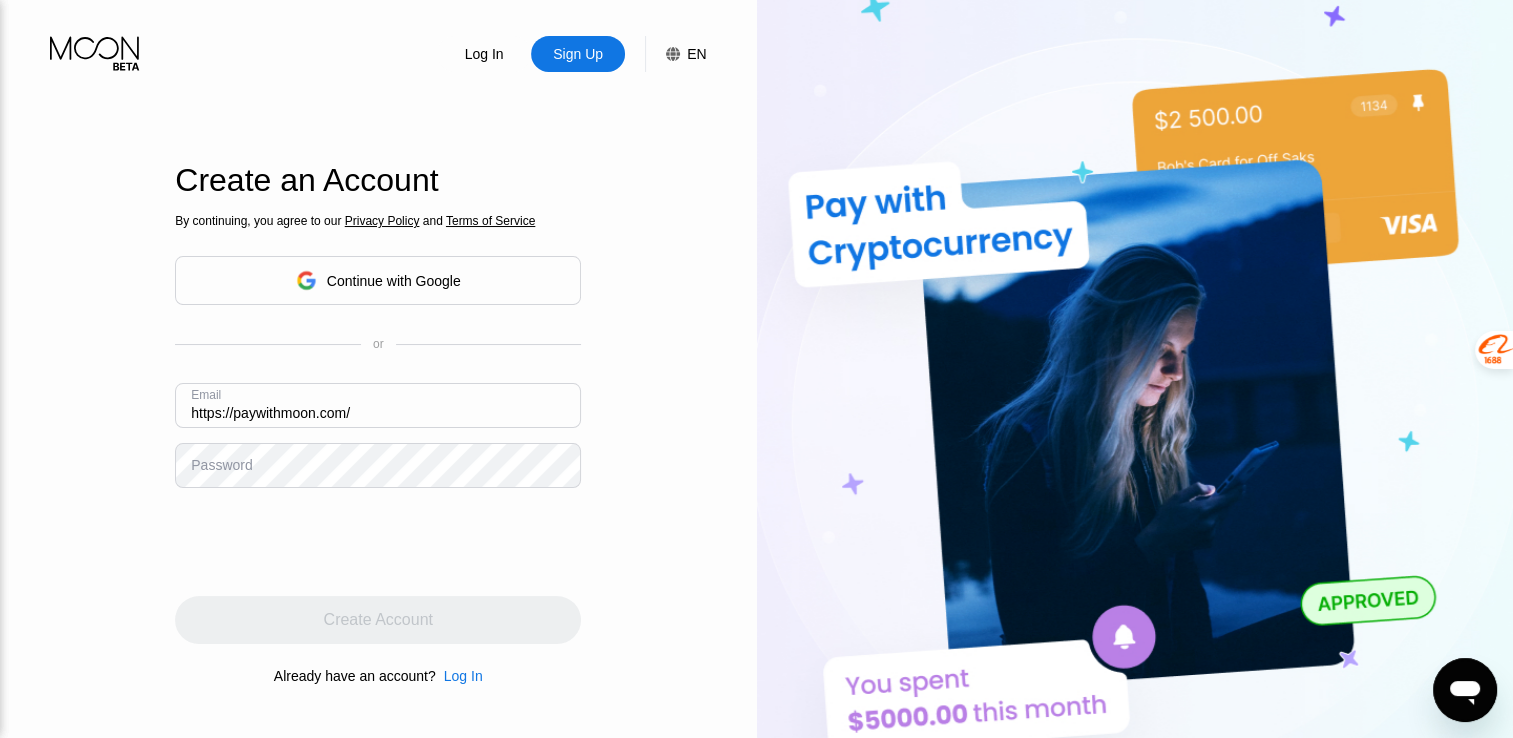 type on "https://paywithmoon.com/" 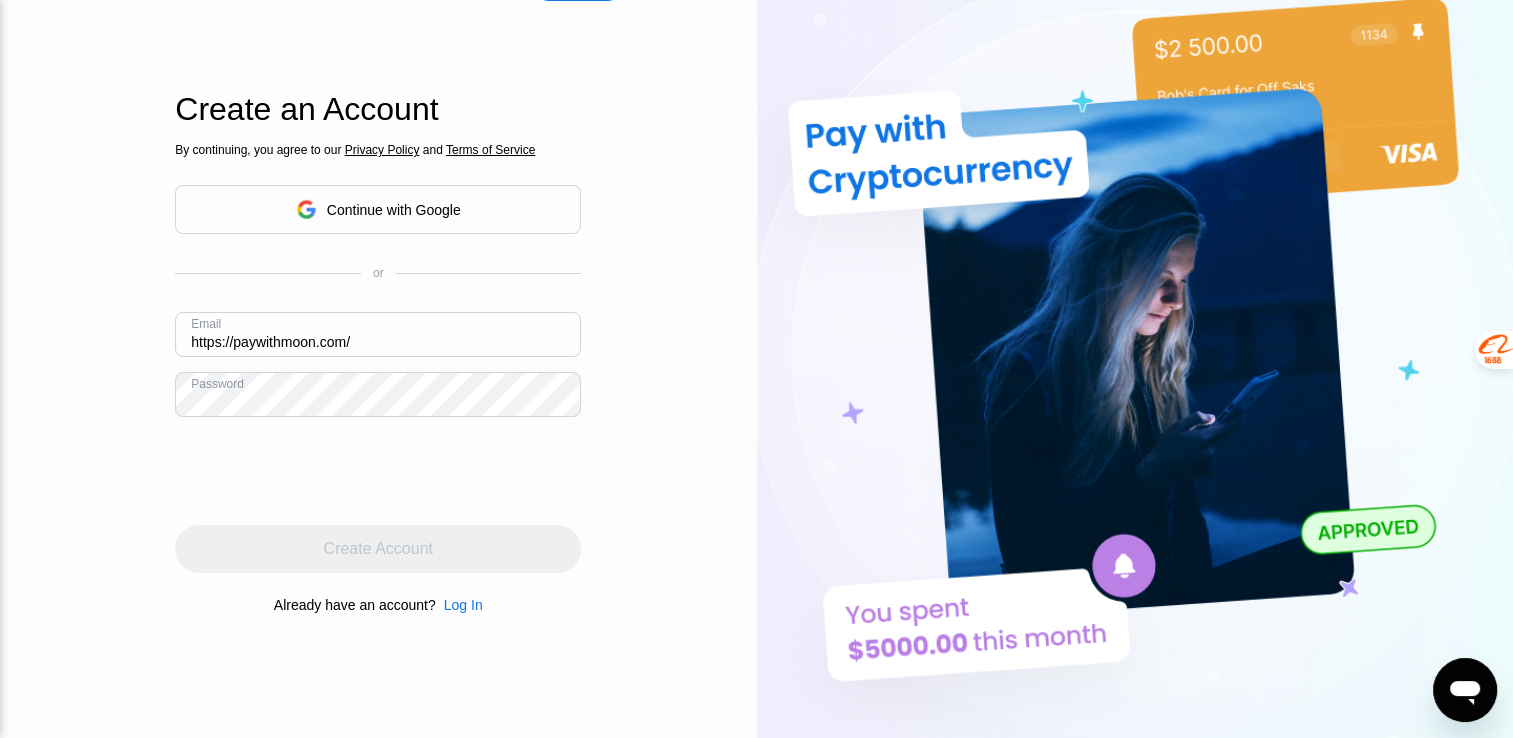scroll, scrollTop: 100, scrollLeft: 0, axis: vertical 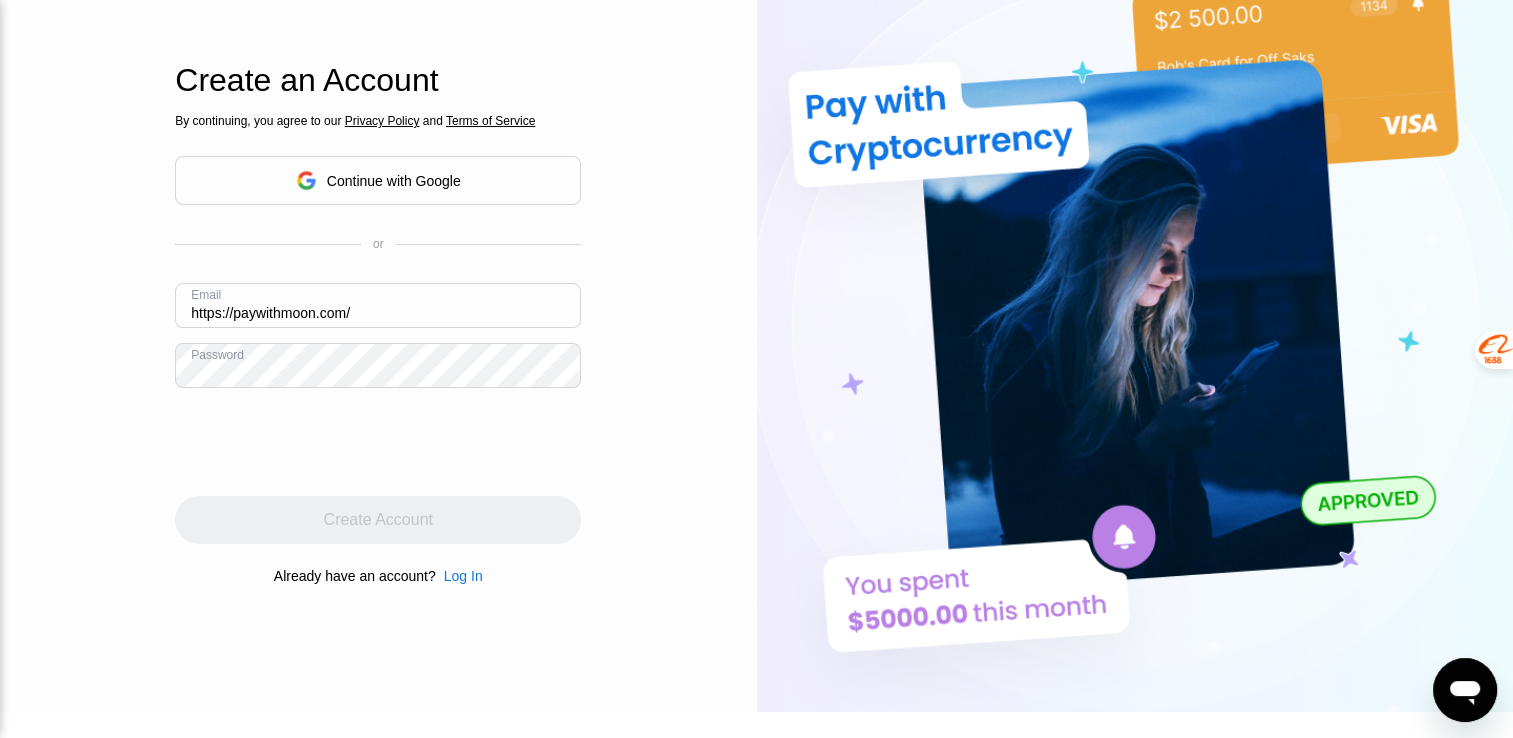 click on "Create Account" at bounding box center (378, 520) 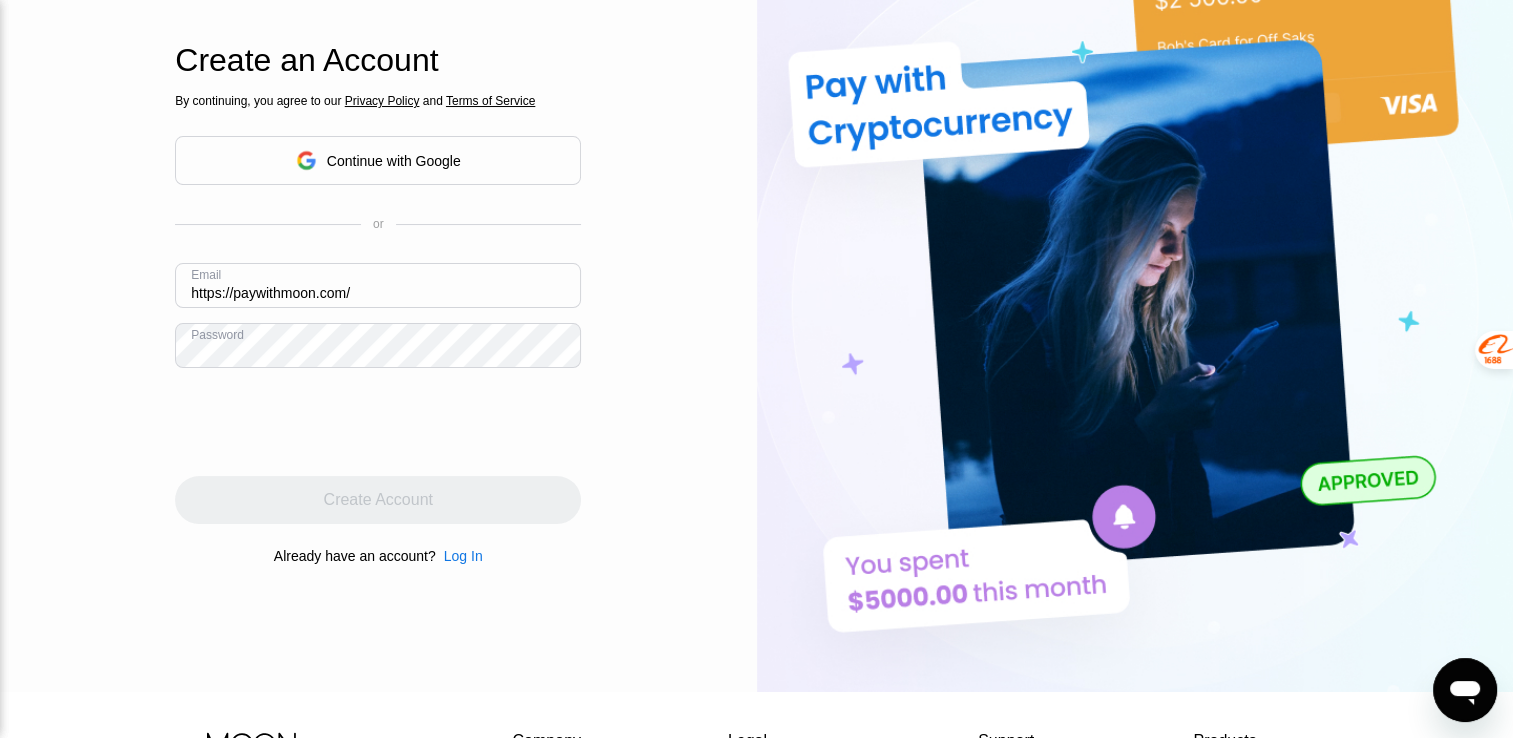 scroll, scrollTop: 0, scrollLeft: 0, axis: both 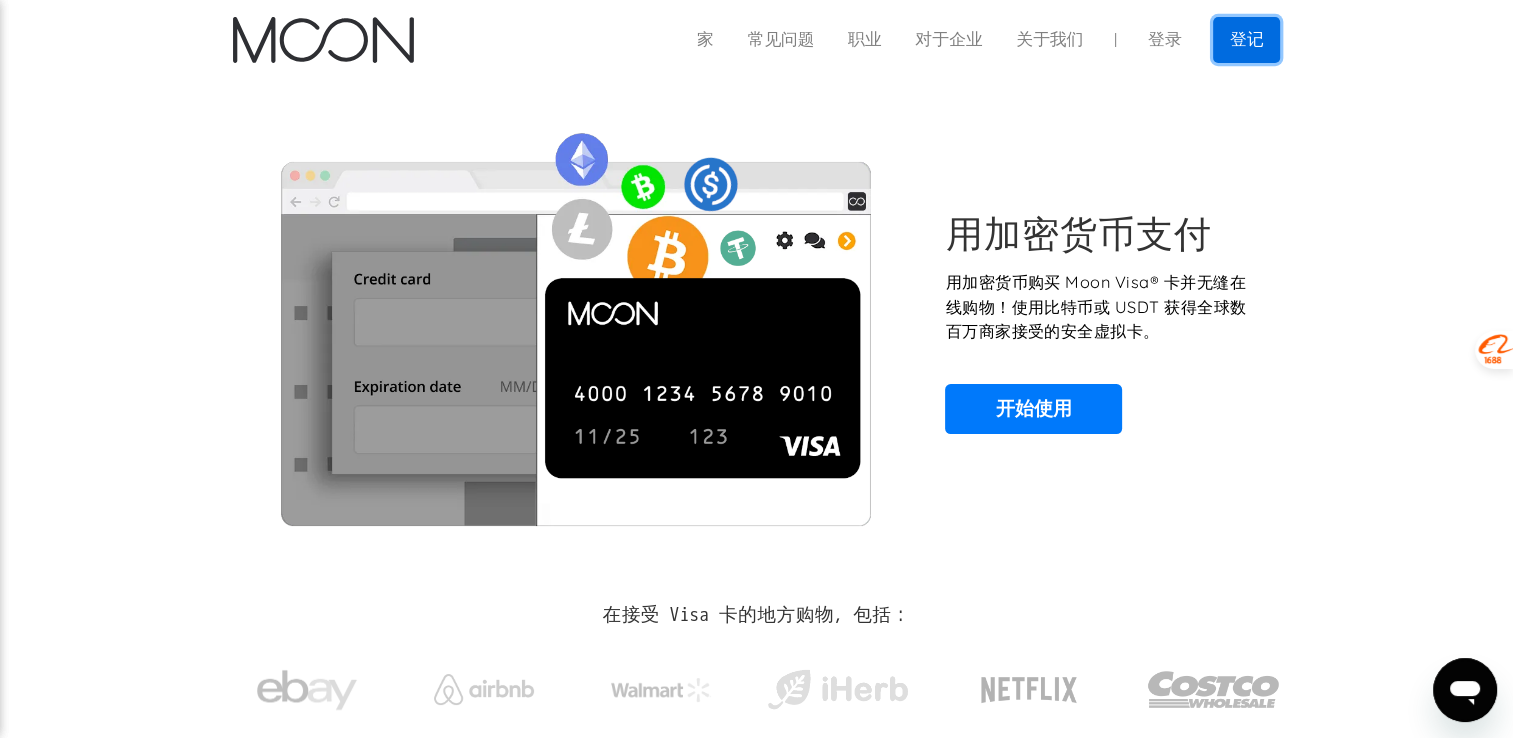 click on "登记" at bounding box center (1246, 39) 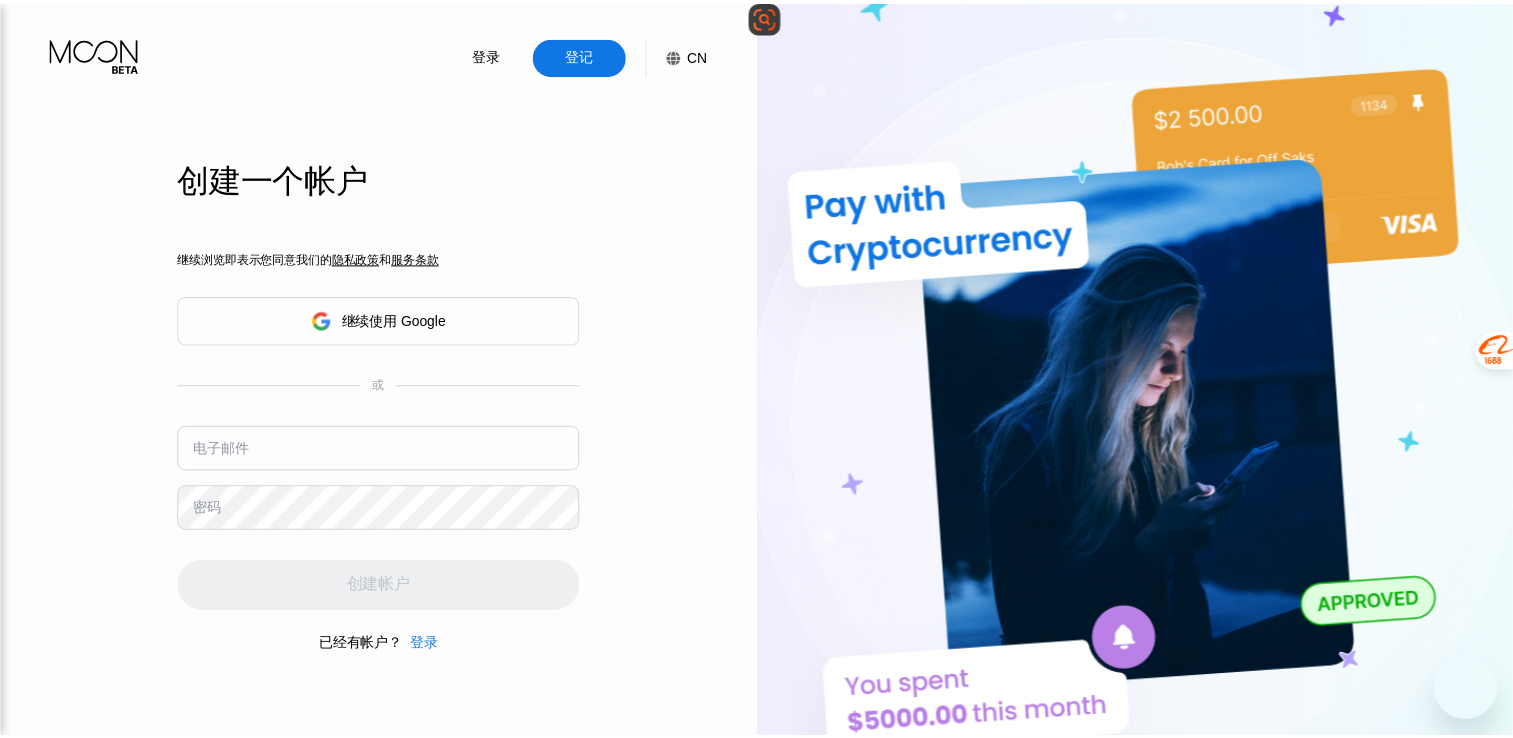scroll, scrollTop: 0, scrollLeft: 0, axis: both 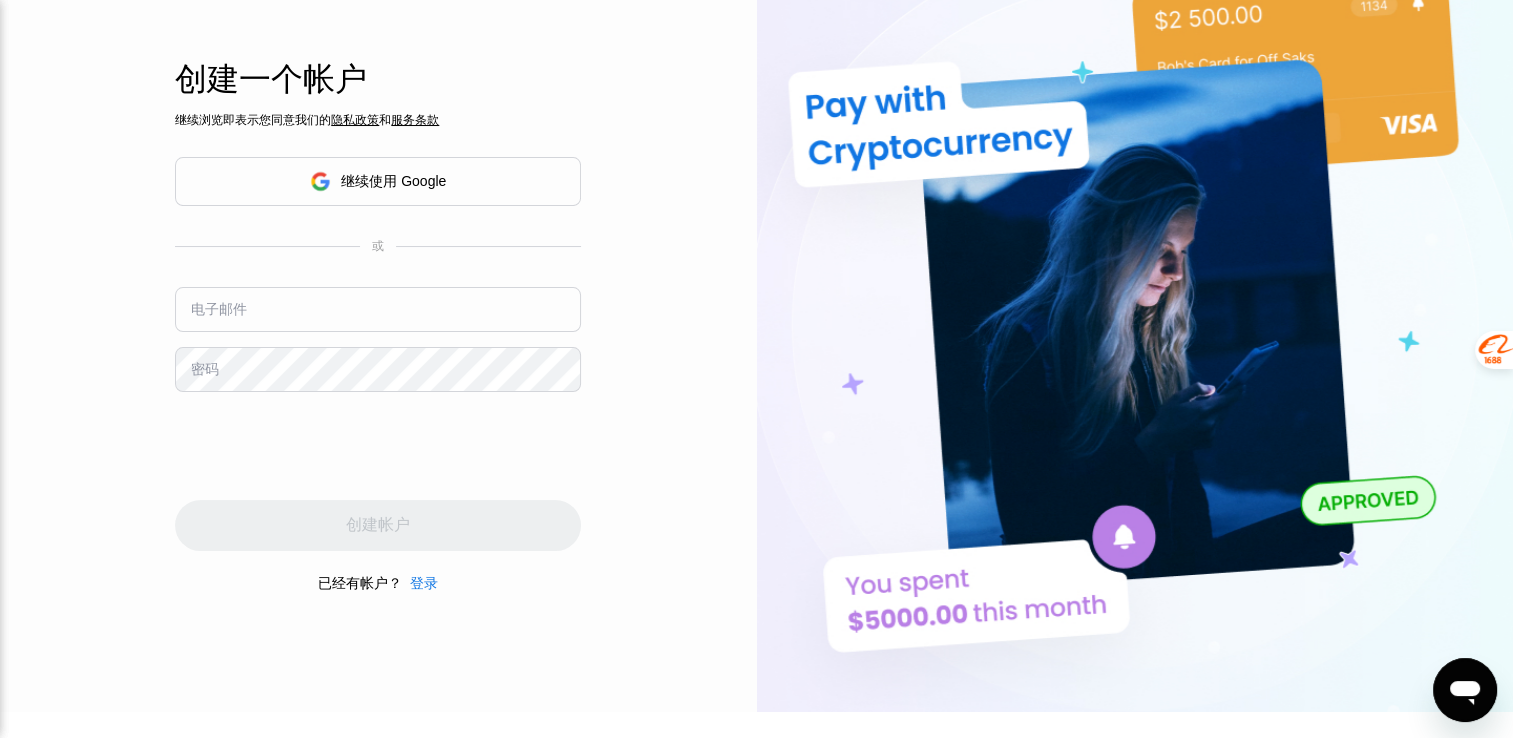 click at bounding box center (378, 309) 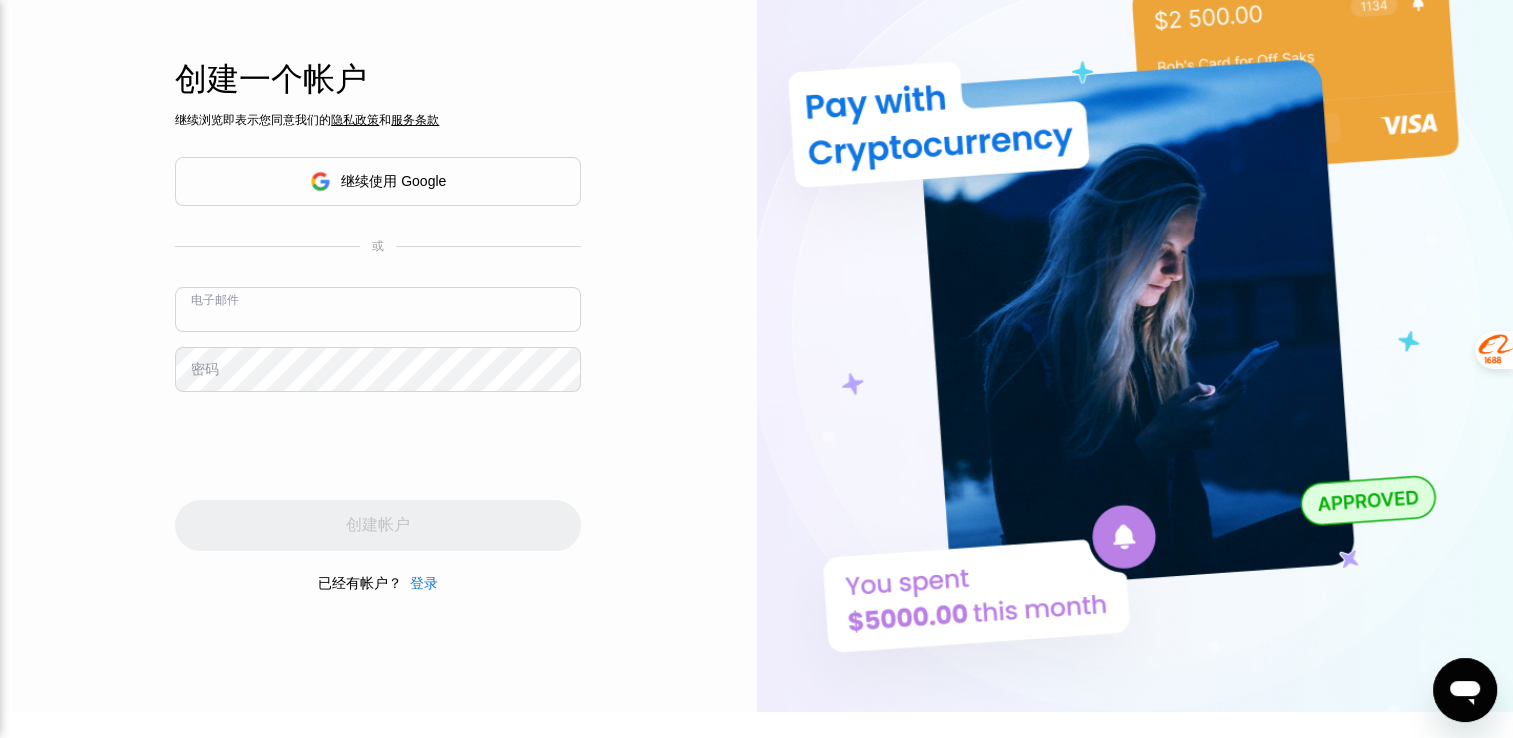 type on "[EMAIL]" 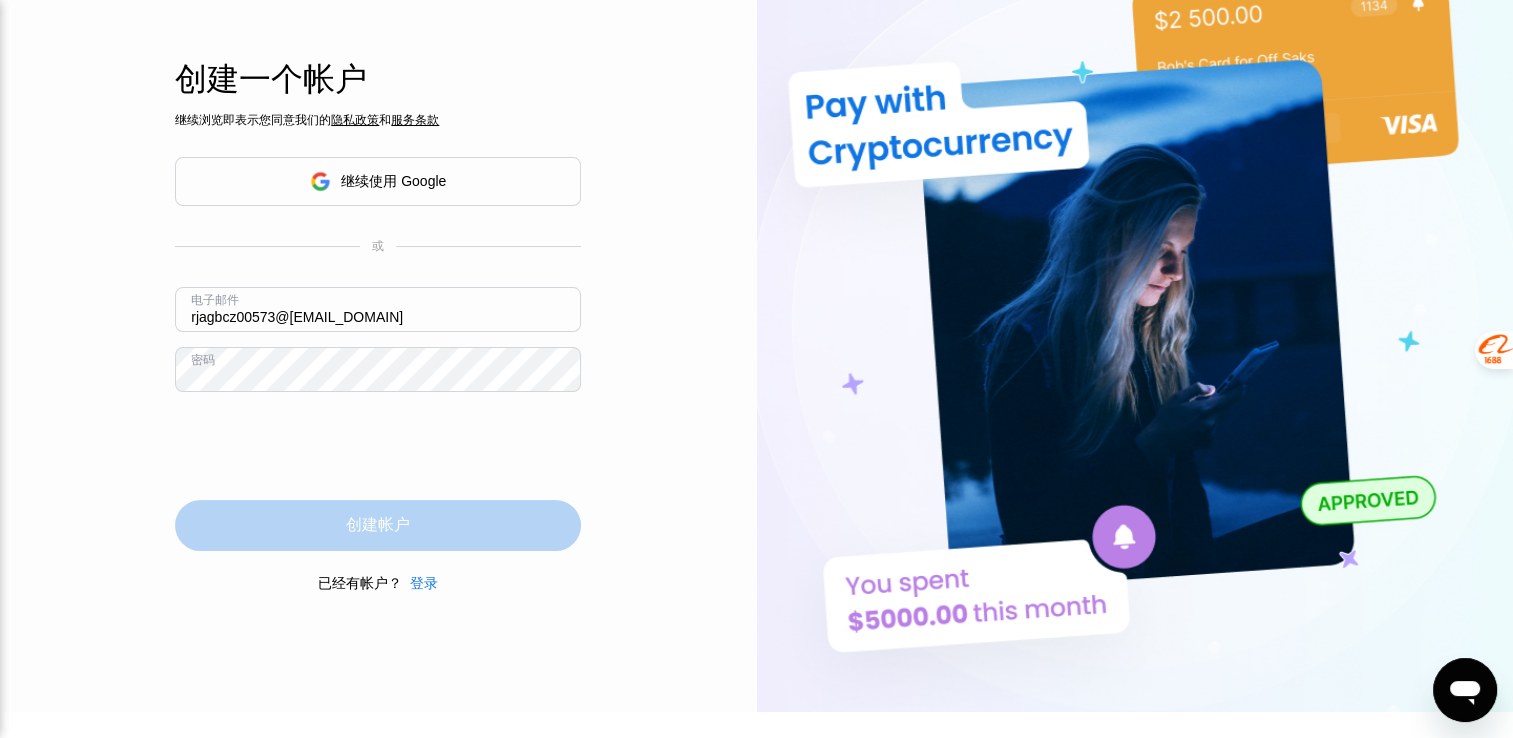 click on "创建帐户" at bounding box center [378, 525] 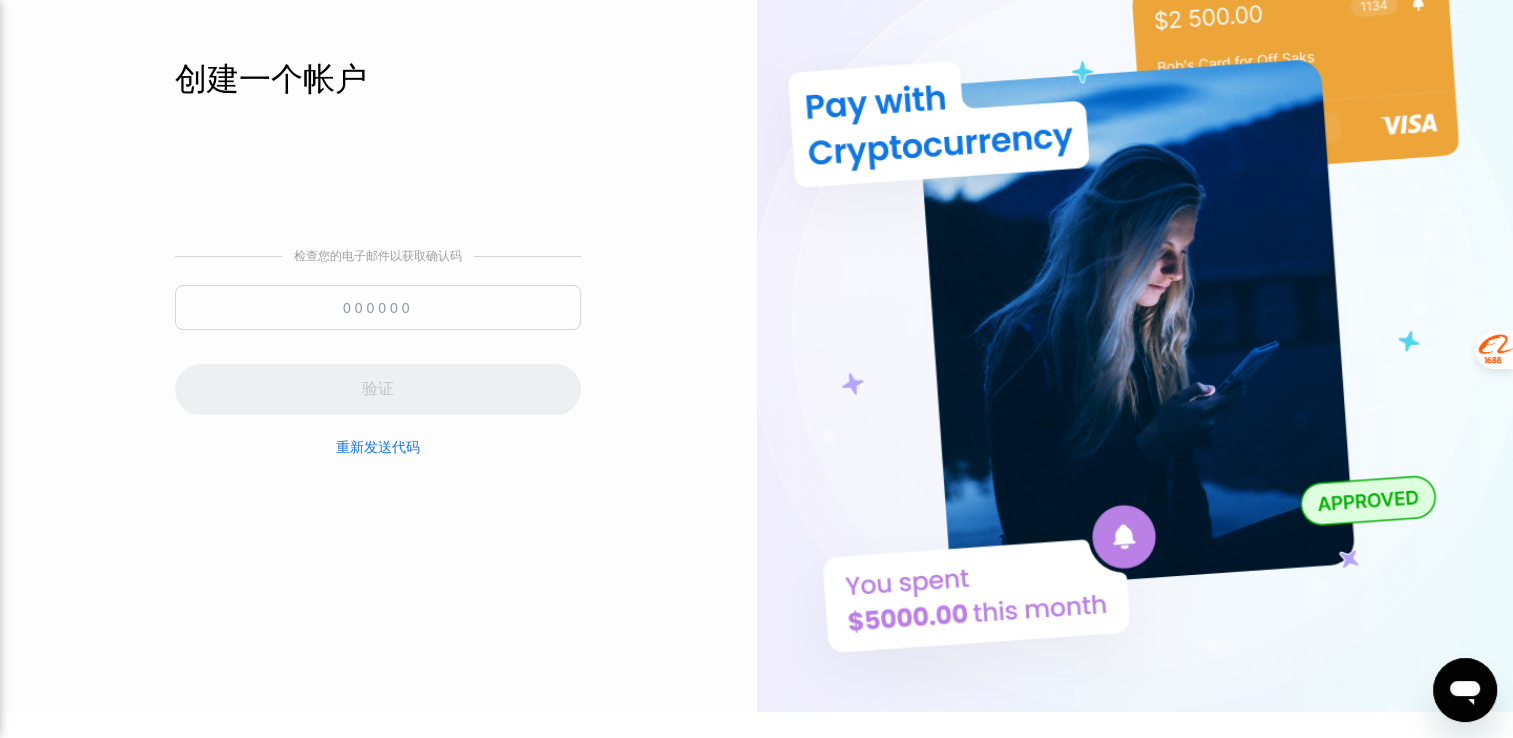 click at bounding box center (378, 307) 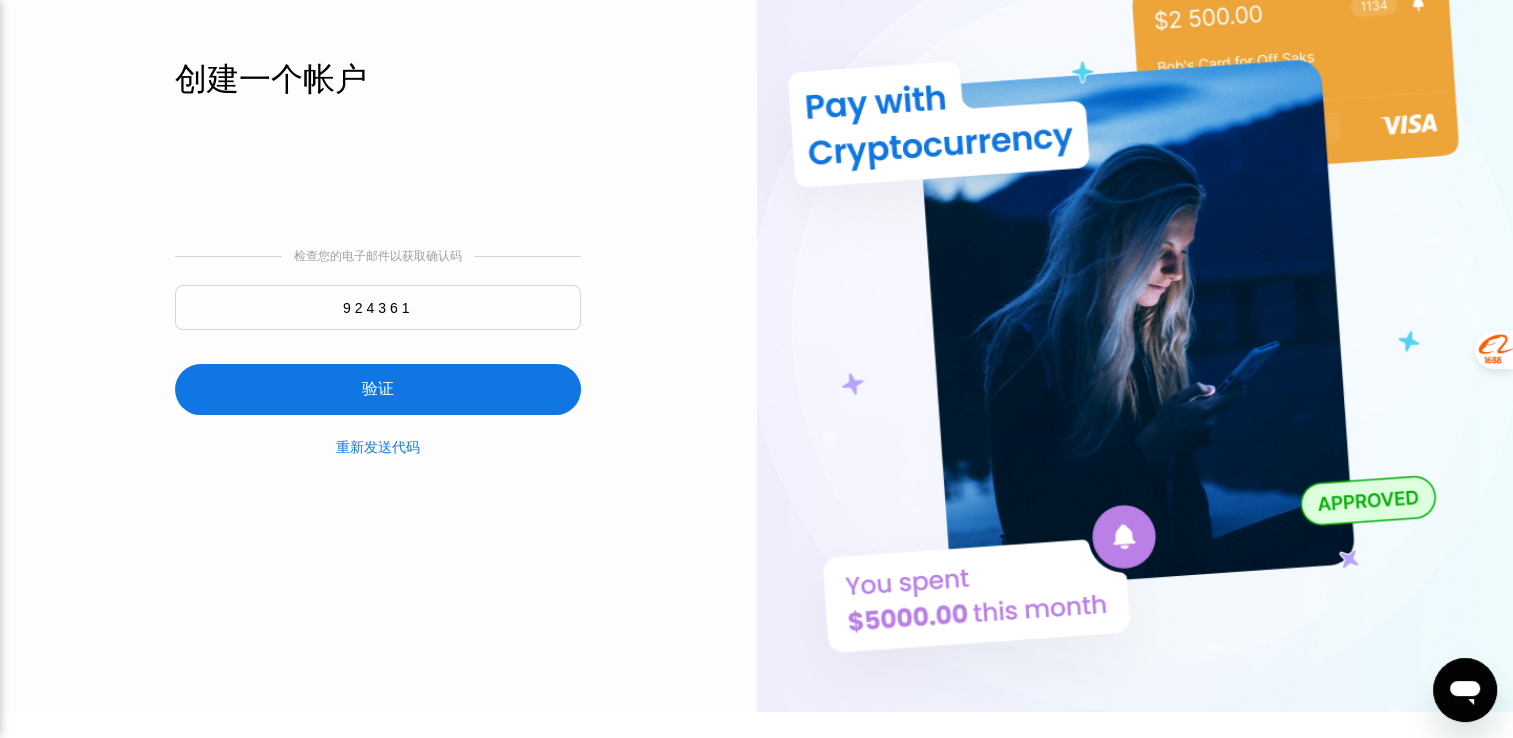 type on "924361" 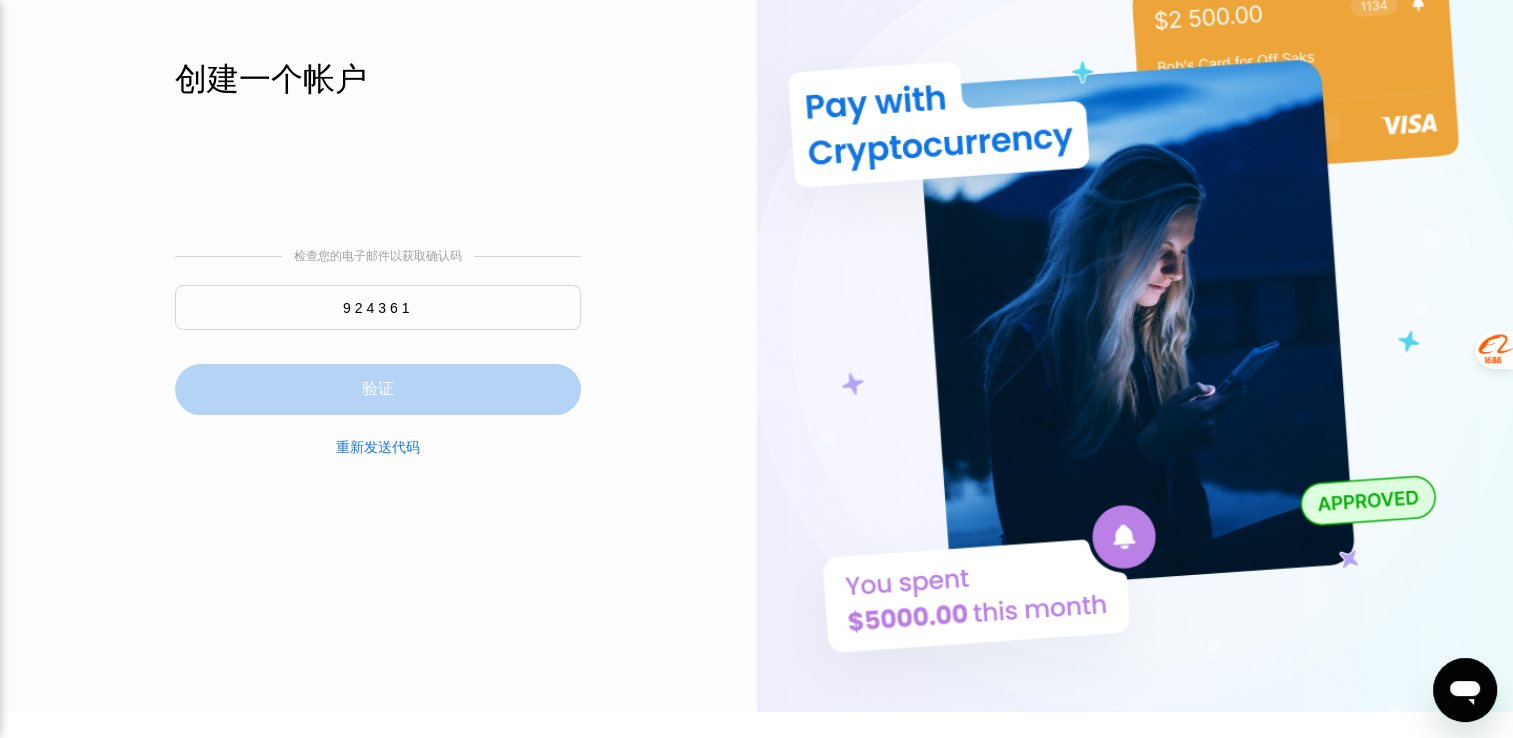 click on "验证" at bounding box center (378, 389) 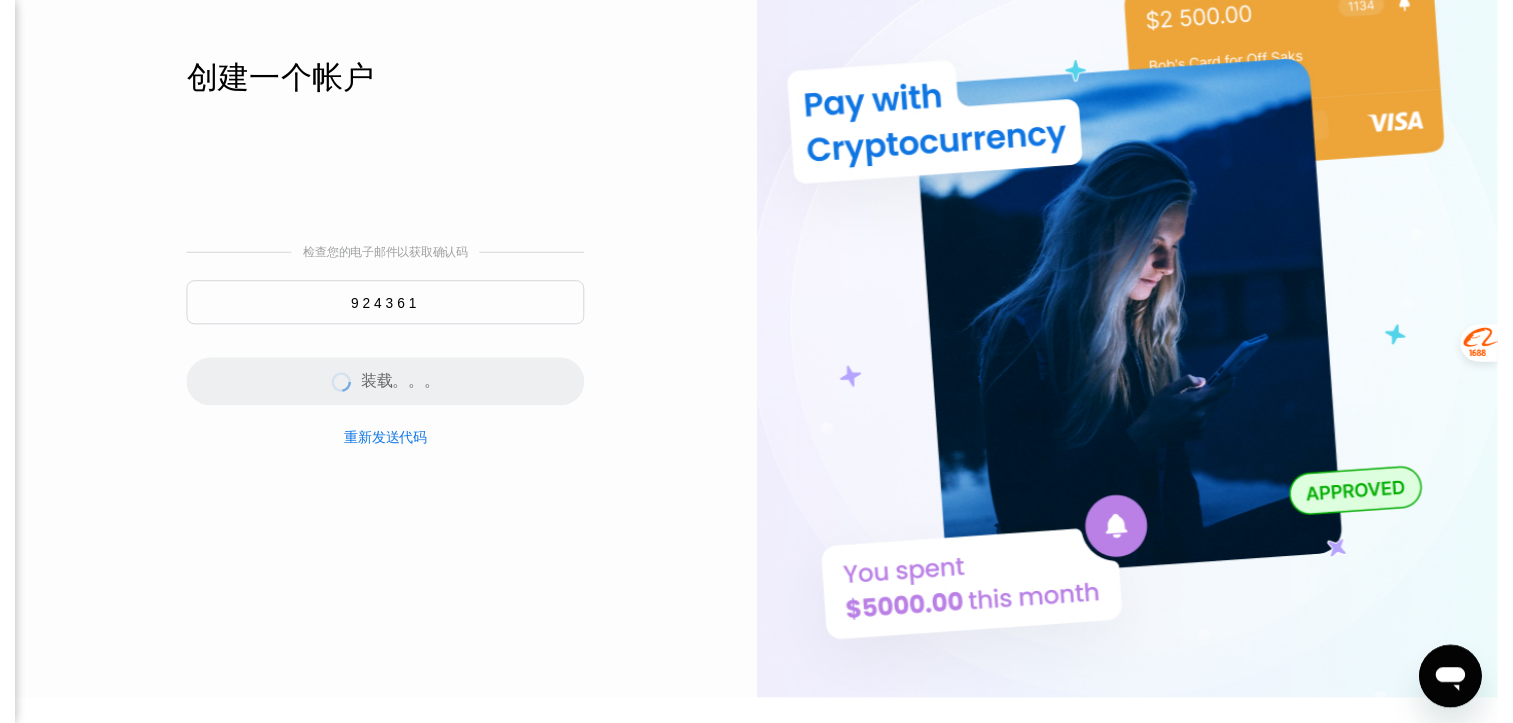scroll, scrollTop: 0, scrollLeft: 0, axis: both 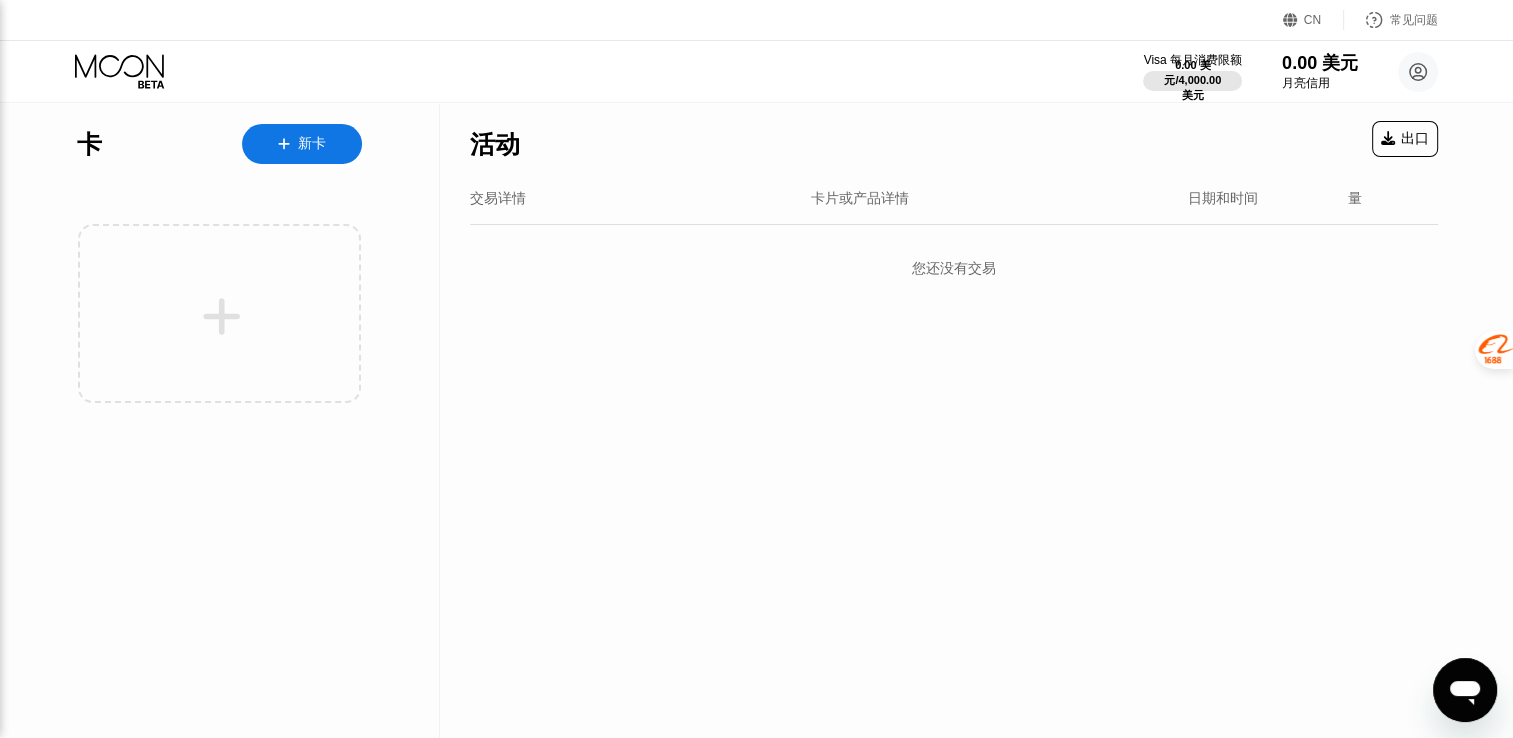 click on "新卡" at bounding box center (302, 144) 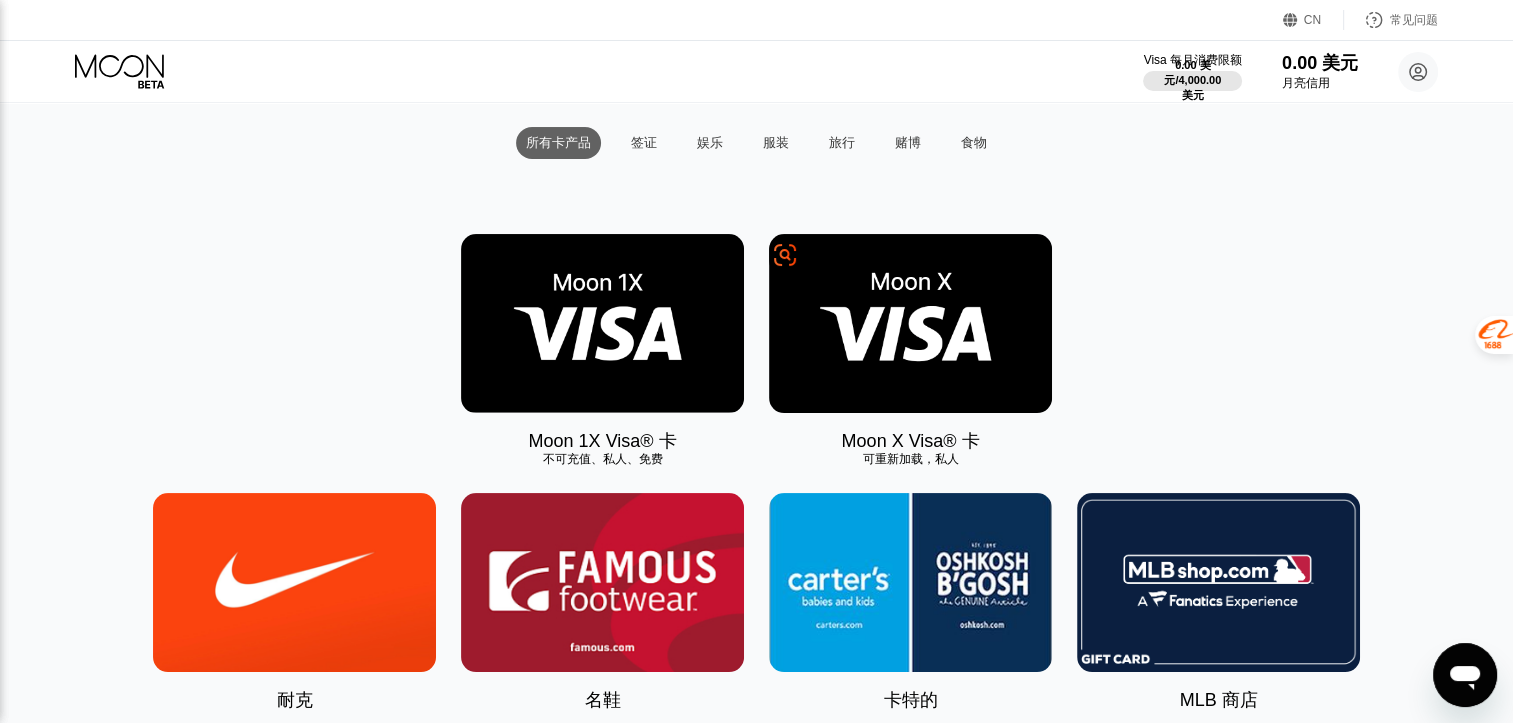 scroll, scrollTop: 0, scrollLeft: 0, axis: both 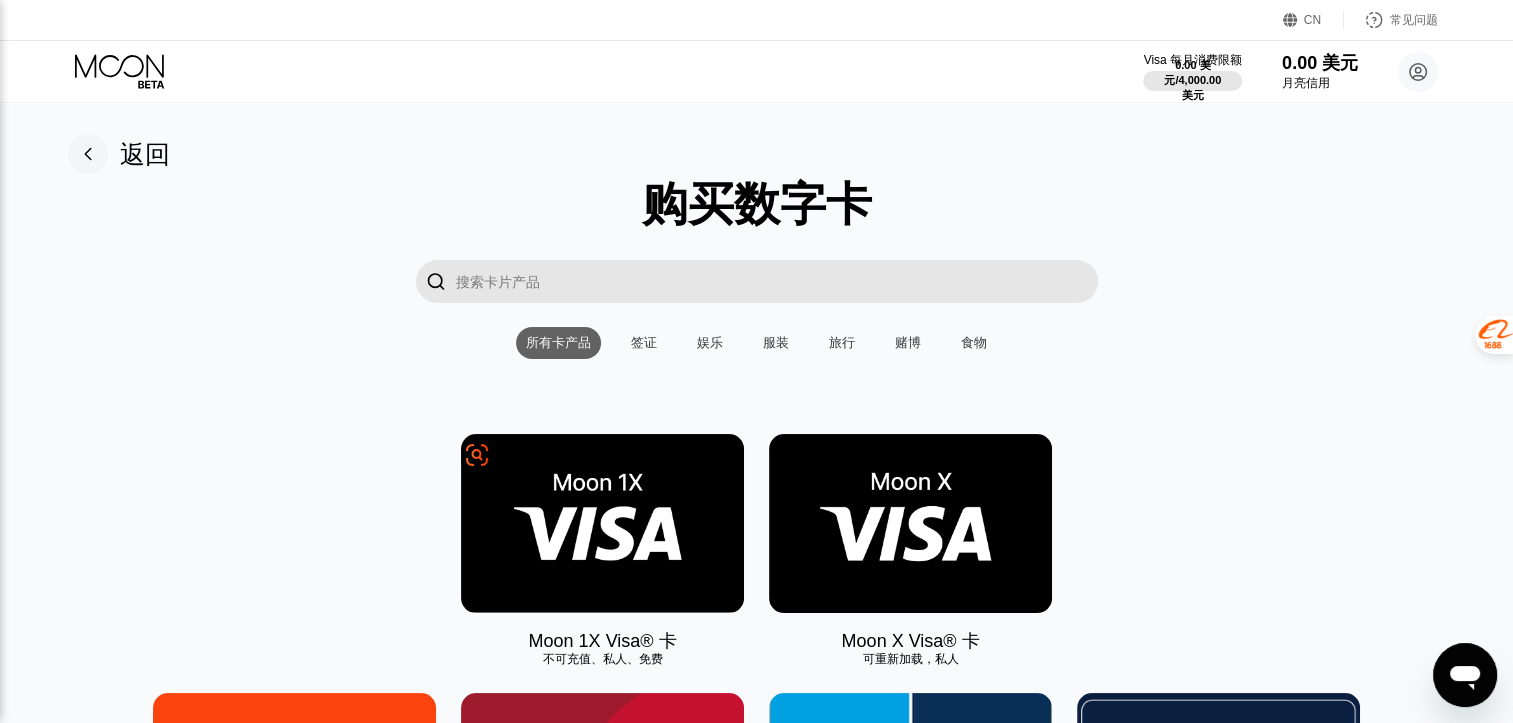 click at bounding box center [602, 523] 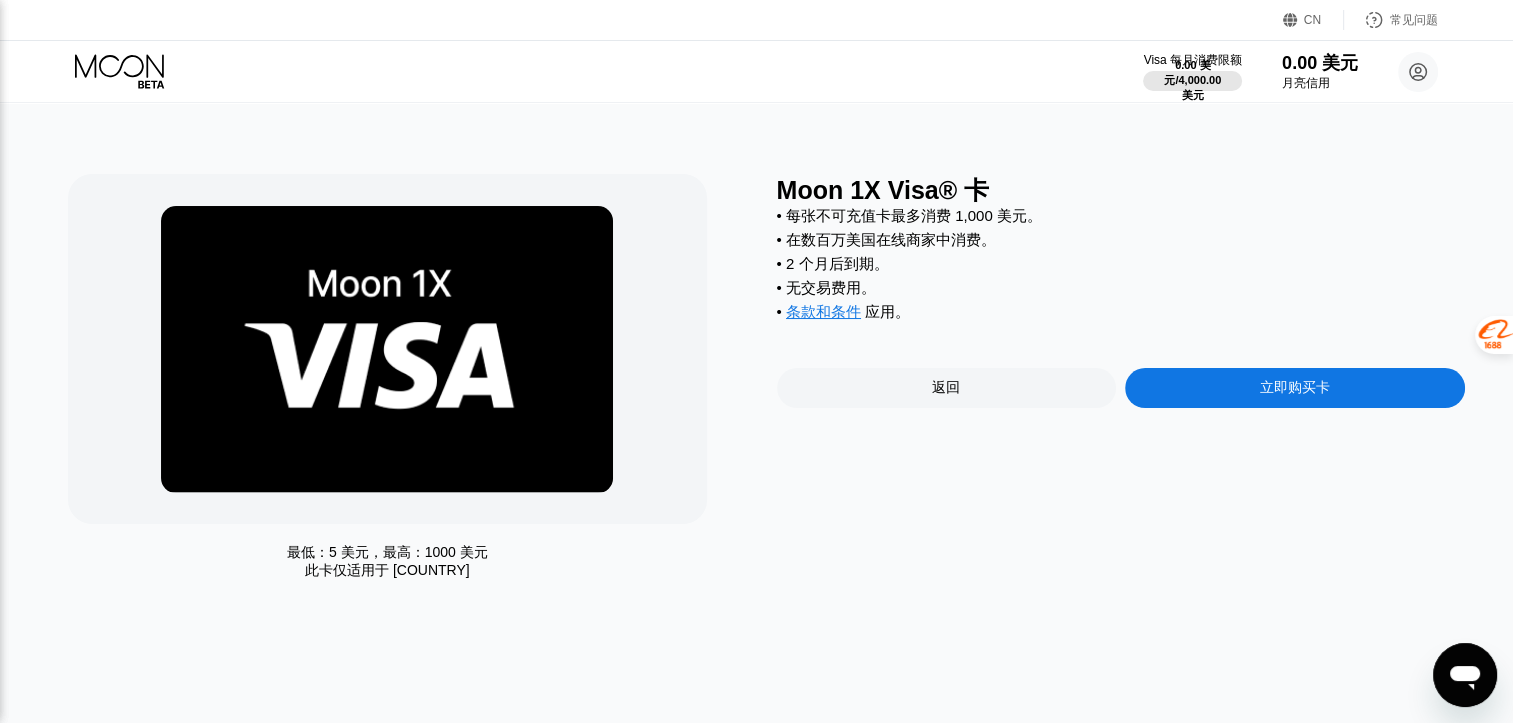 click on "立即购买卡" at bounding box center (1295, 388) 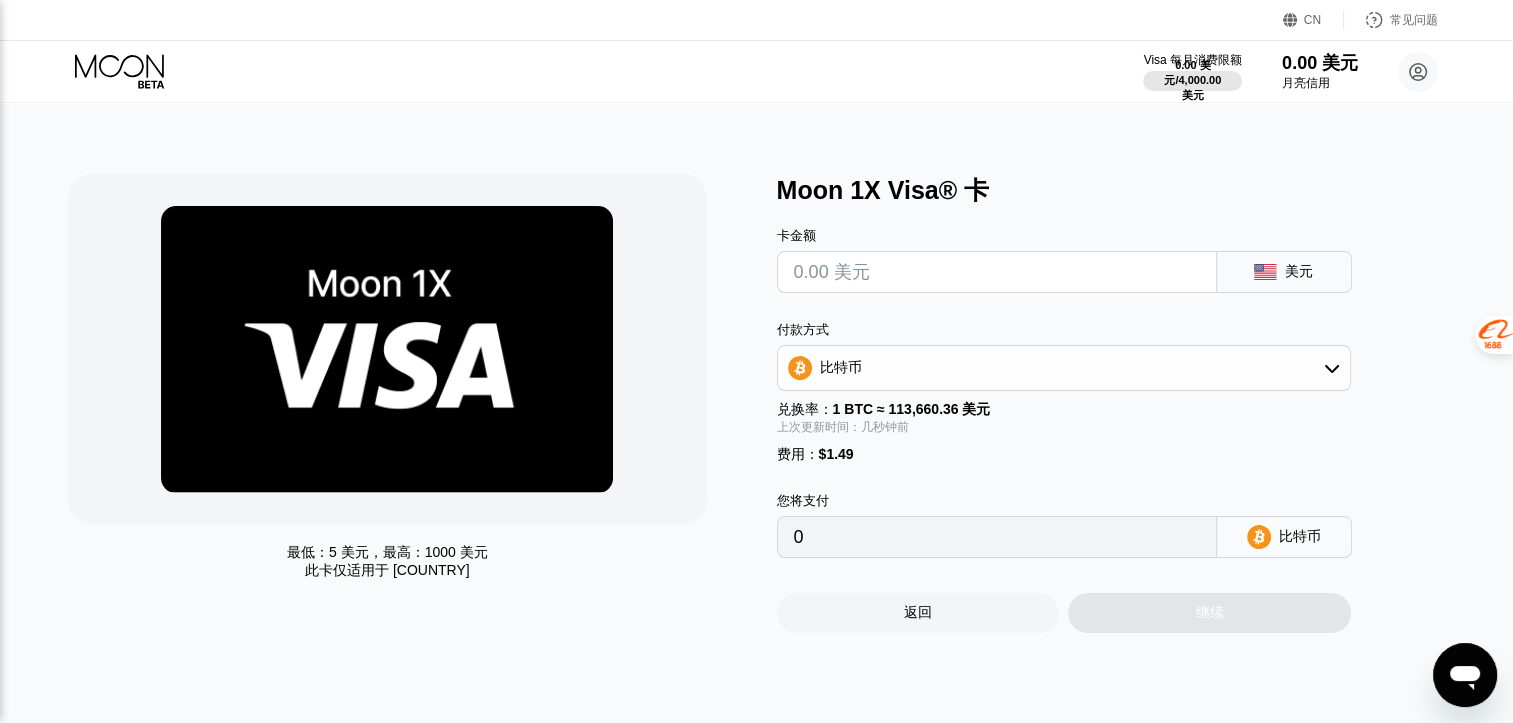 click at bounding box center [997, 272] 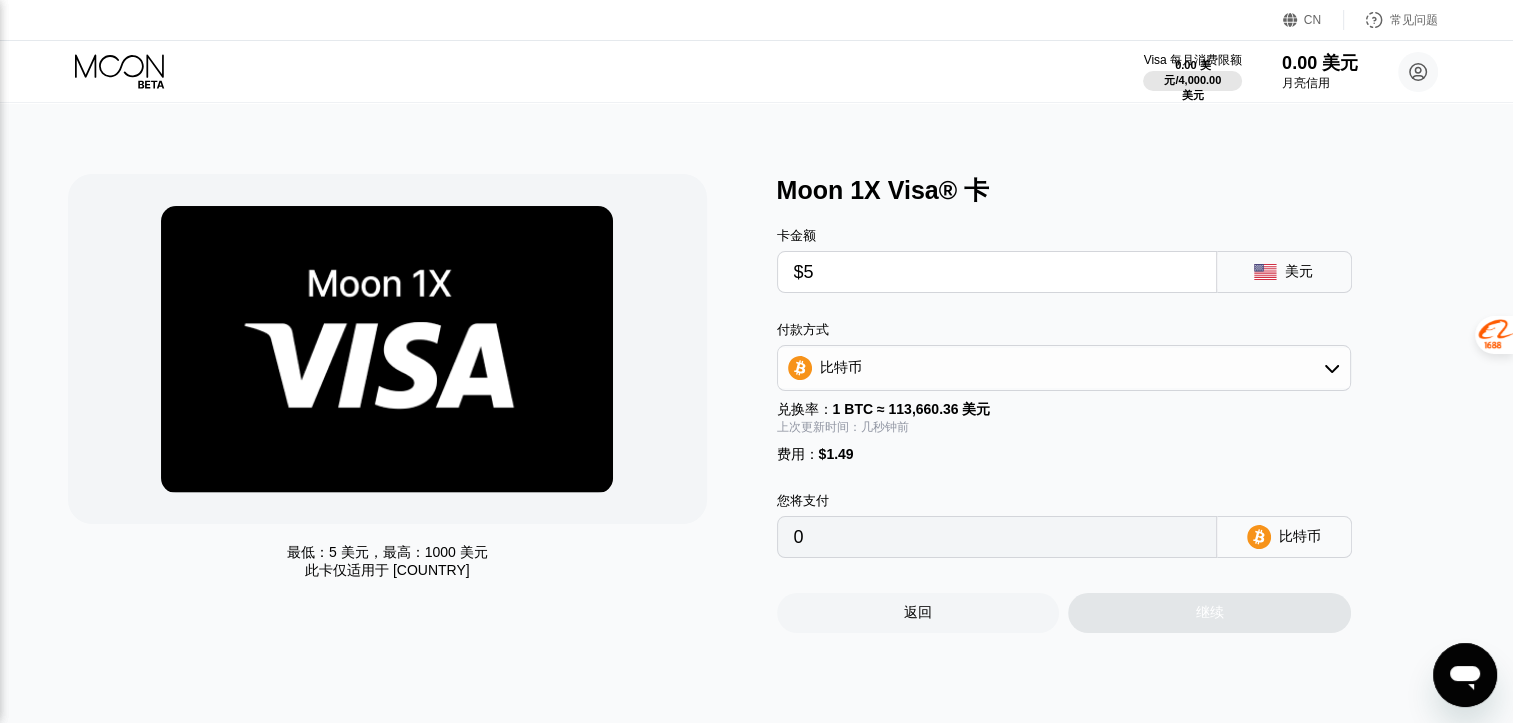 type on "0.00005710" 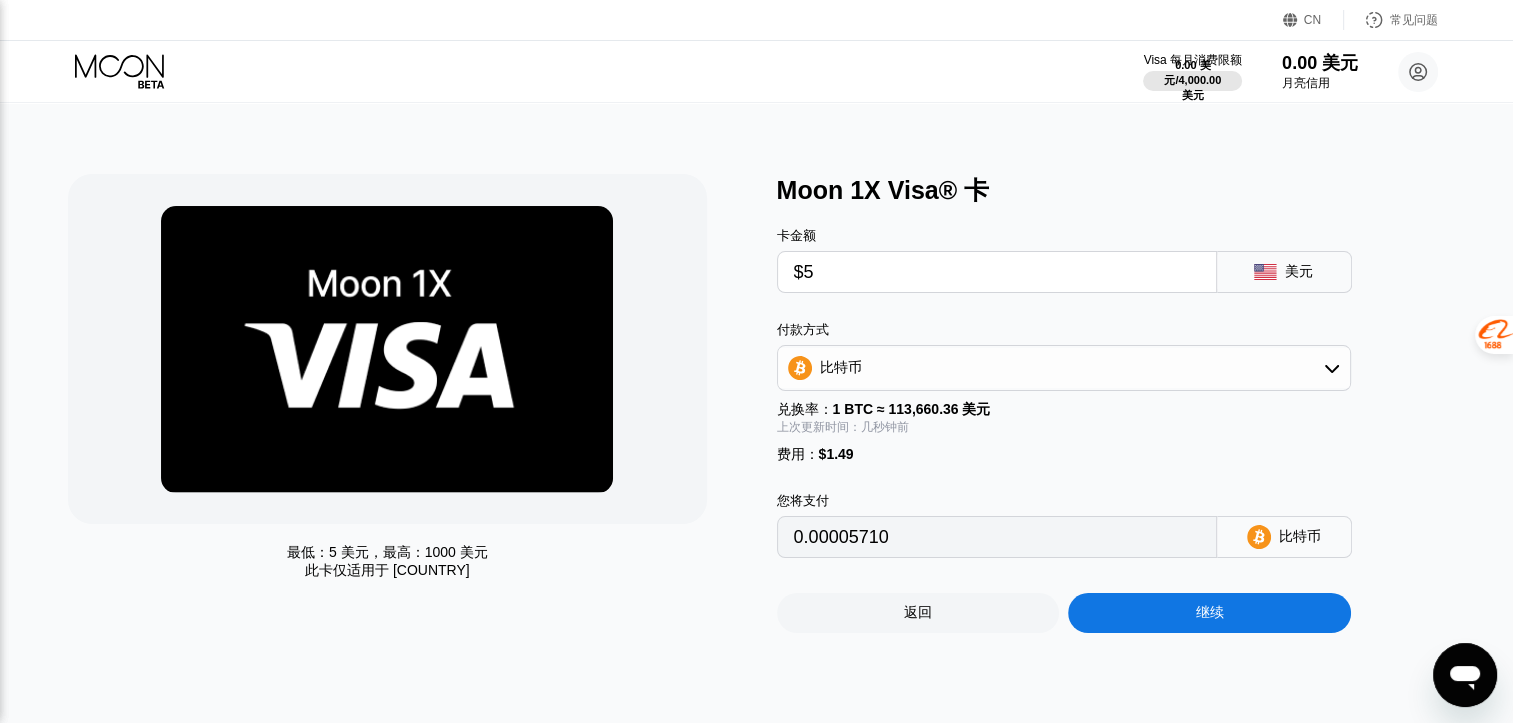 type on "$5" 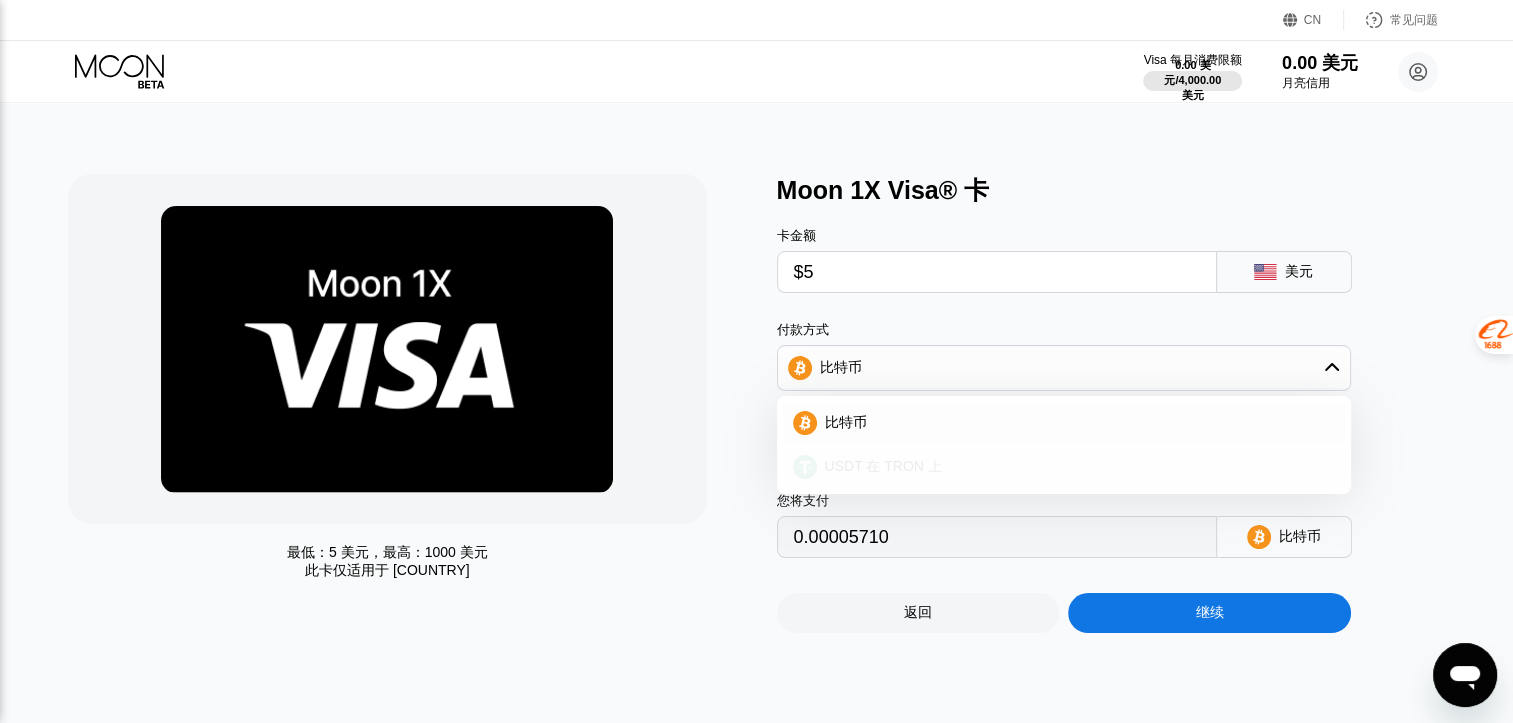 click on "USDT 在 TRON 上" at bounding box center (1076, 467) 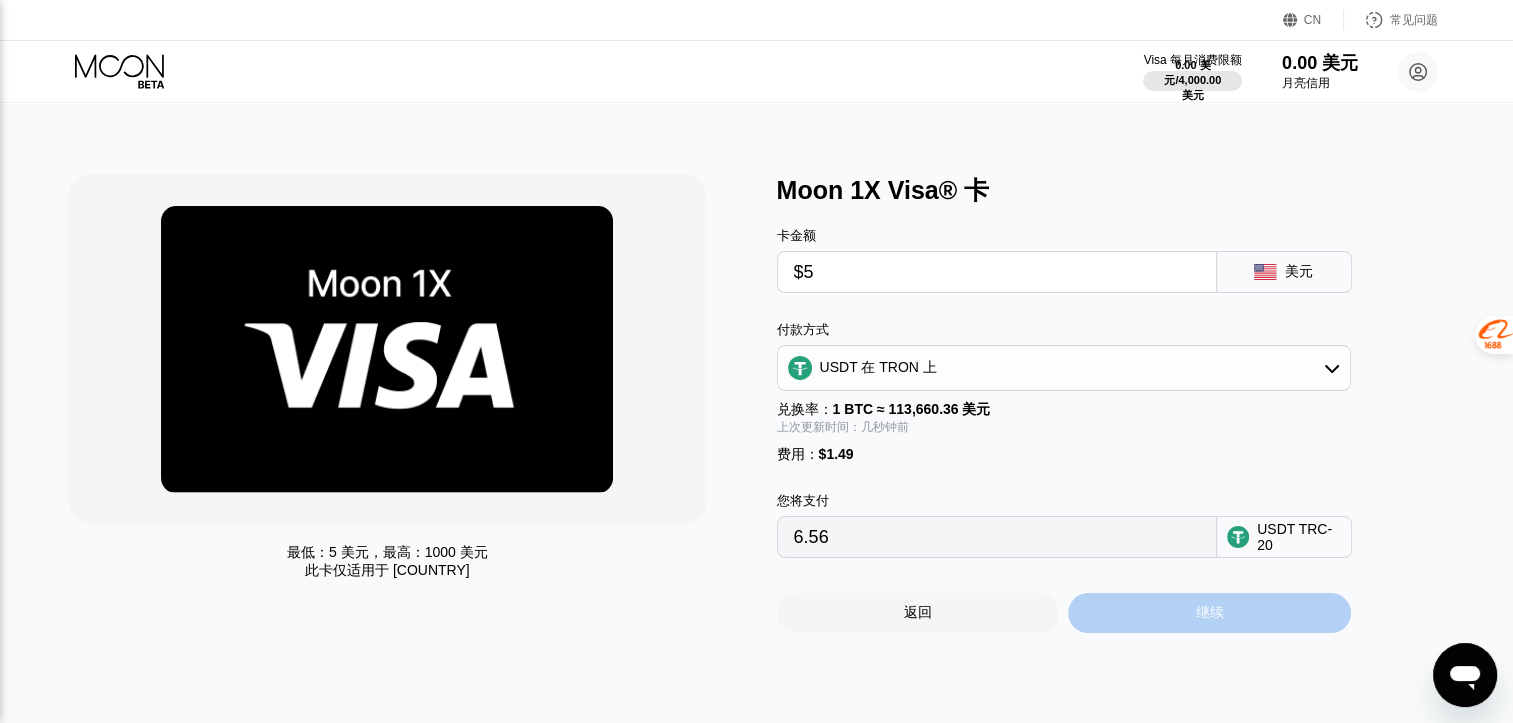 click on "继续" at bounding box center [1209, 613] 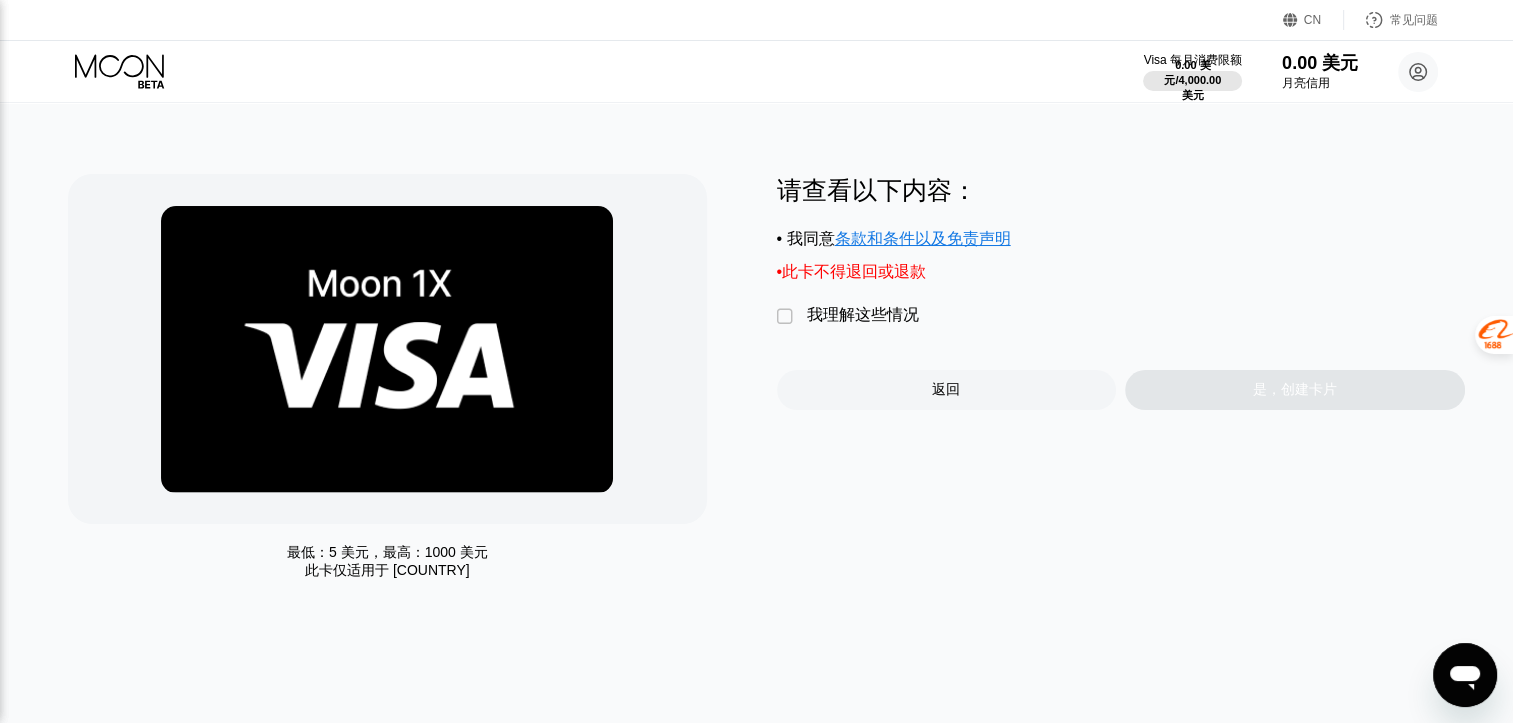 click on "" at bounding box center [787, 317] 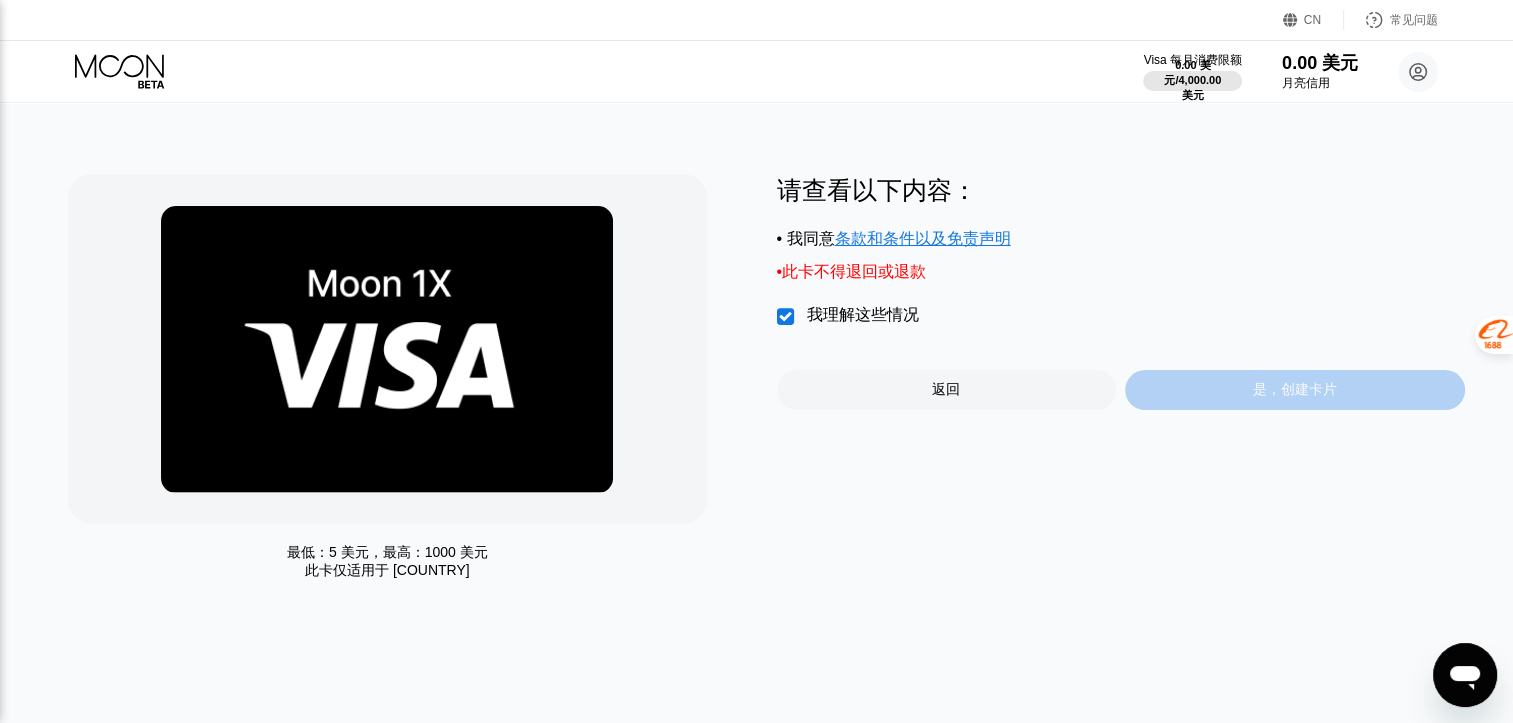 click on "是，创建卡片" at bounding box center (1295, 390) 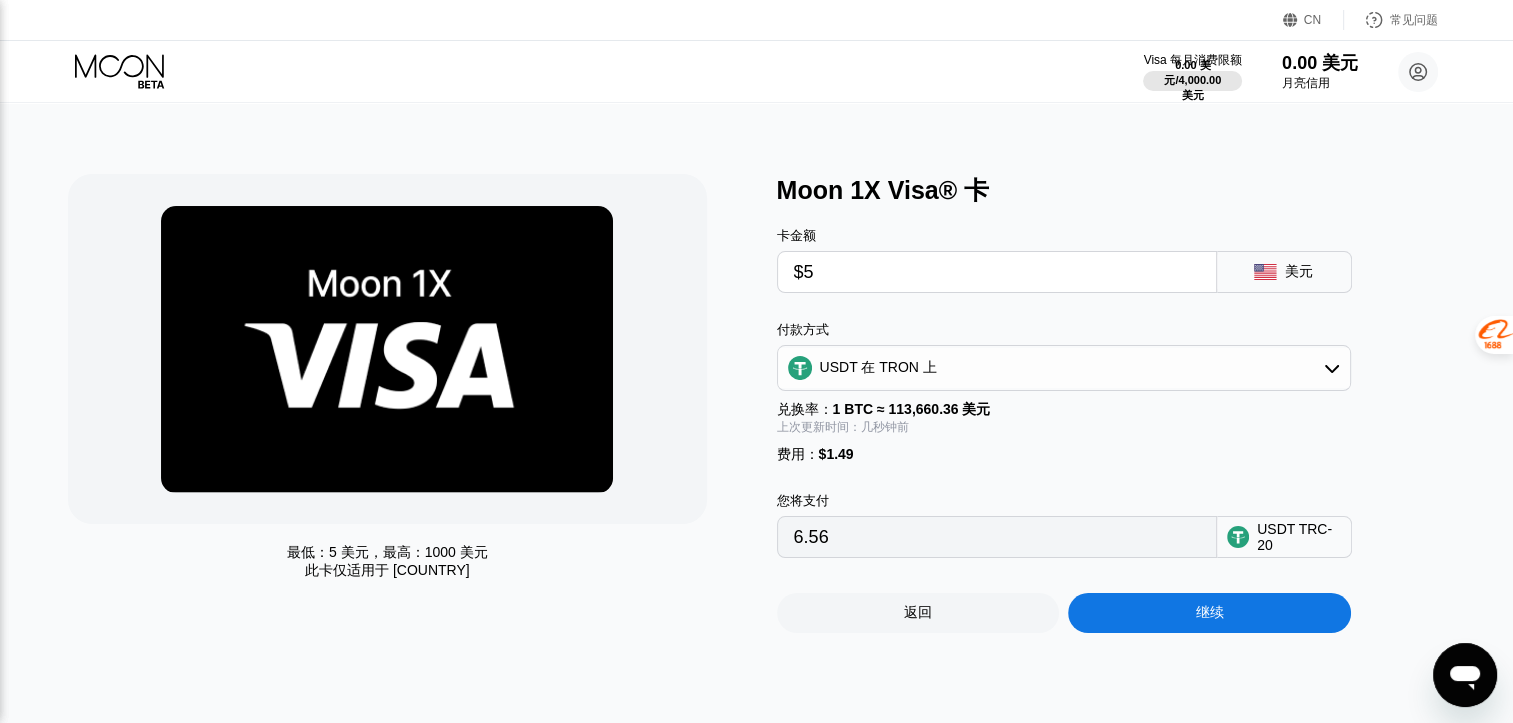 click 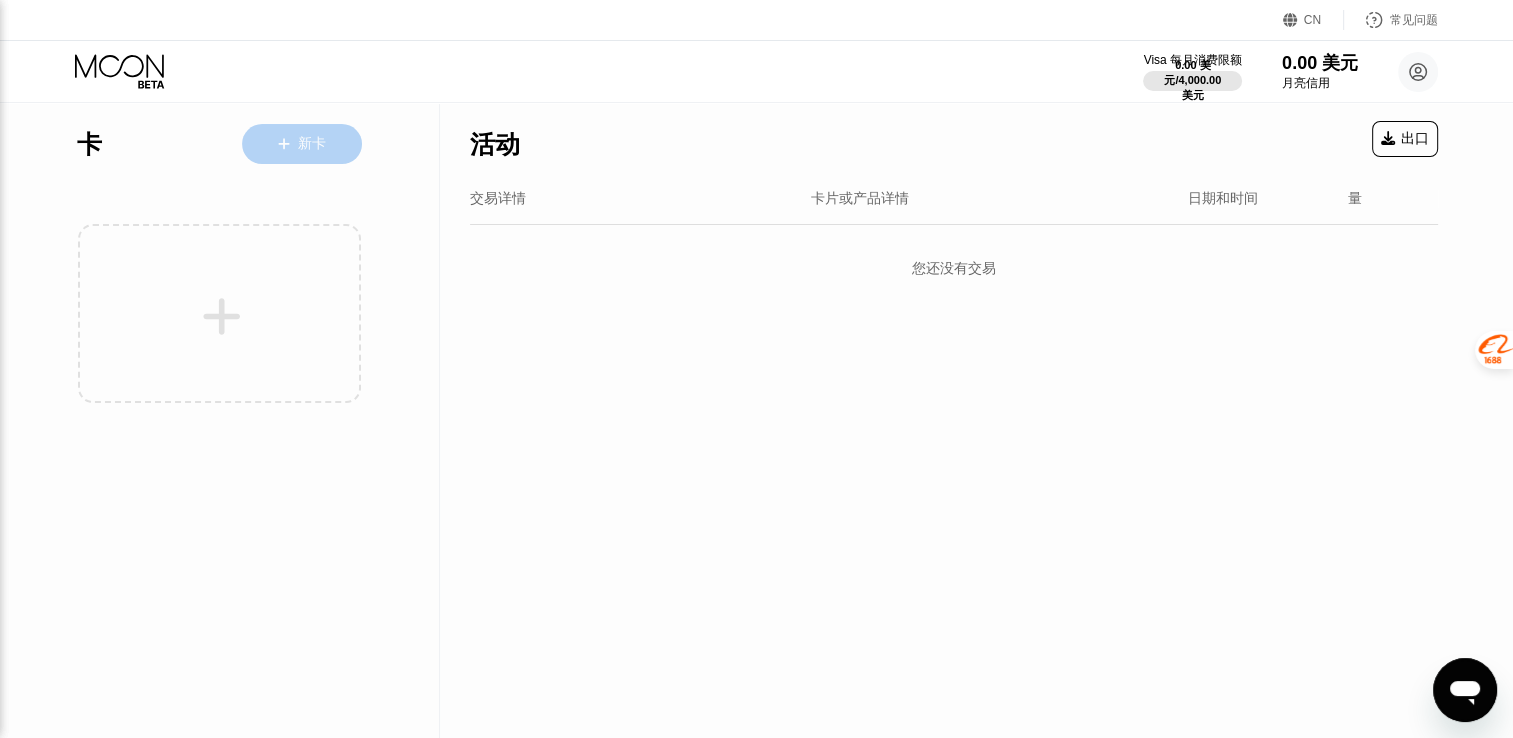 drag, startPoint x: 313, startPoint y: 142, endPoint x: 326, endPoint y: 146, distance: 13.601471 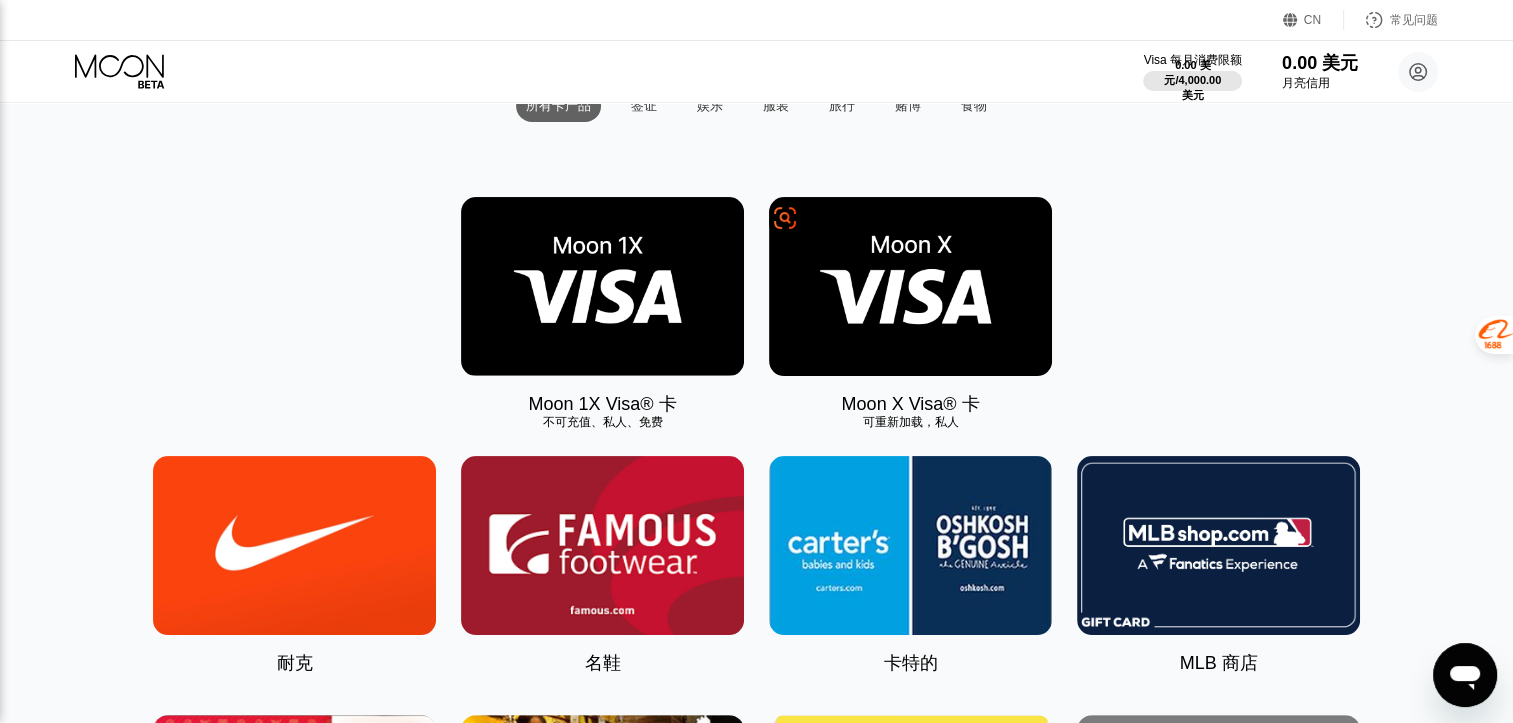 scroll, scrollTop: 200, scrollLeft: 0, axis: vertical 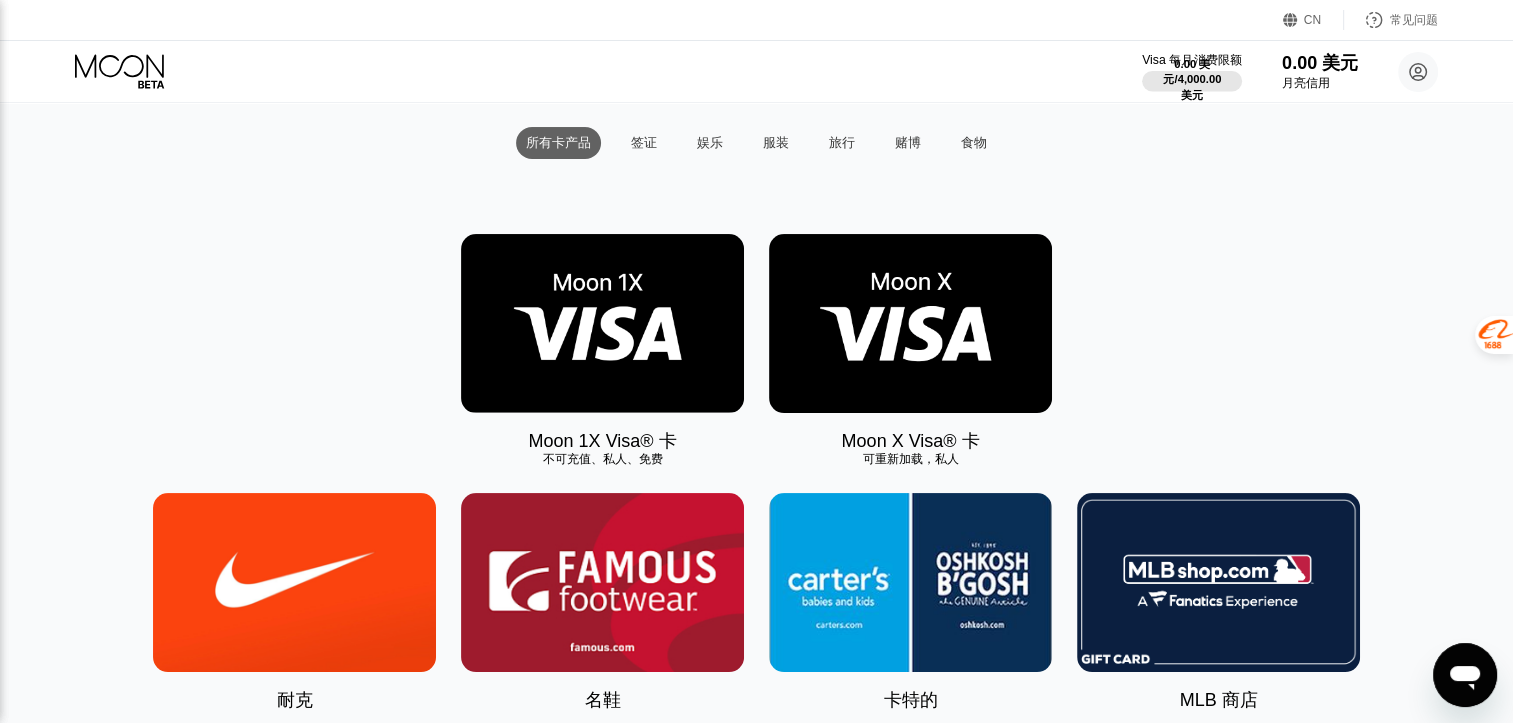 click on "0.00 美元/4,000.00 美元" at bounding box center [1193, 80] 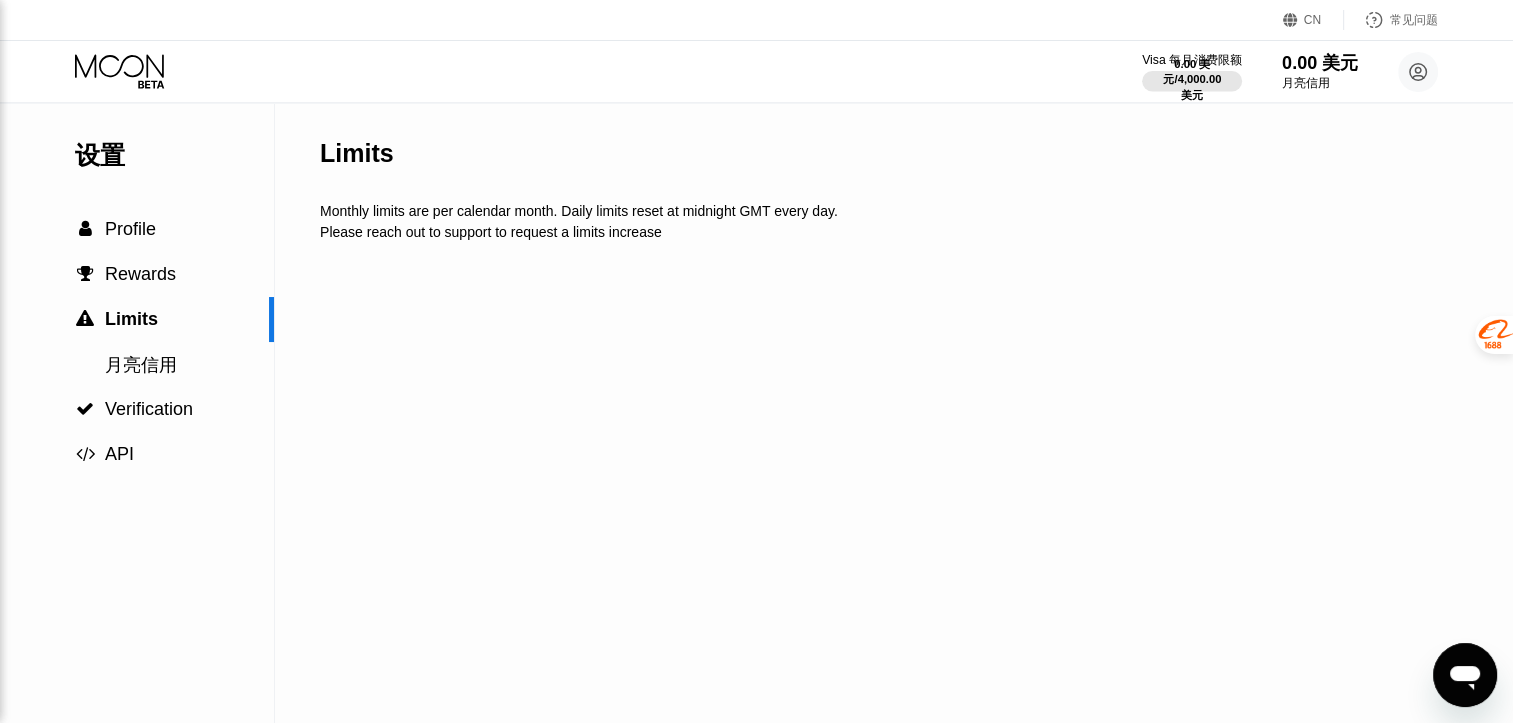 scroll, scrollTop: 0, scrollLeft: 0, axis: both 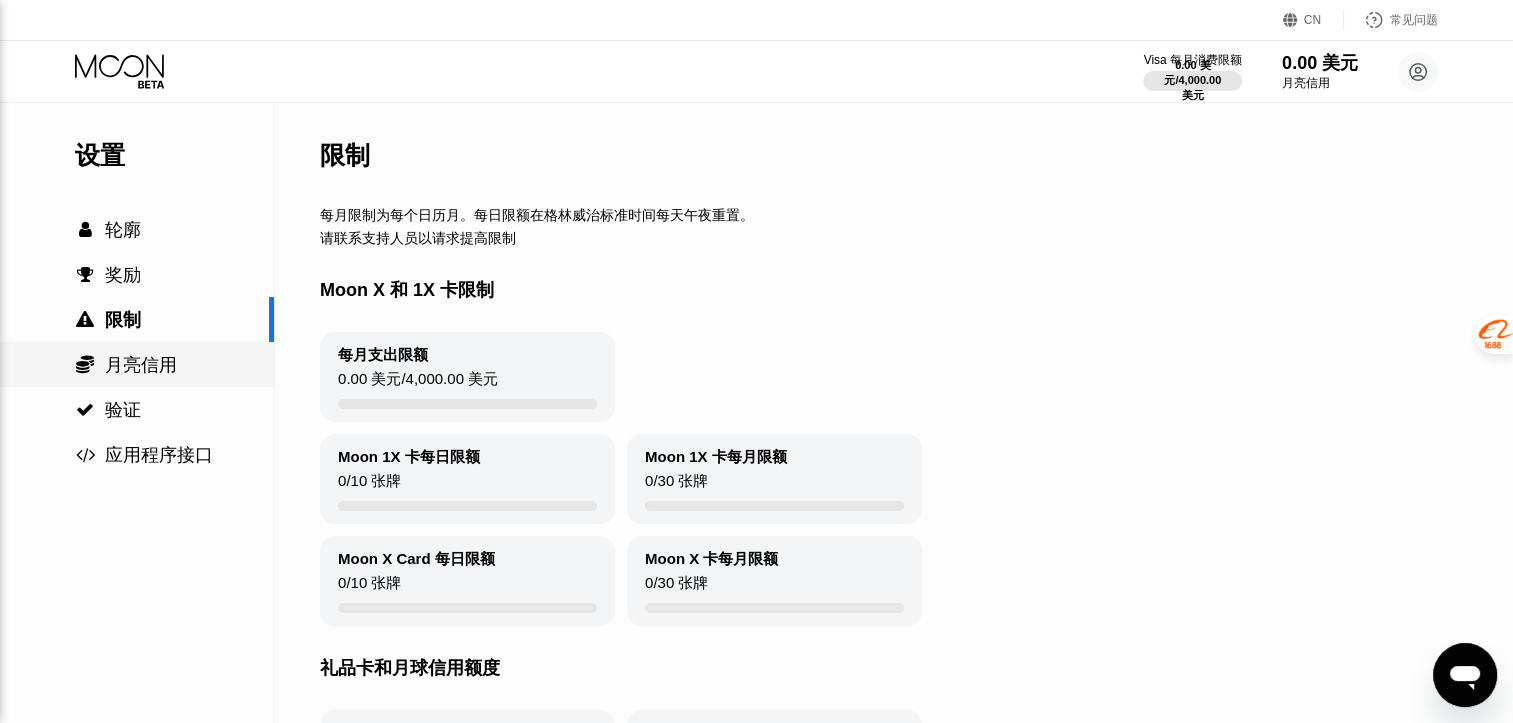 click on " 月亮信用" at bounding box center (137, 365) 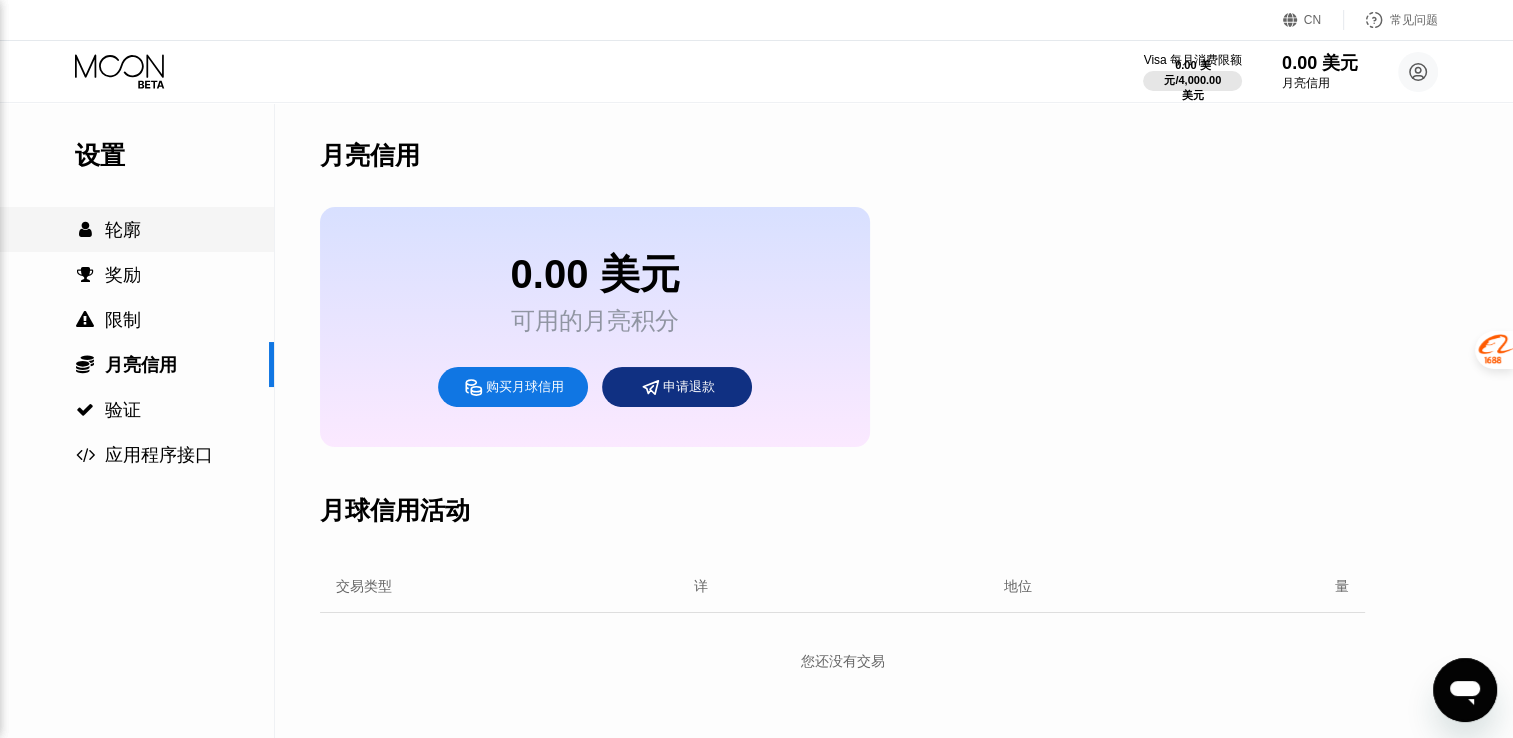 click on " 轮廓" at bounding box center [137, 230] 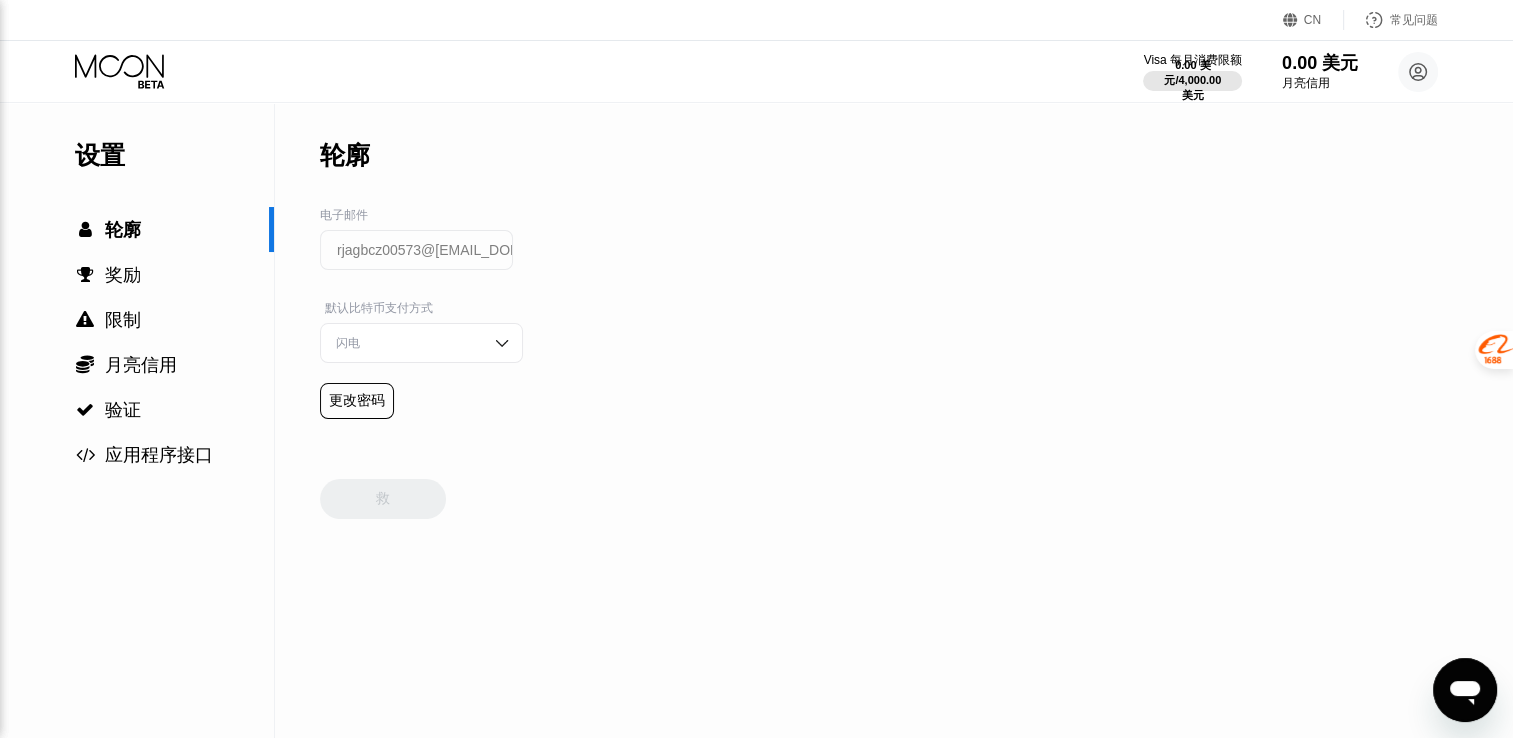 click 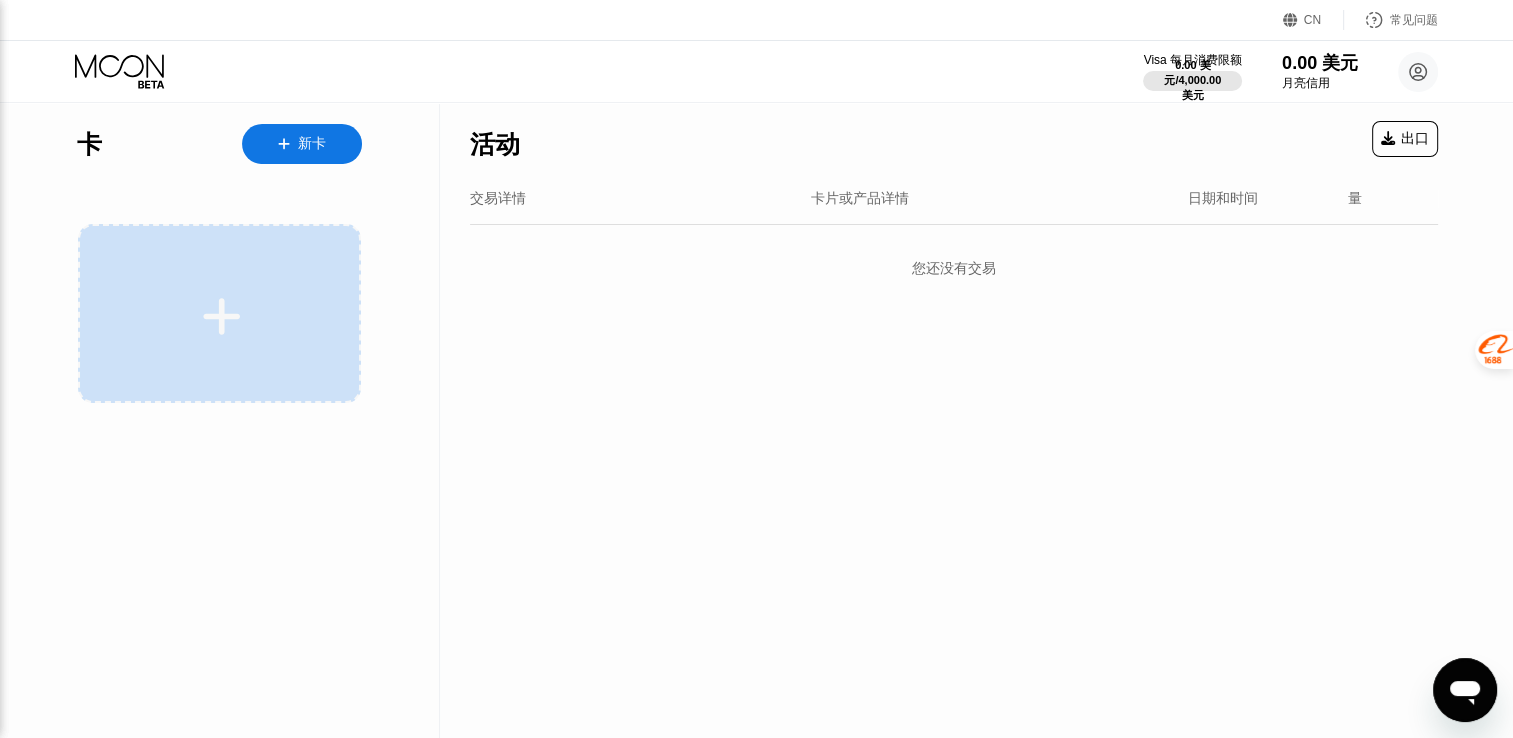 click at bounding box center (222, 316) 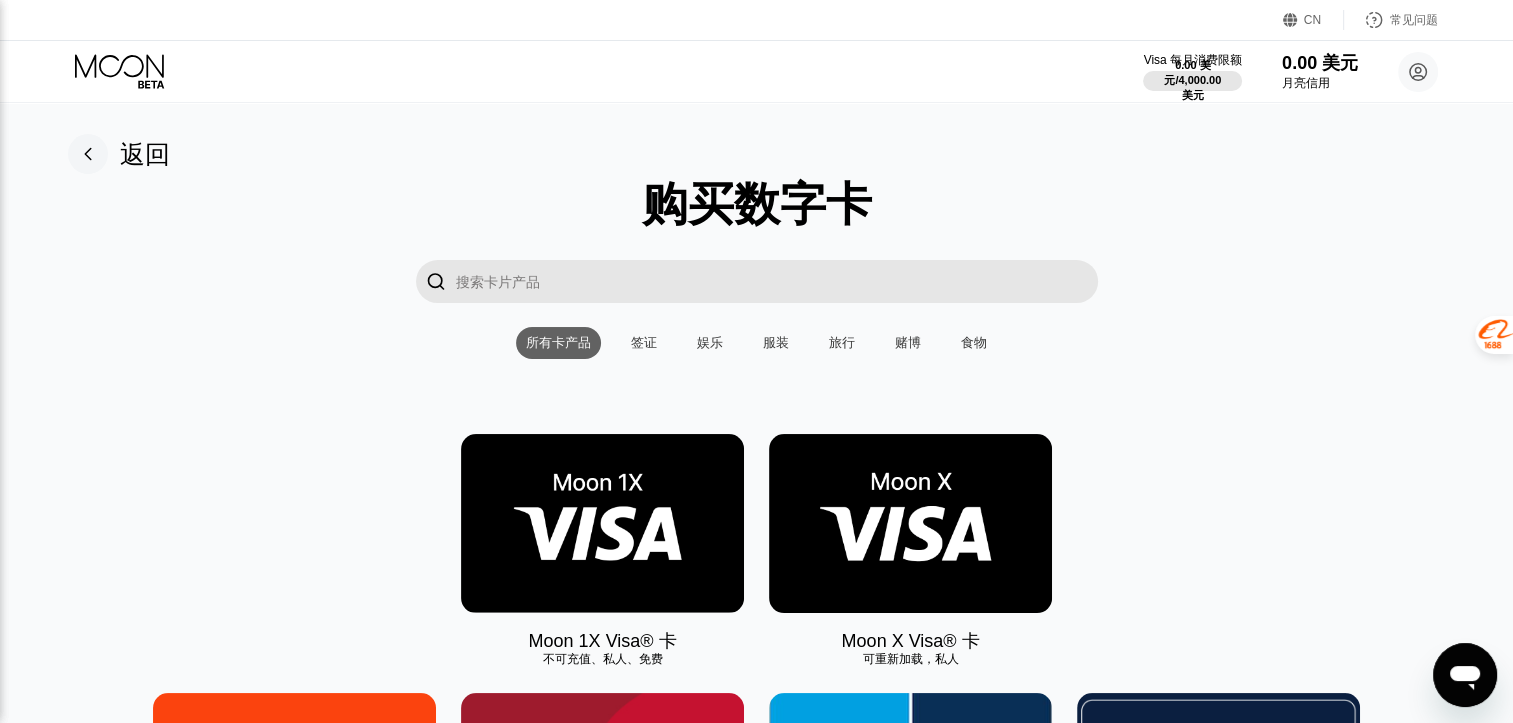 click at bounding box center [777, 281] 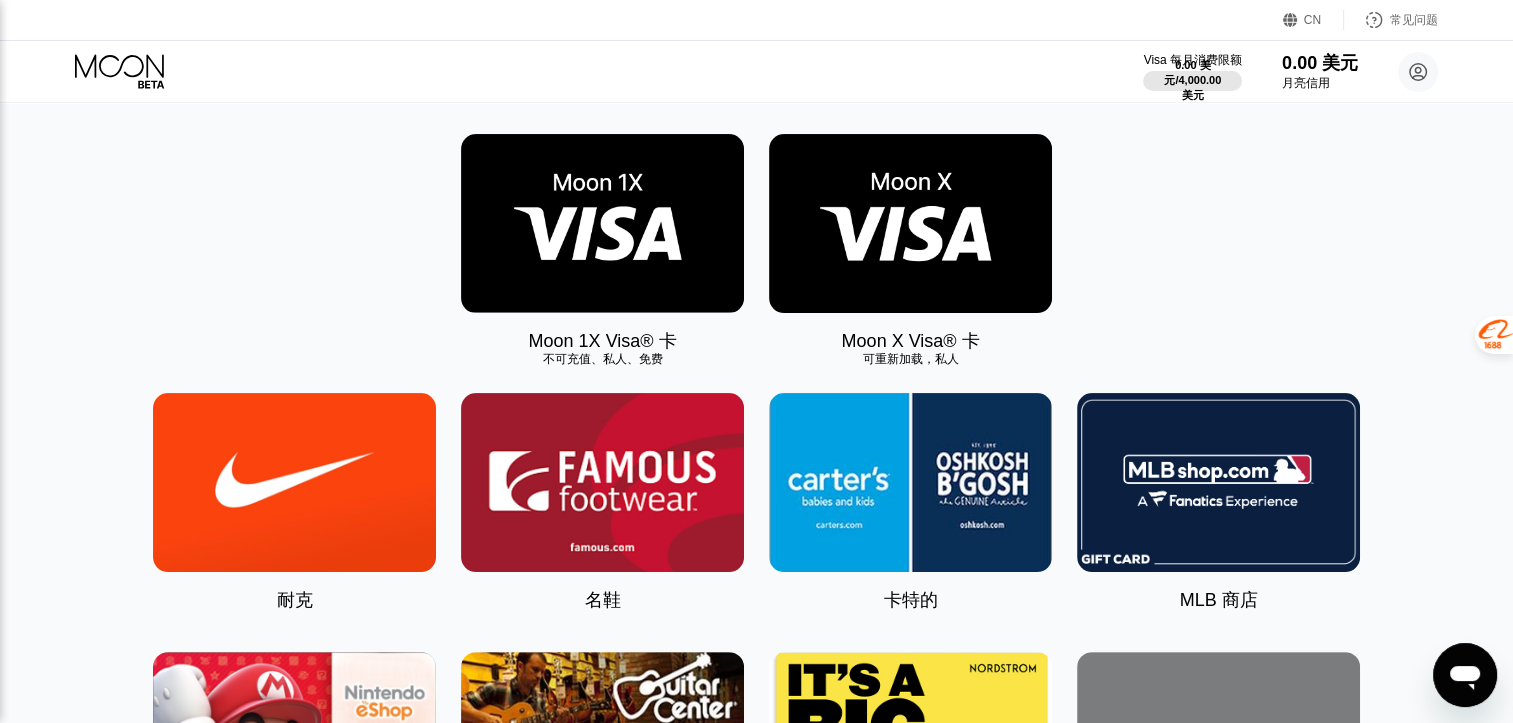 scroll, scrollTop: 0, scrollLeft: 0, axis: both 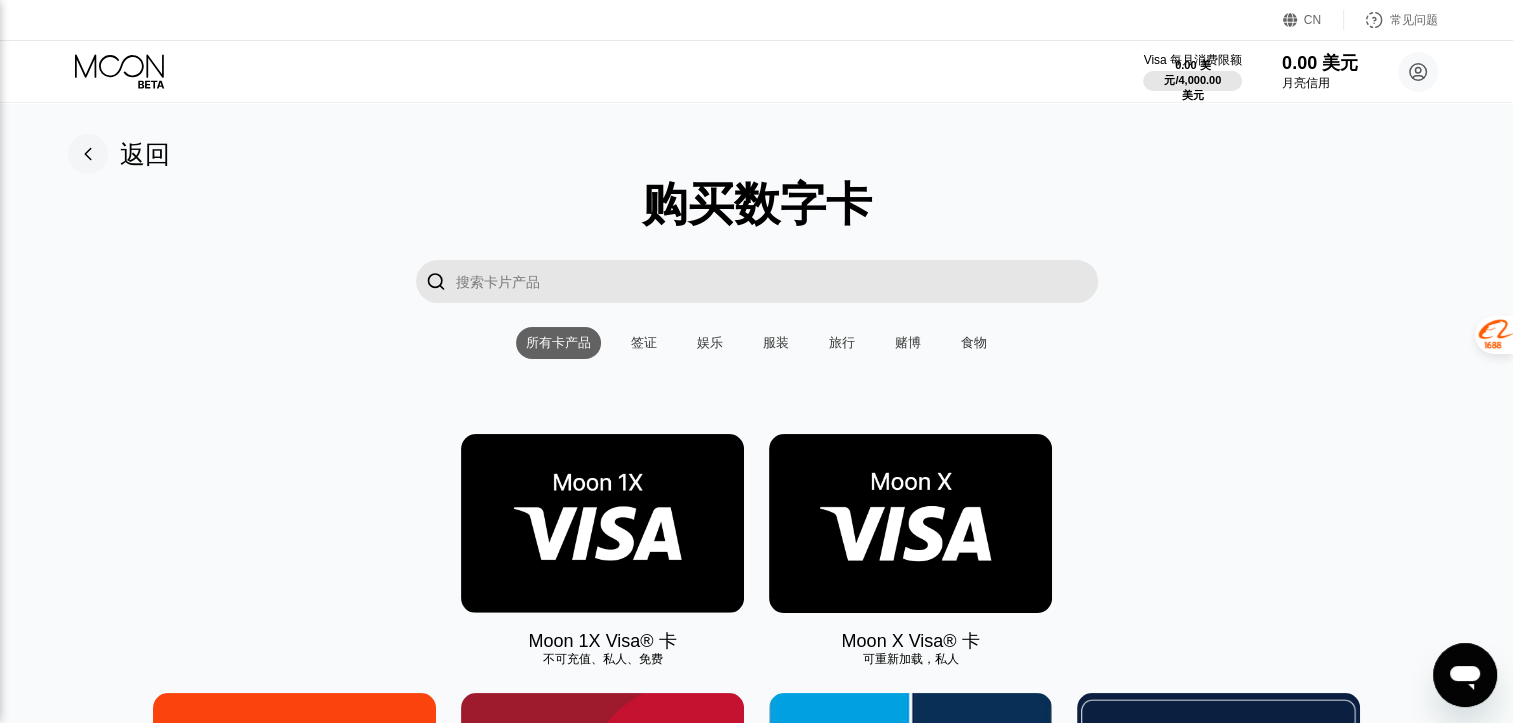 click at bounding box center (777, 281) 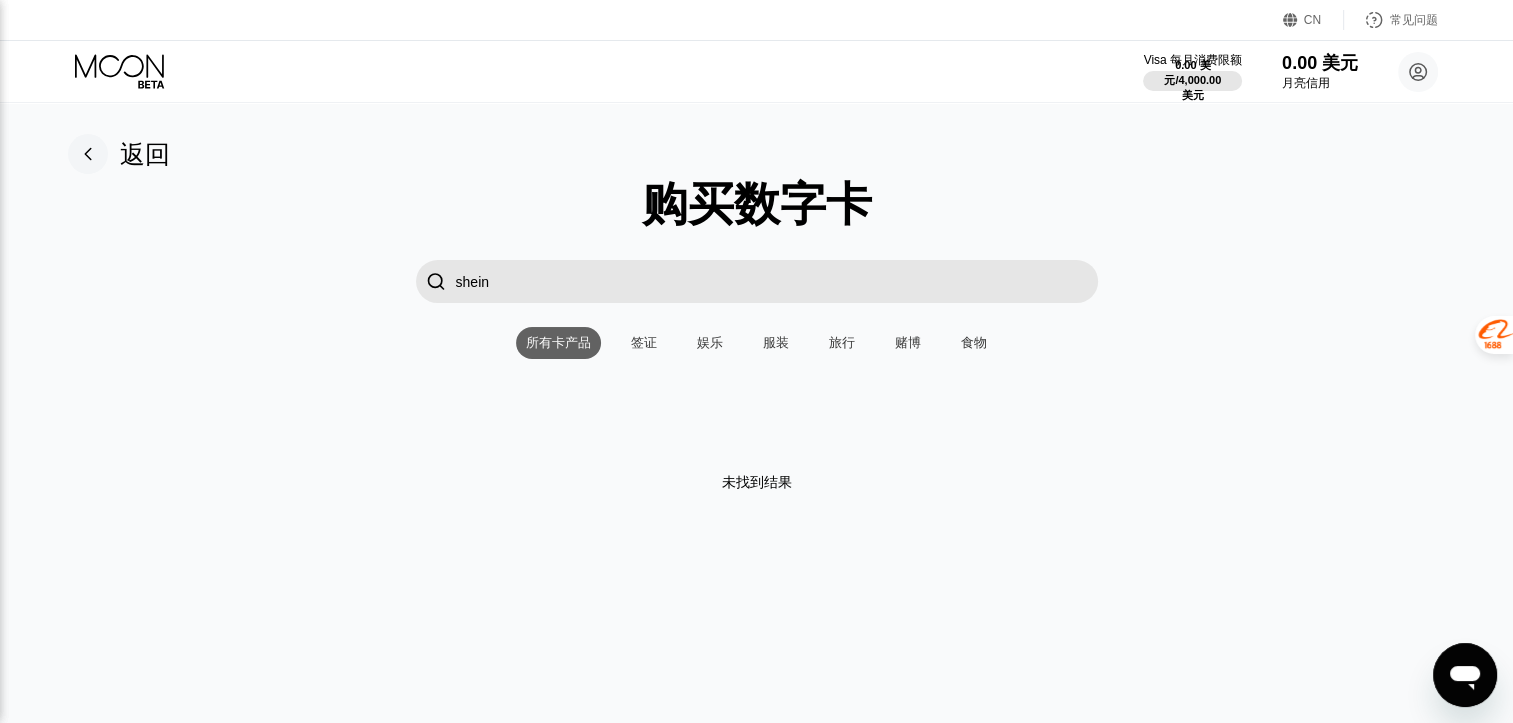 type on "shein" 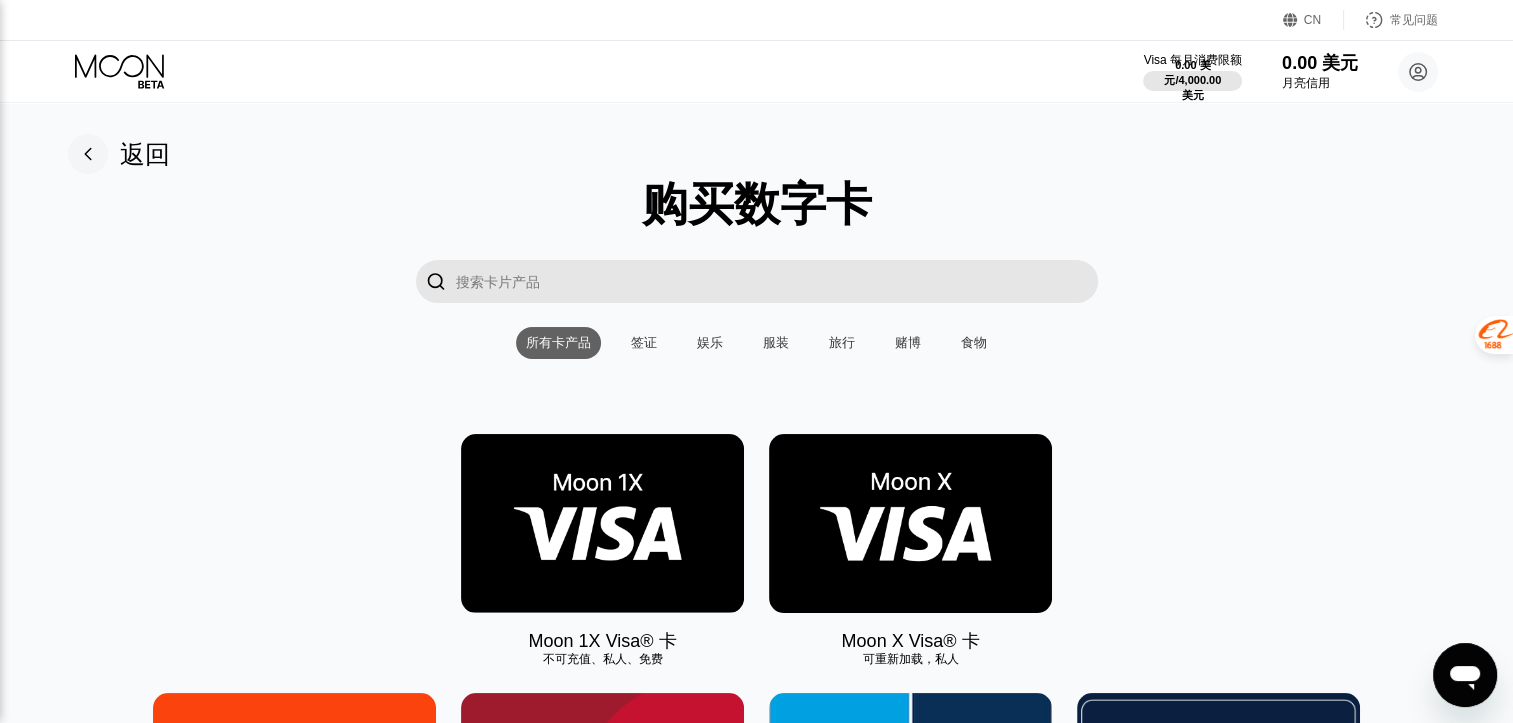 type 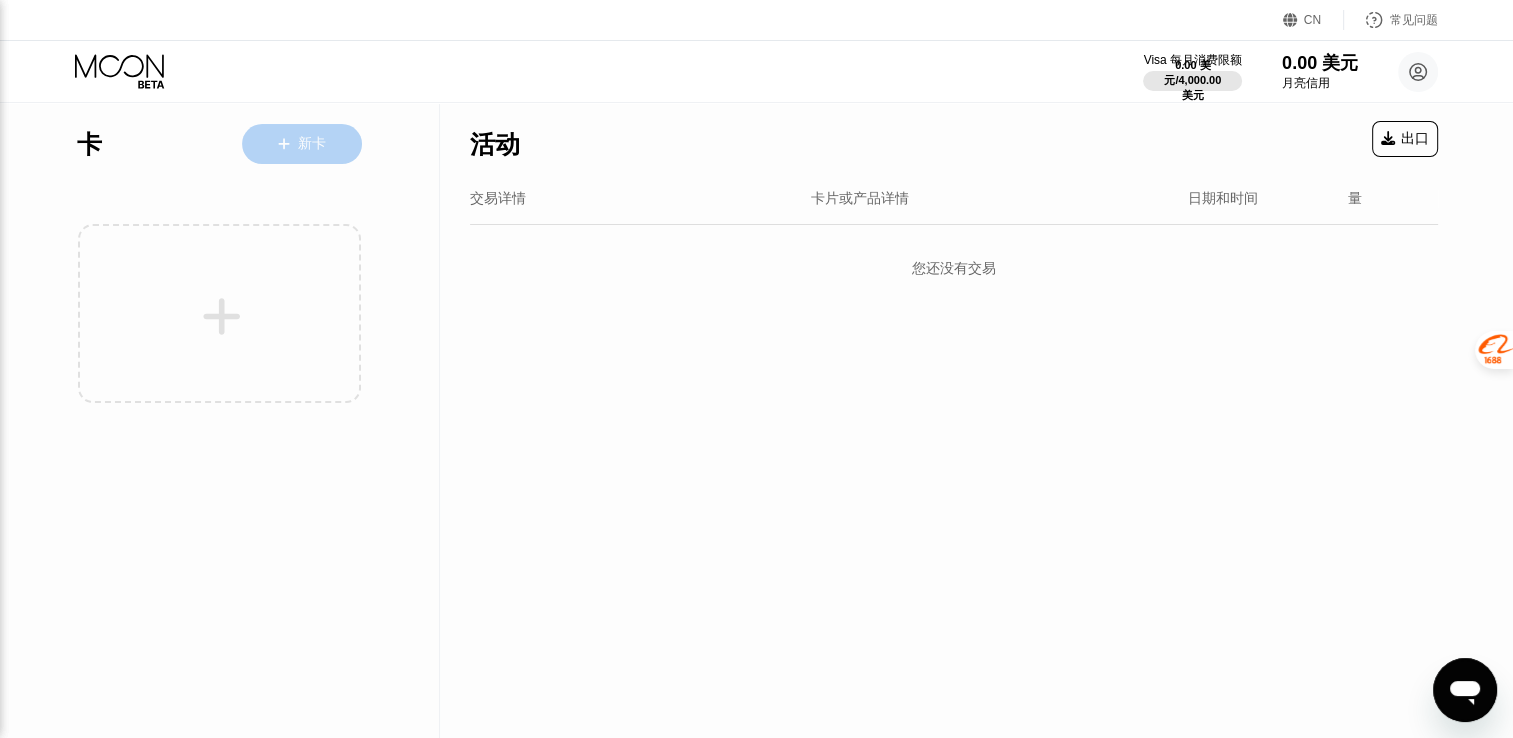 click on "新卡" at bounding box center [302, 144] 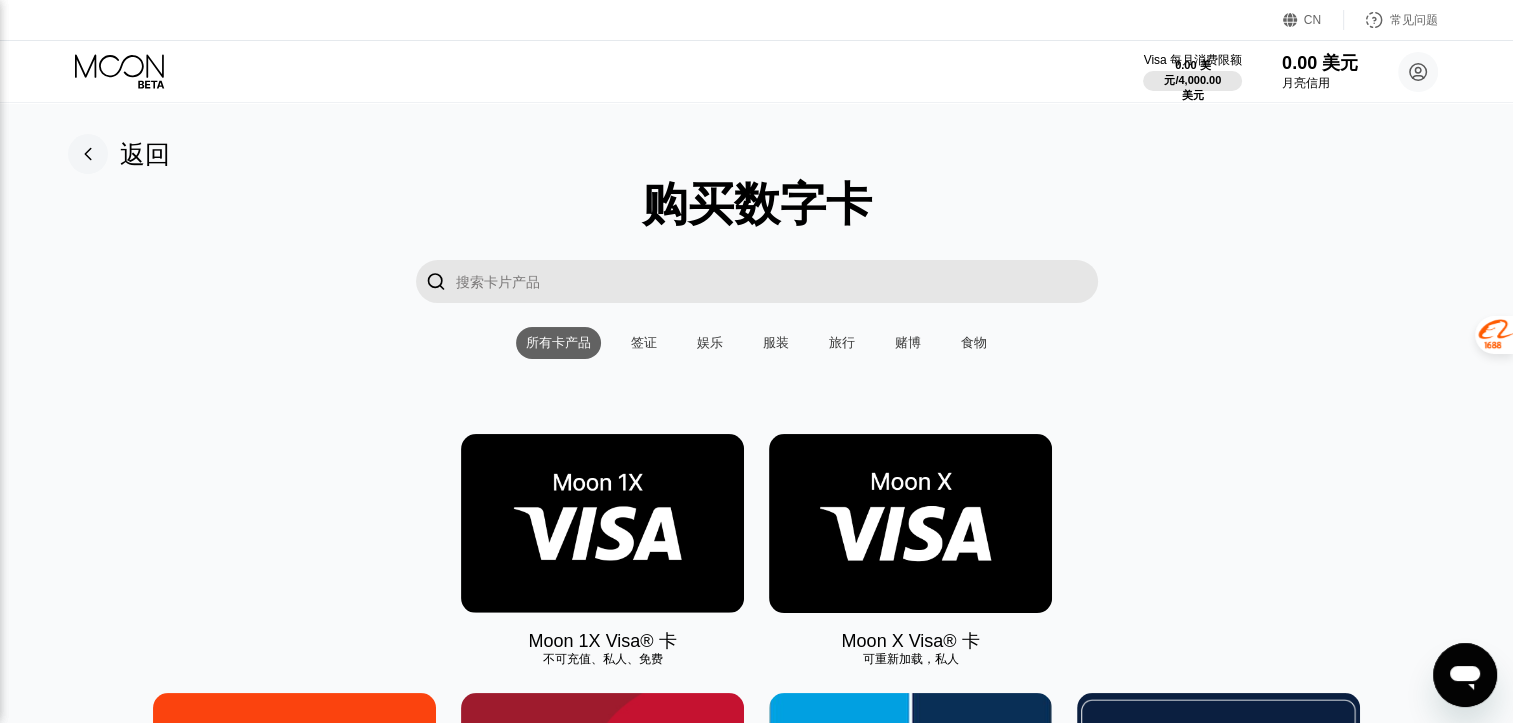 click on "服装" at bounding box center (776, 343) 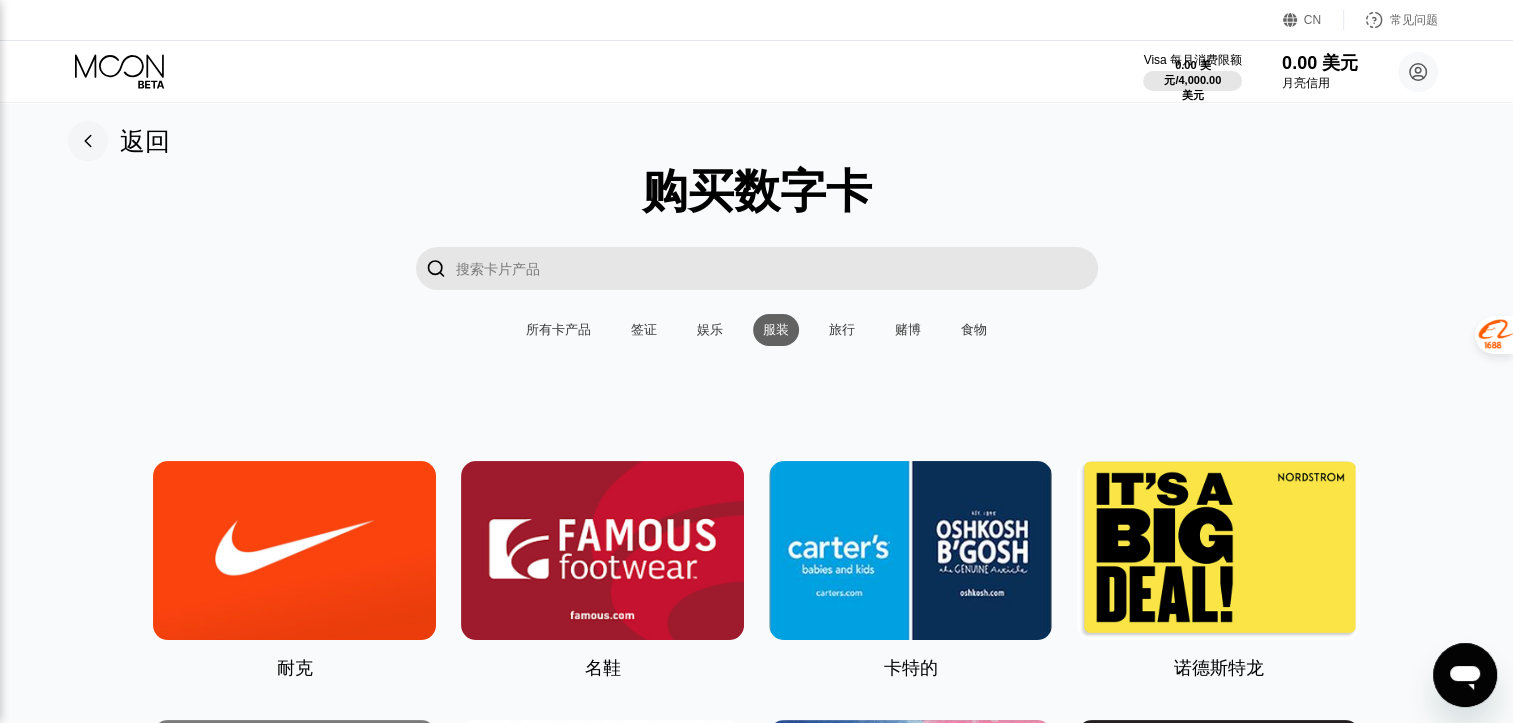 scroll, scrollTop: 0, scrollLeft: 0, axis: both 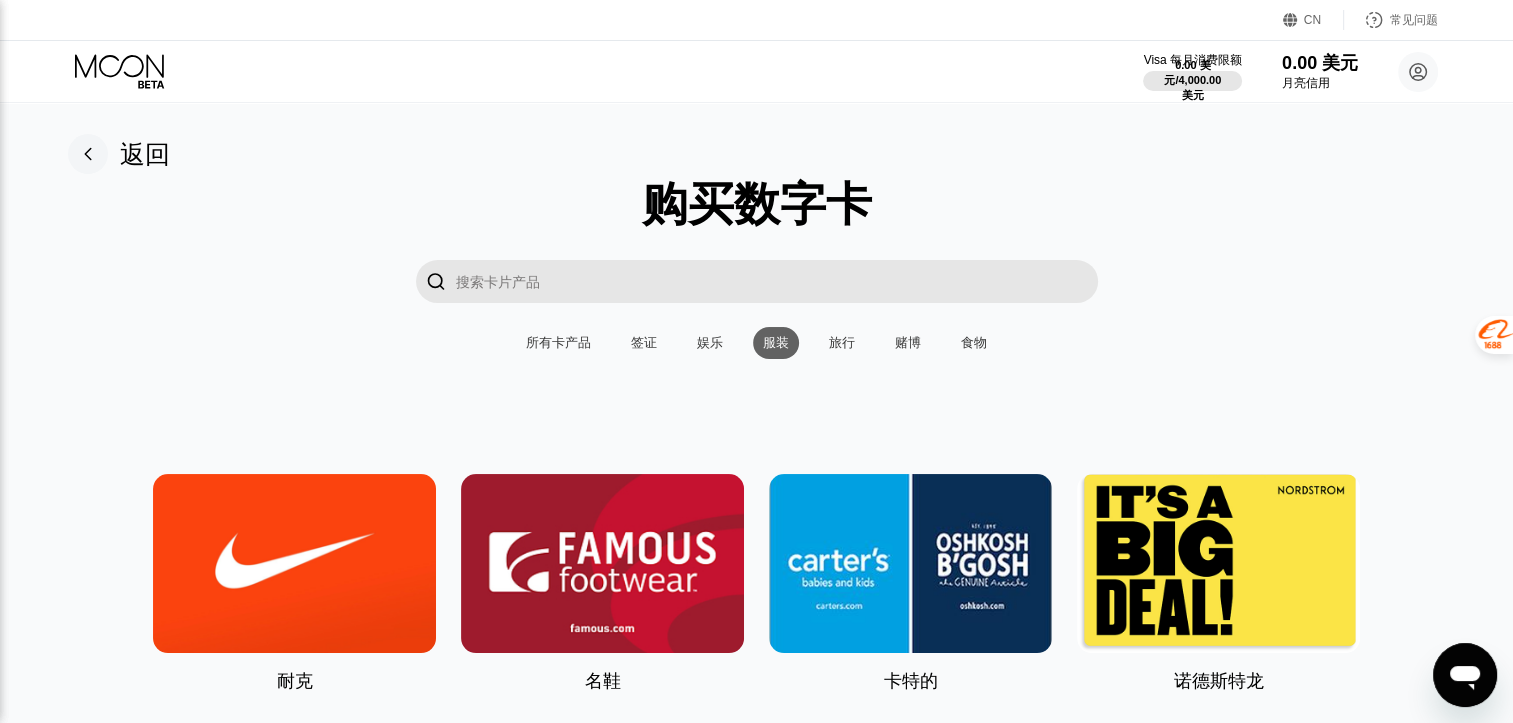 click on "返回" at bounding box center [145, 154] 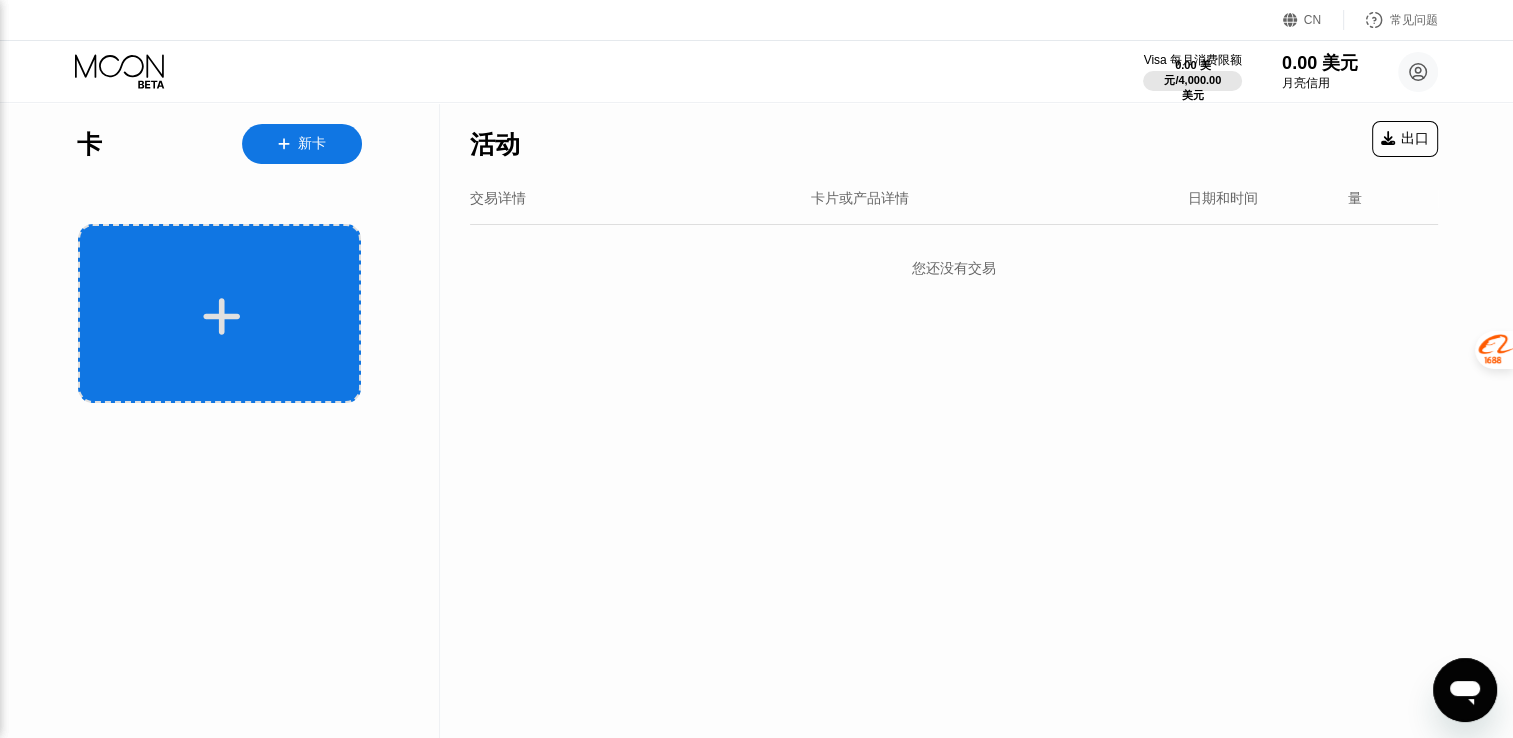 click at bounding box center [219, 313] 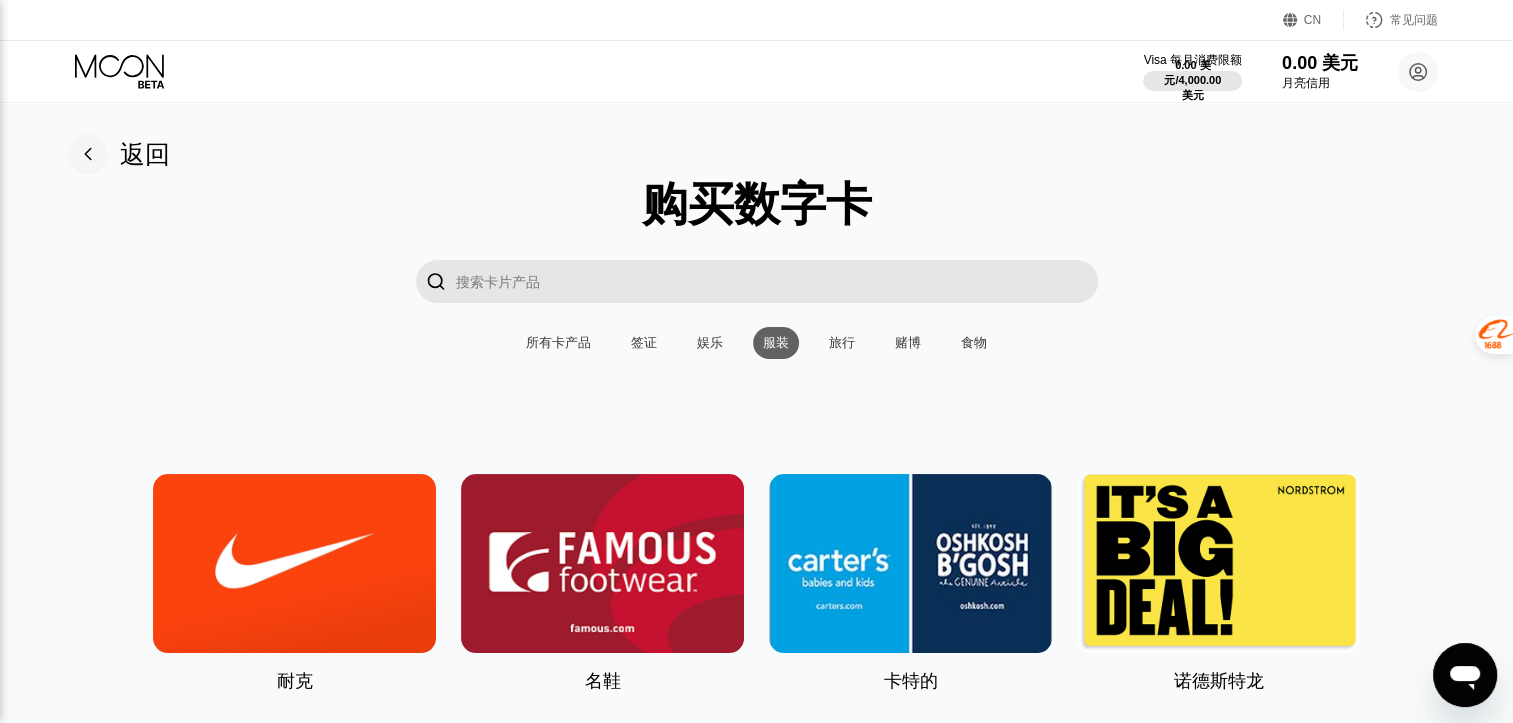 click on "所有卡产品" at bounding box center [558, 343] 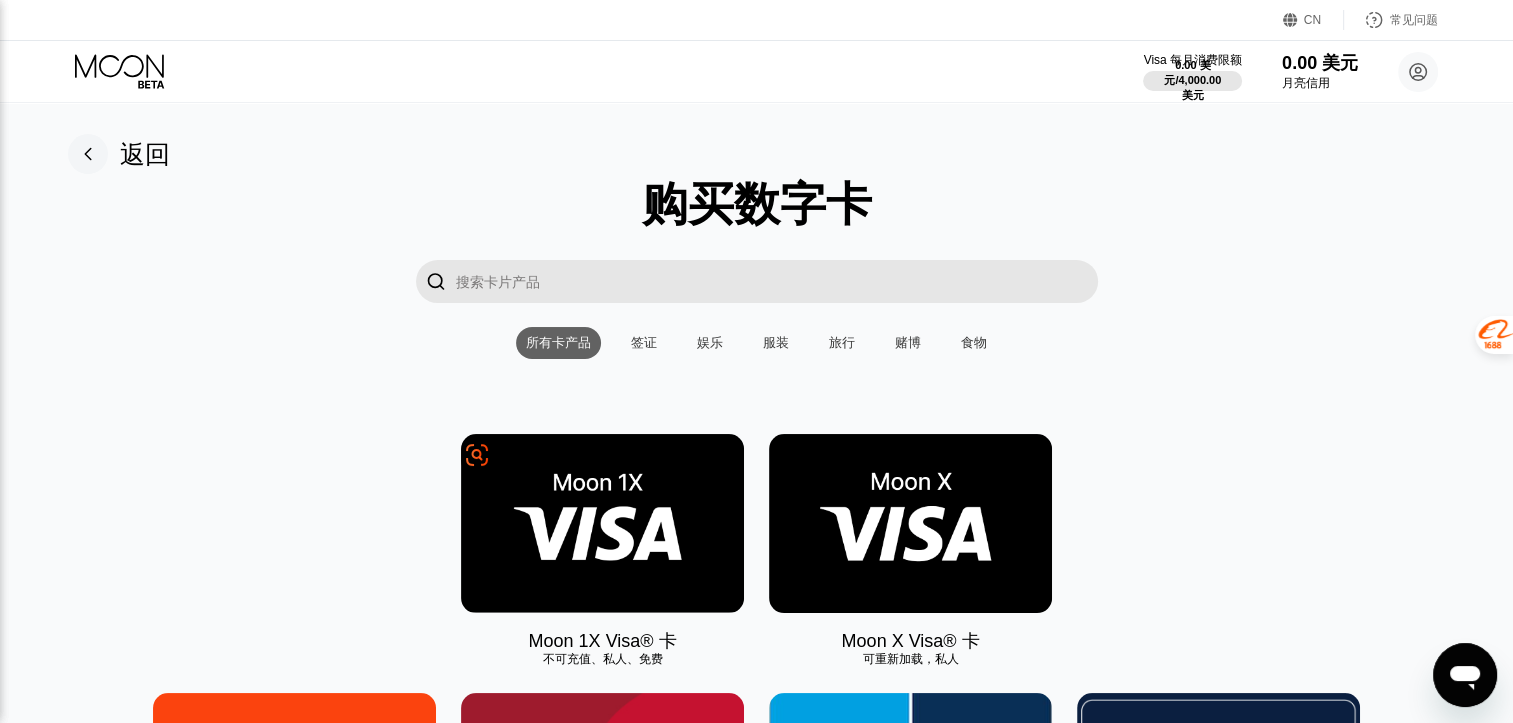 click at bounding box center [602, 523] 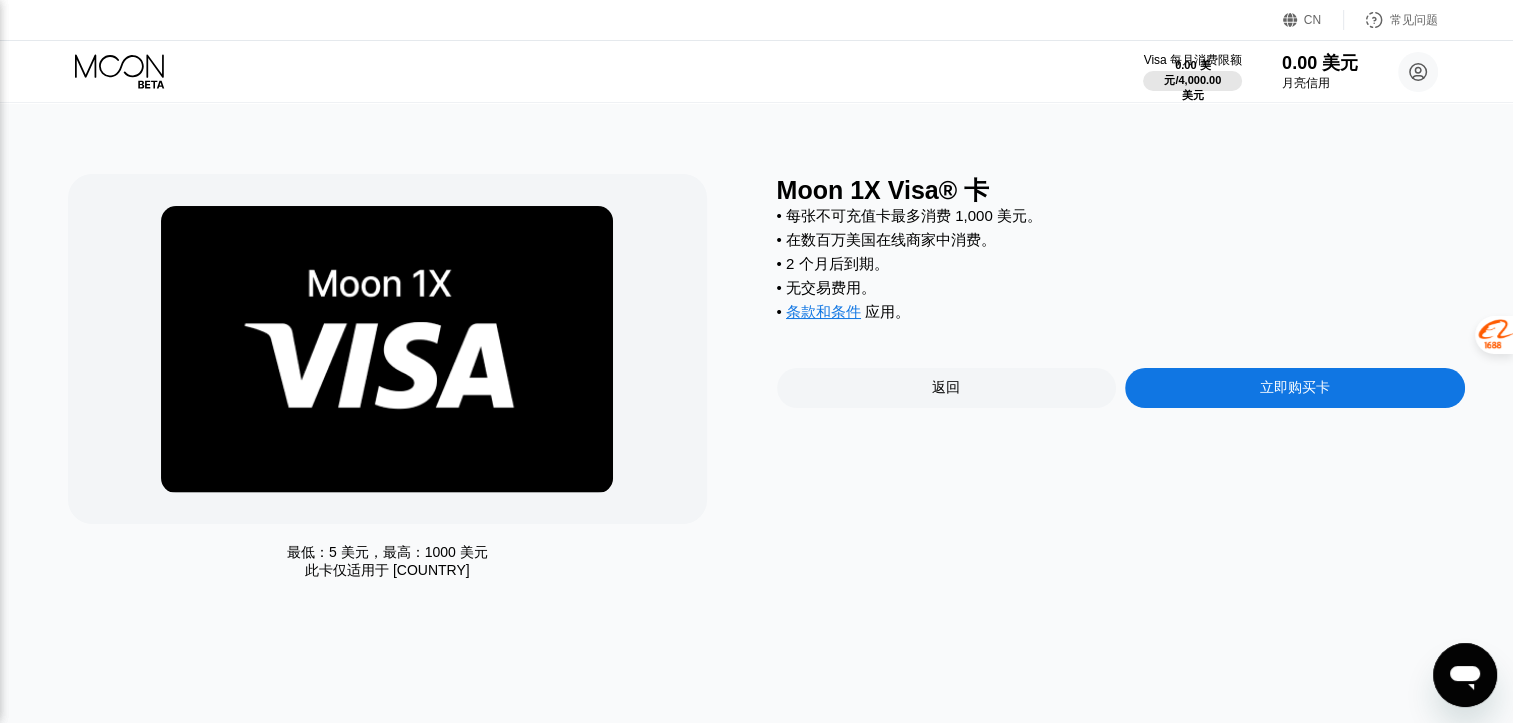 click on "立即购买卡" at bounding box center (1295, 388) 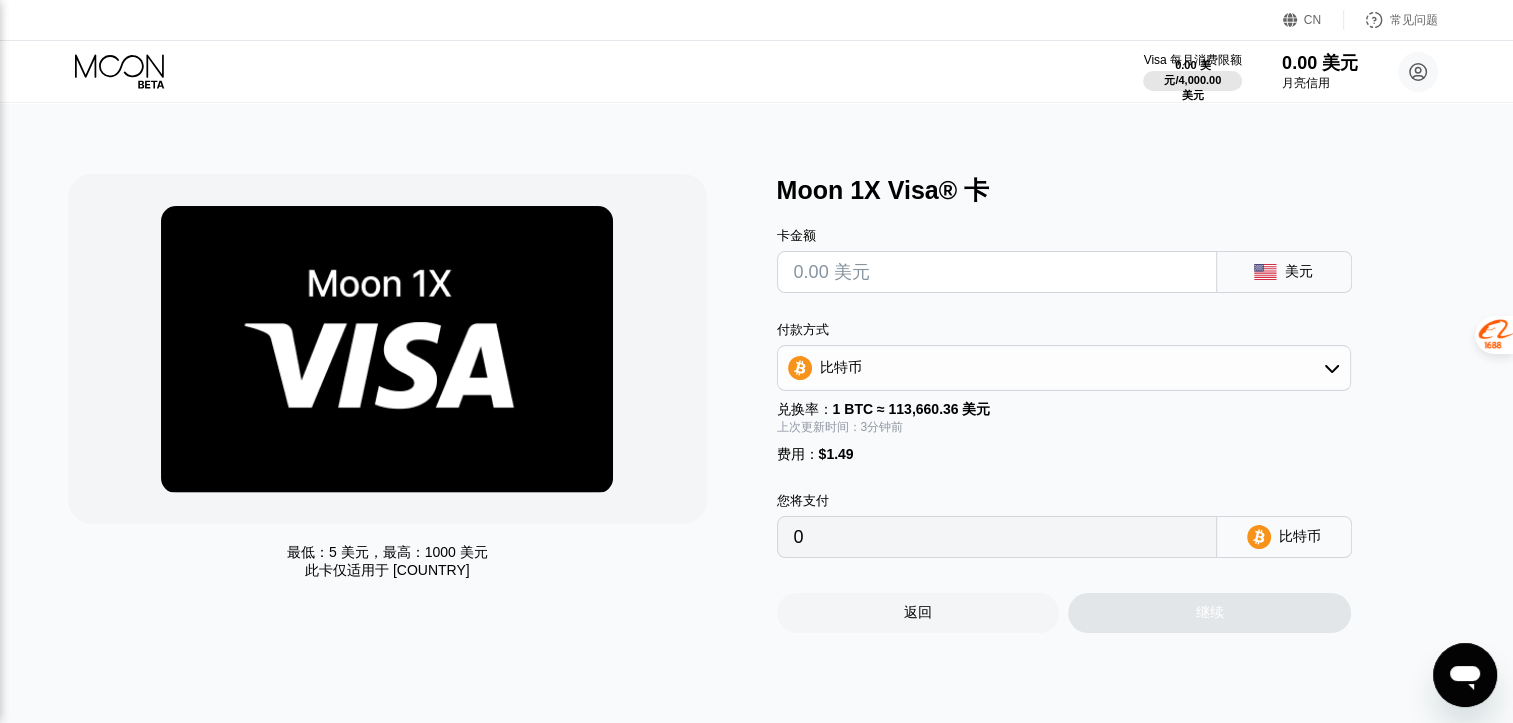 click at bounding box center (997, 272) 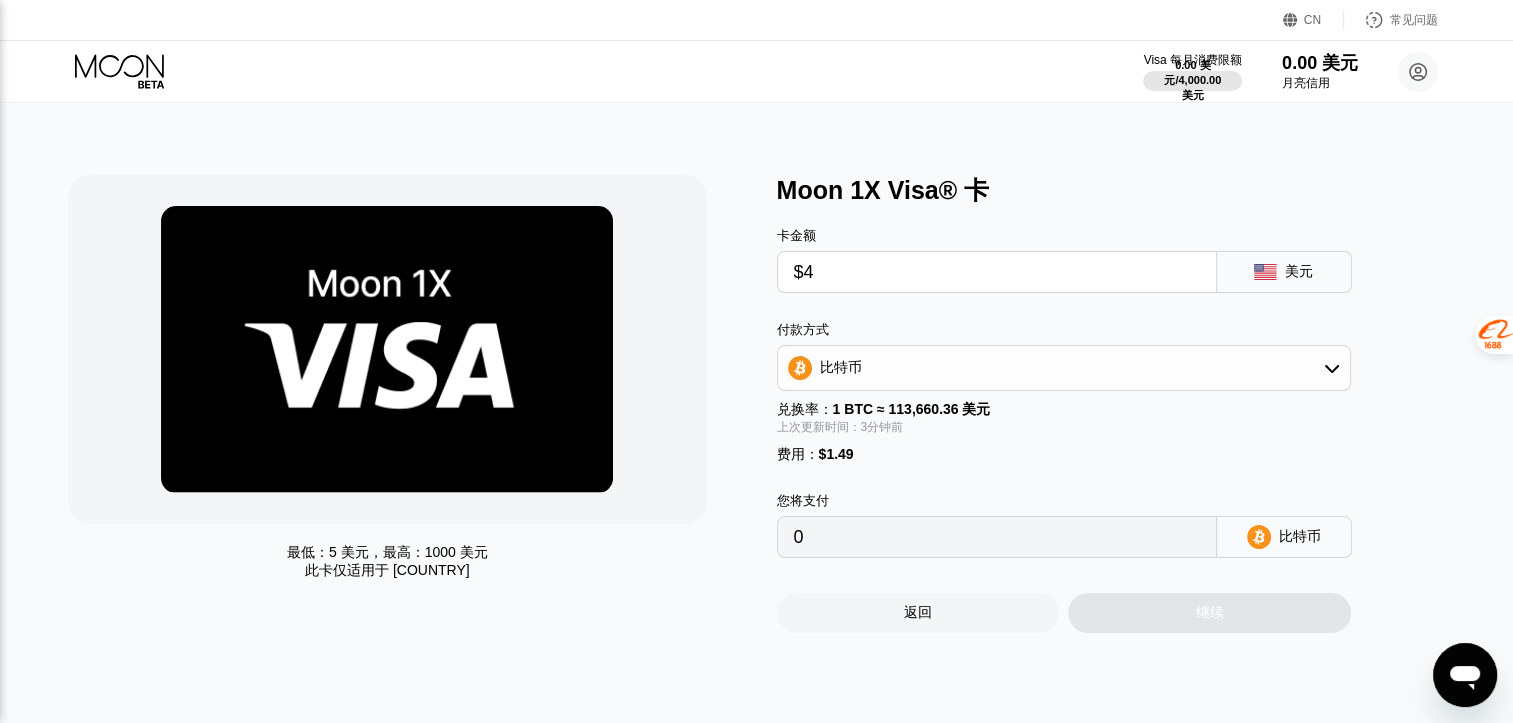 type on "0.00005040" 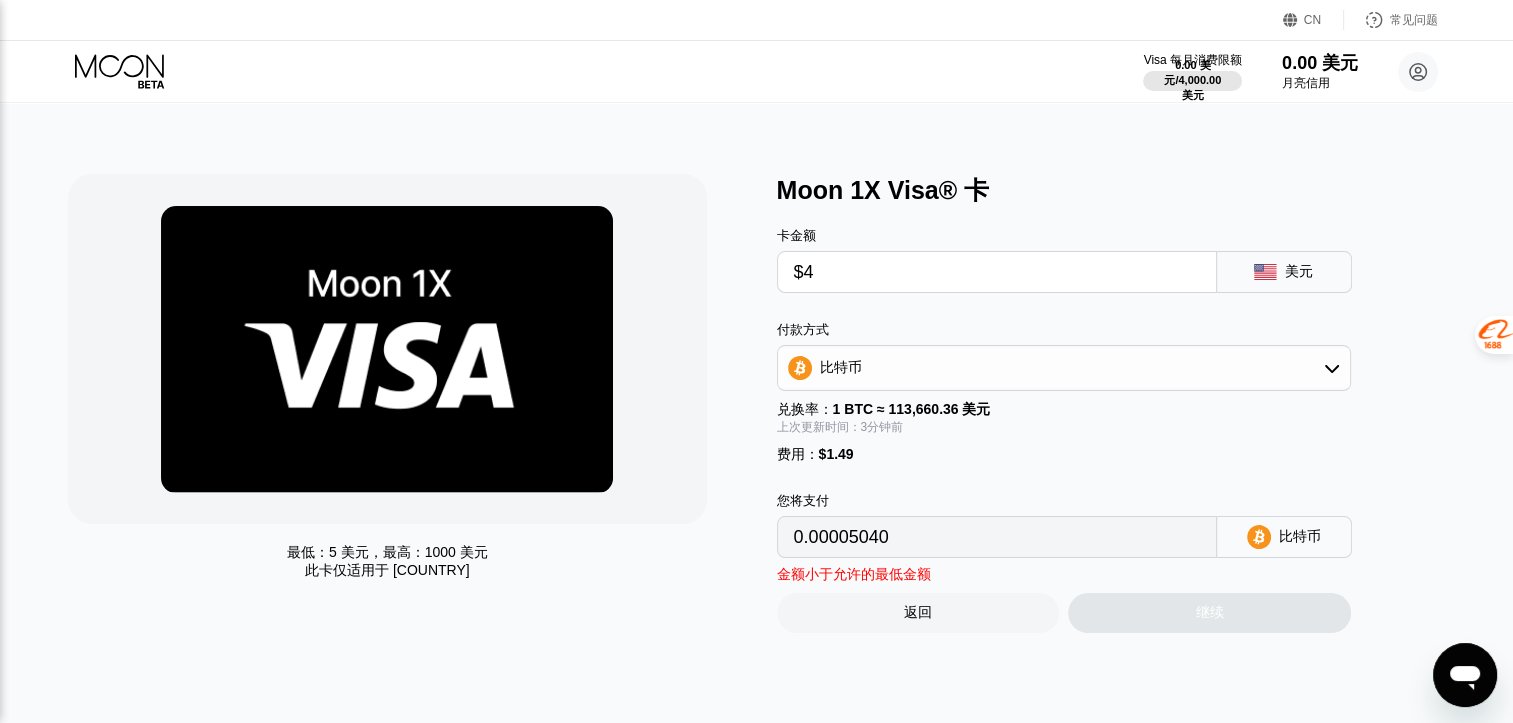 type 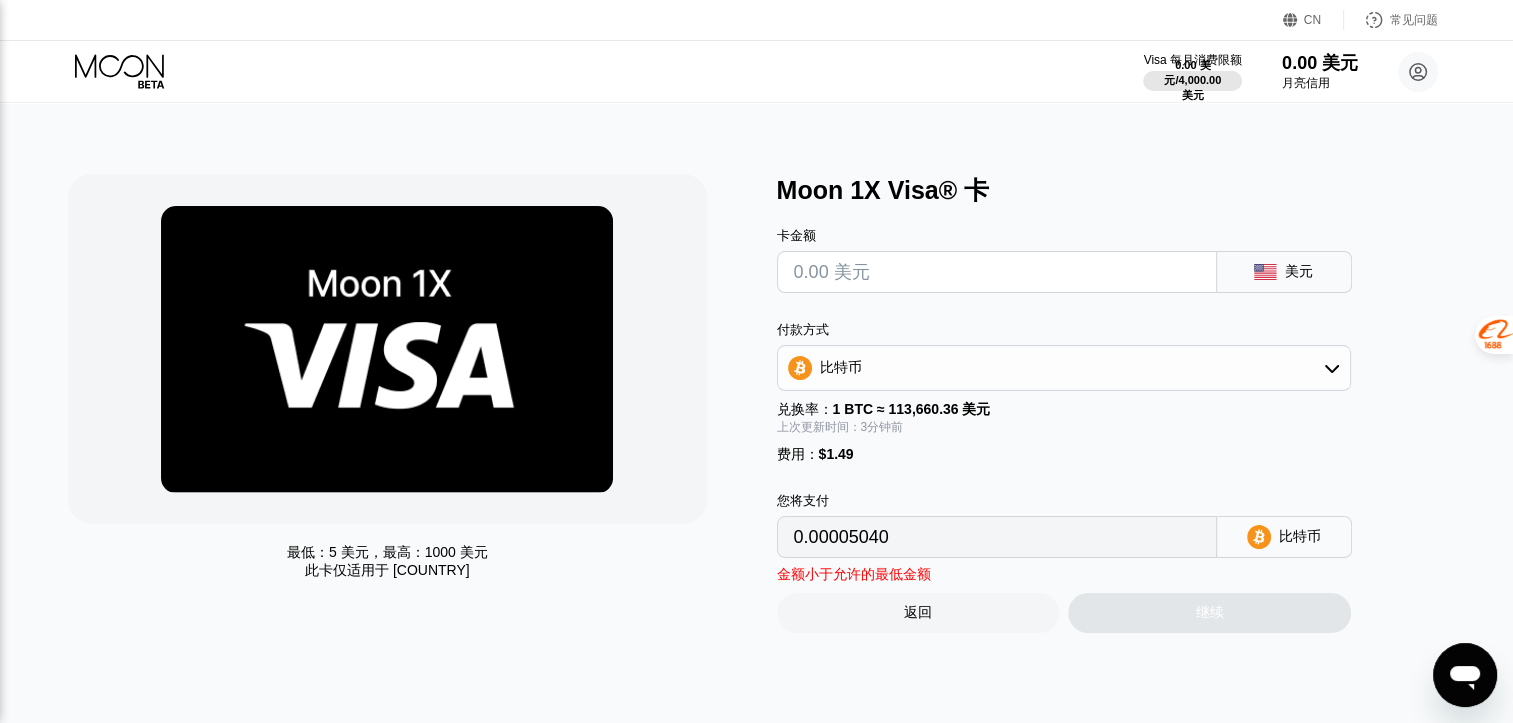 type on "0" 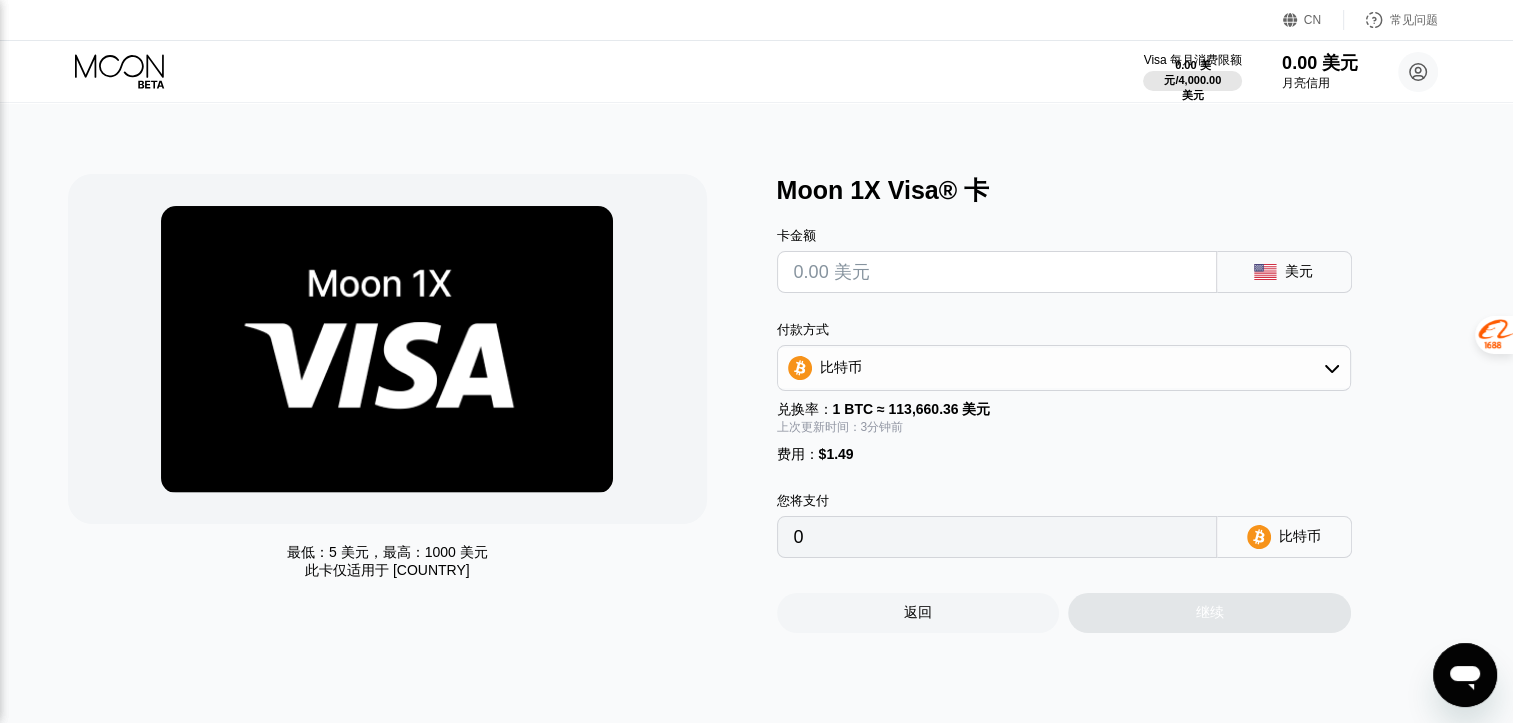 type on "$5" 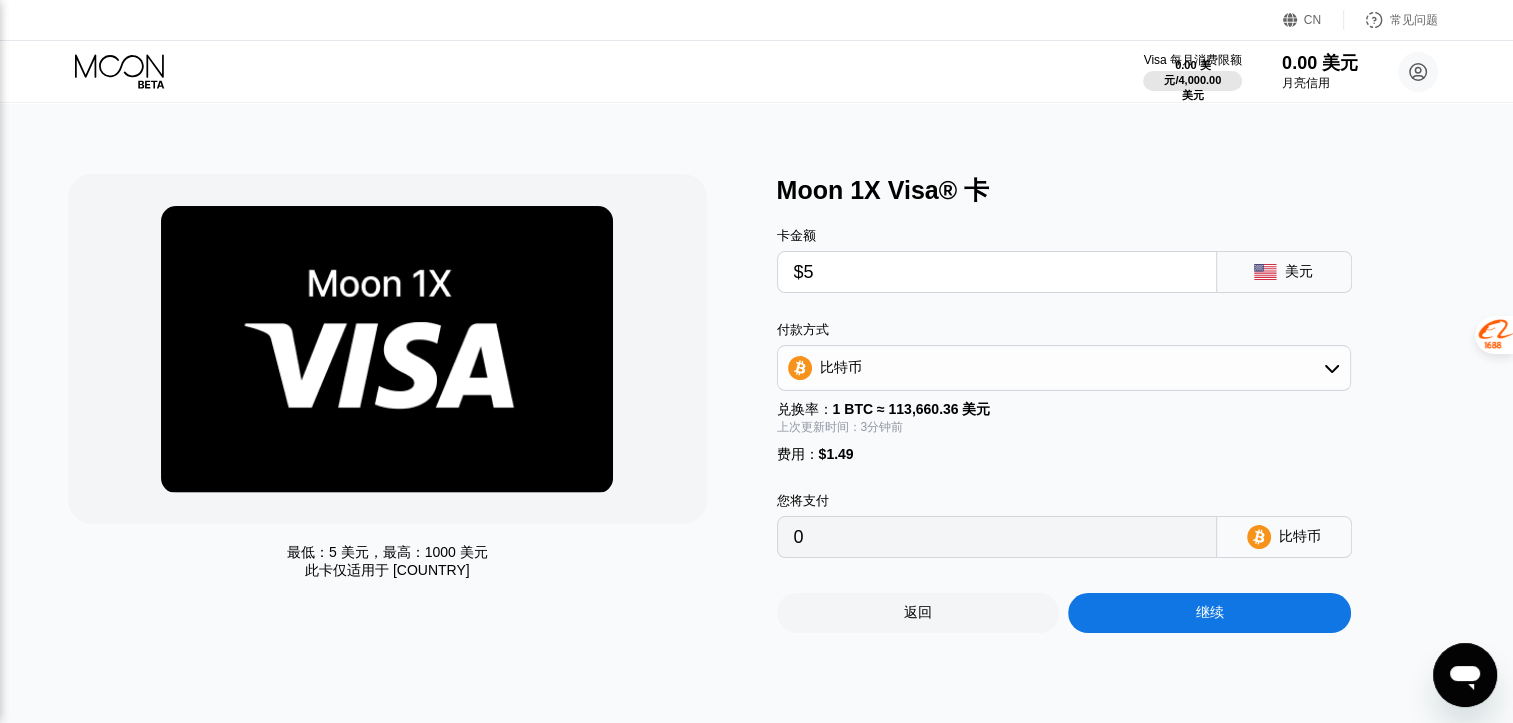 type on "0.00005958" 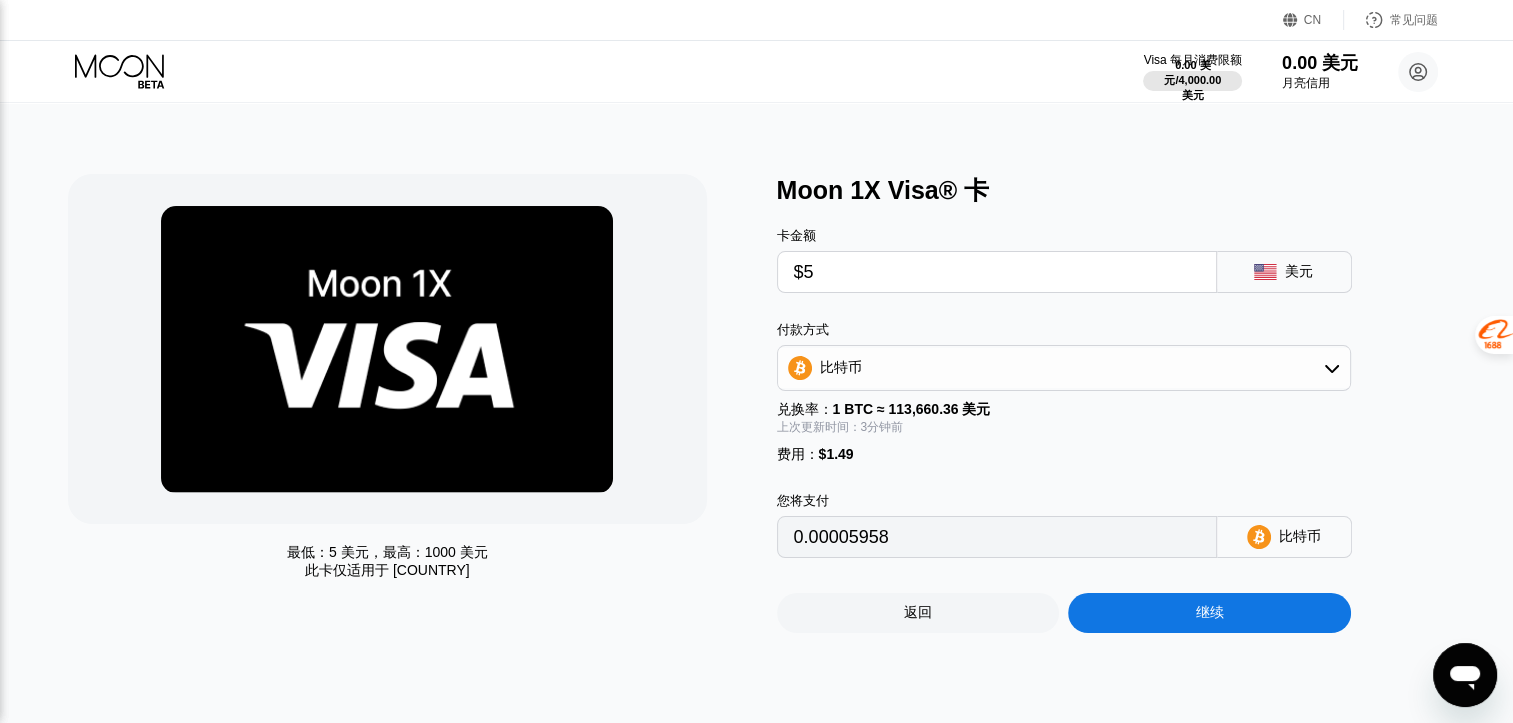 type on "$5" 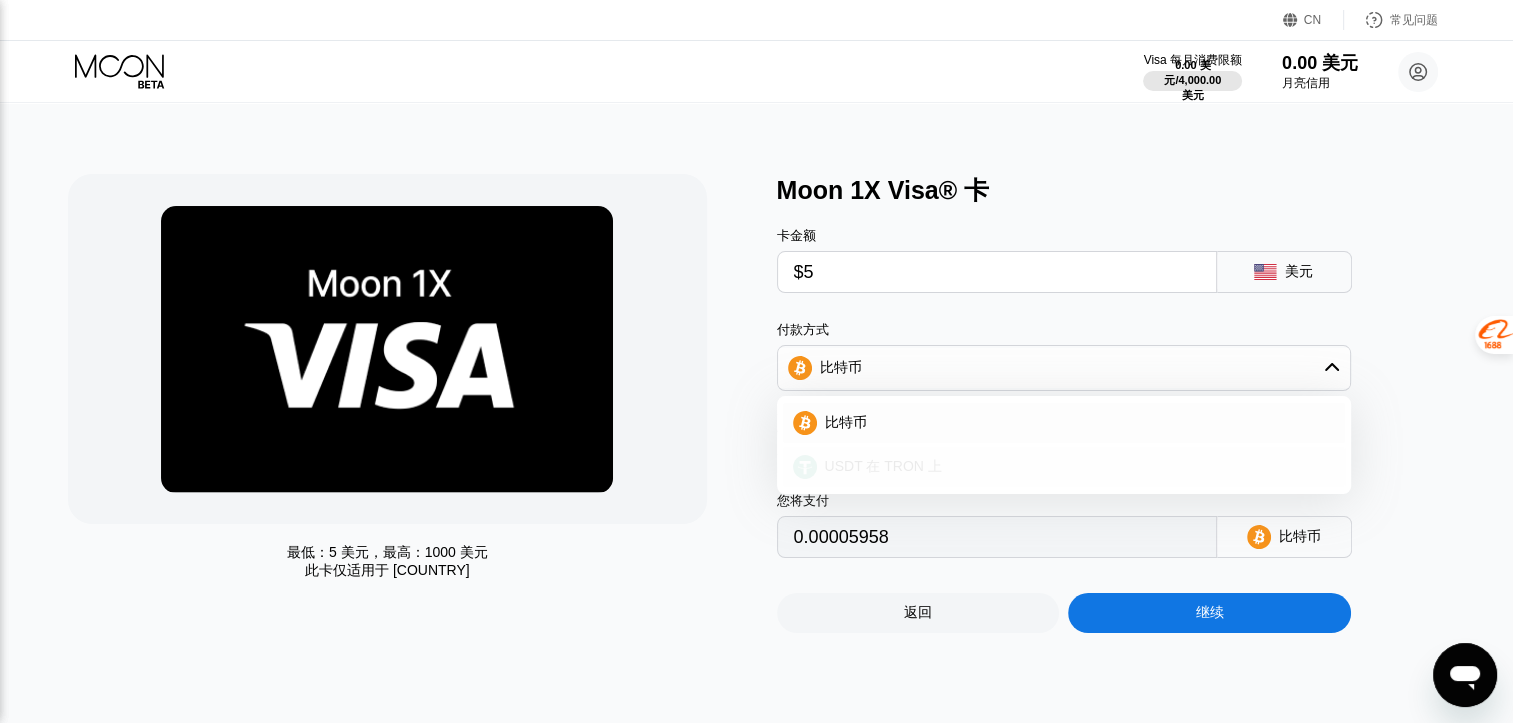 click on "USDT 在 TRON 上" at bounding box center (1064, 467) 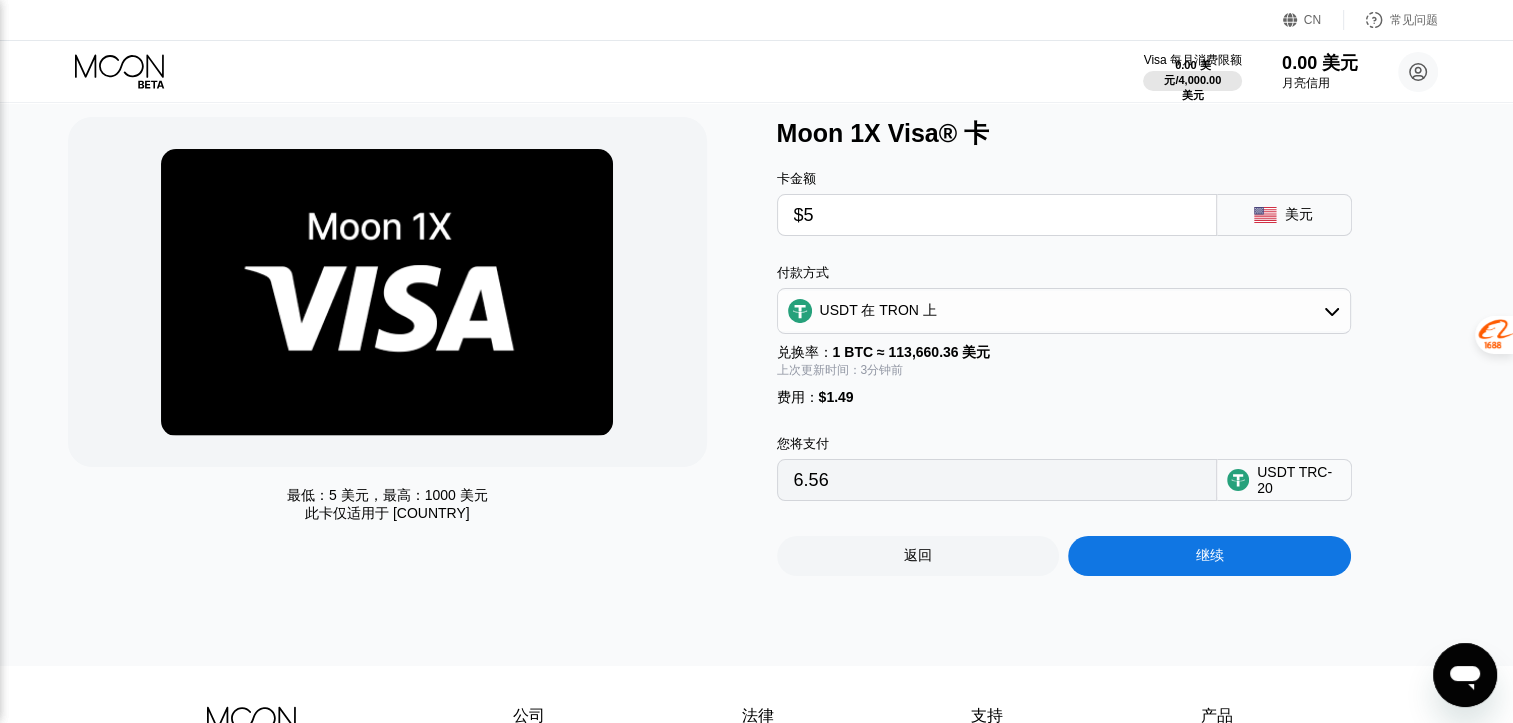 scroll, scrollTop: 100, scrollLeft: 0, axis: vertical 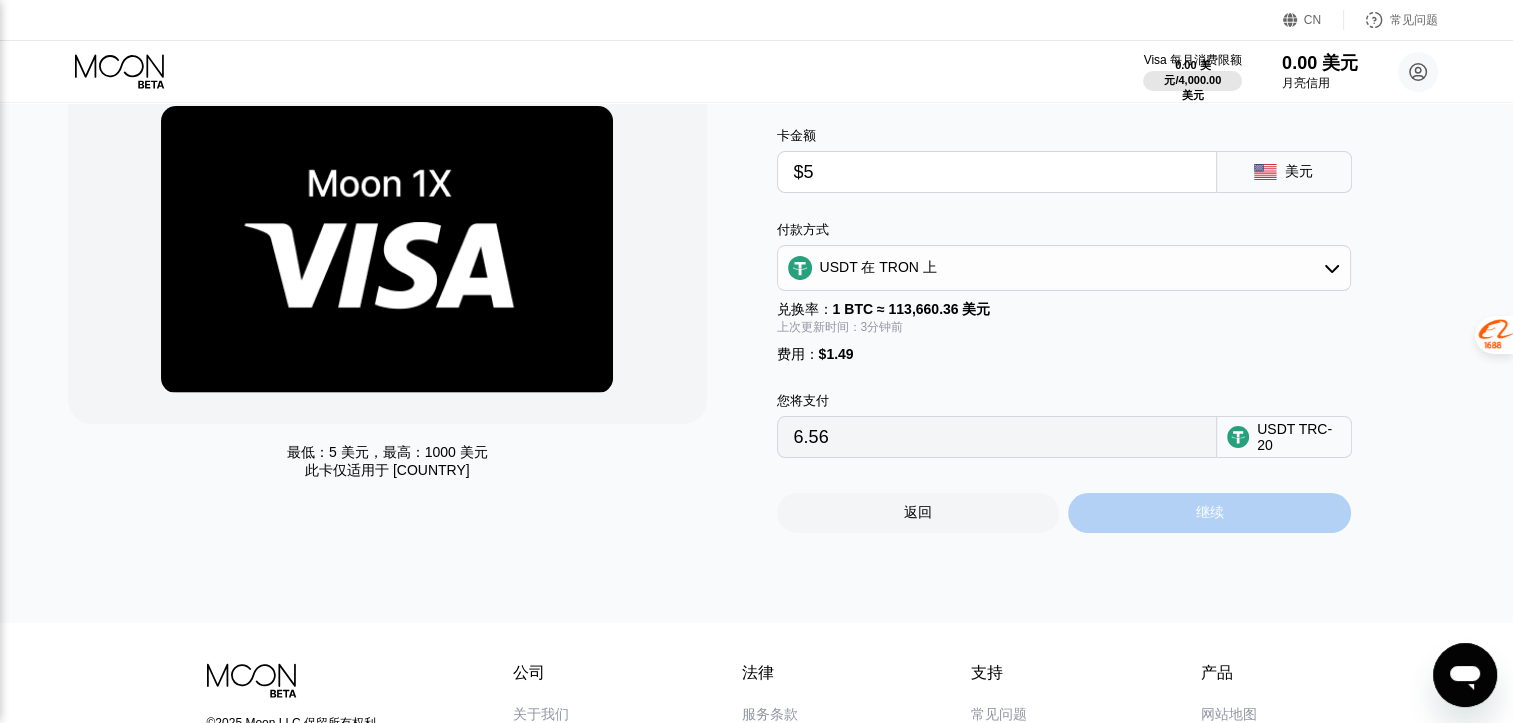 click on "继续" at bounding box center (1209, 513) 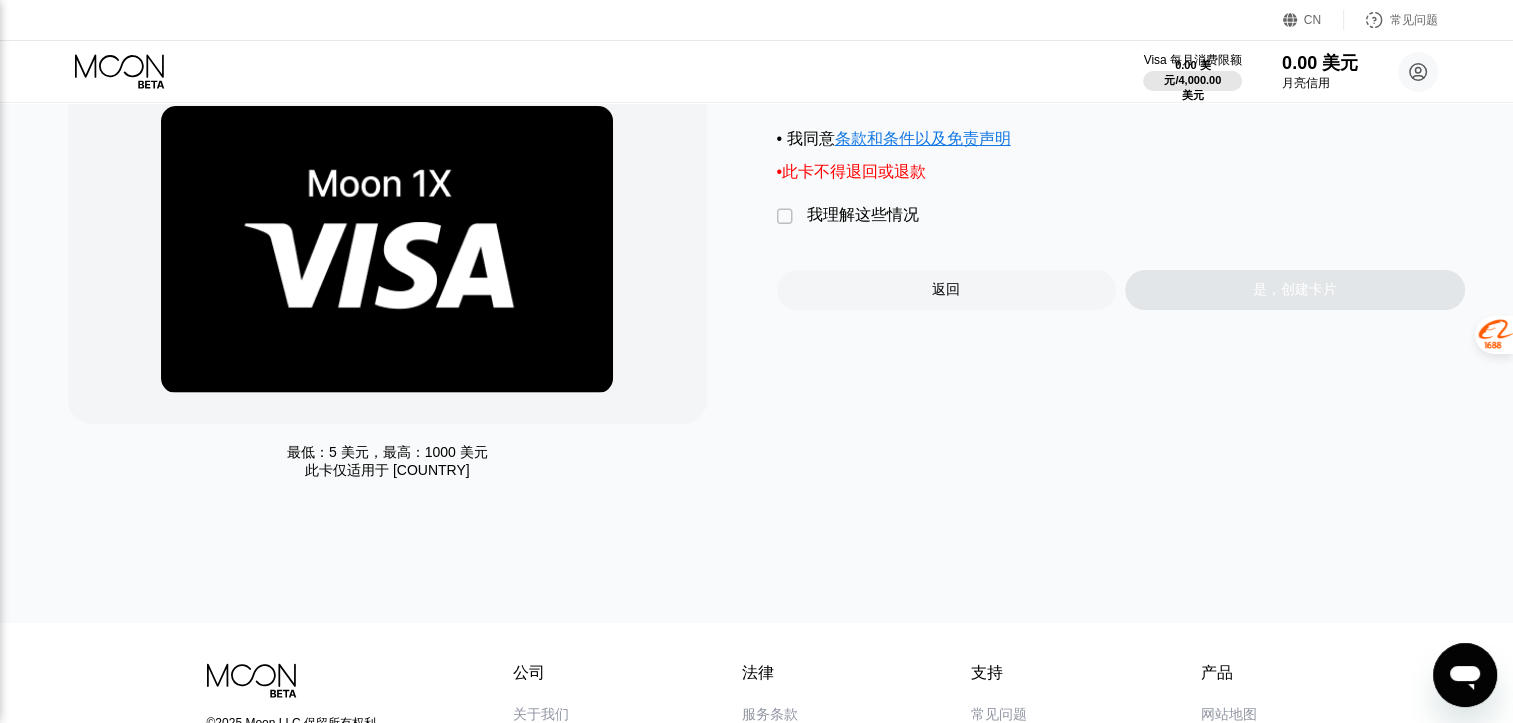 scroll, scrollTop: 0, scrollLeft: 0, axis: both 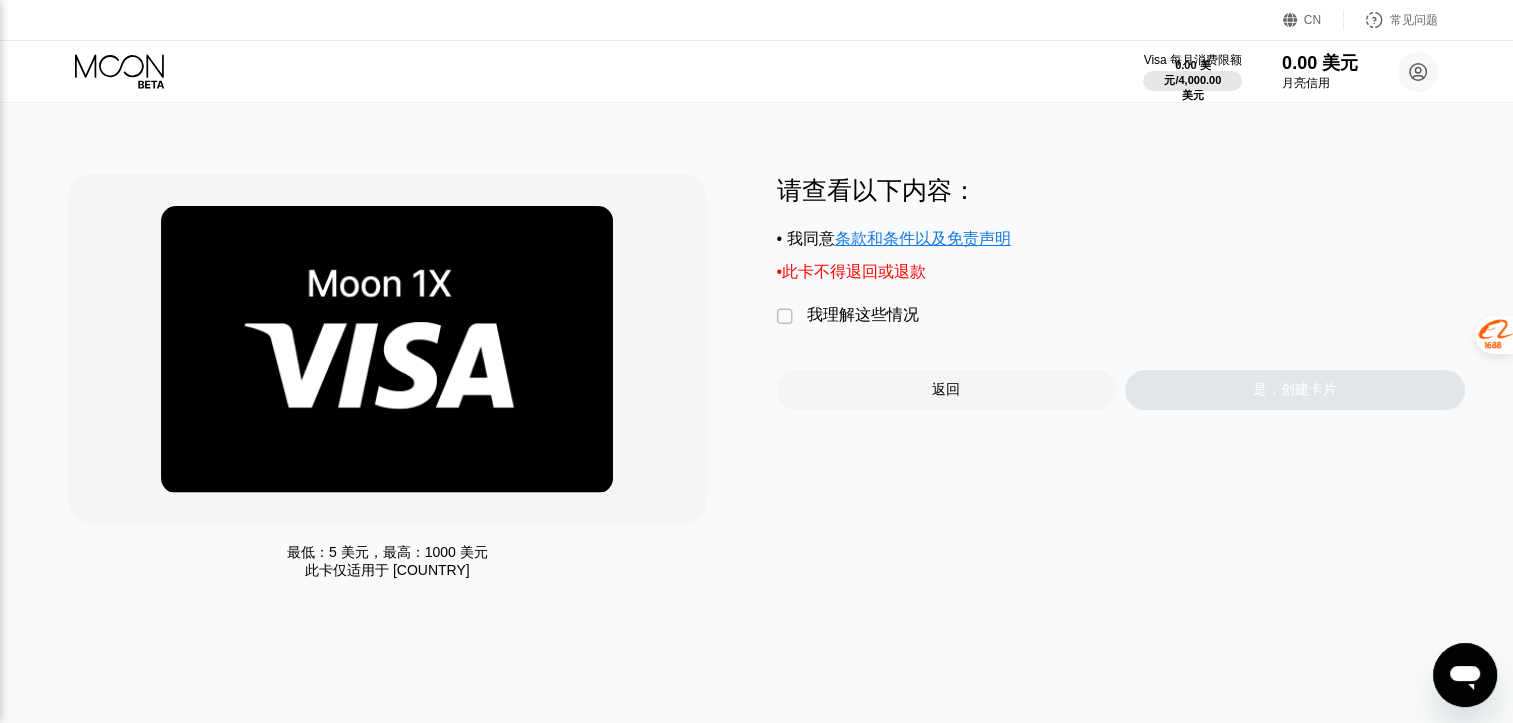click on "" at bounding box center [787, 317] 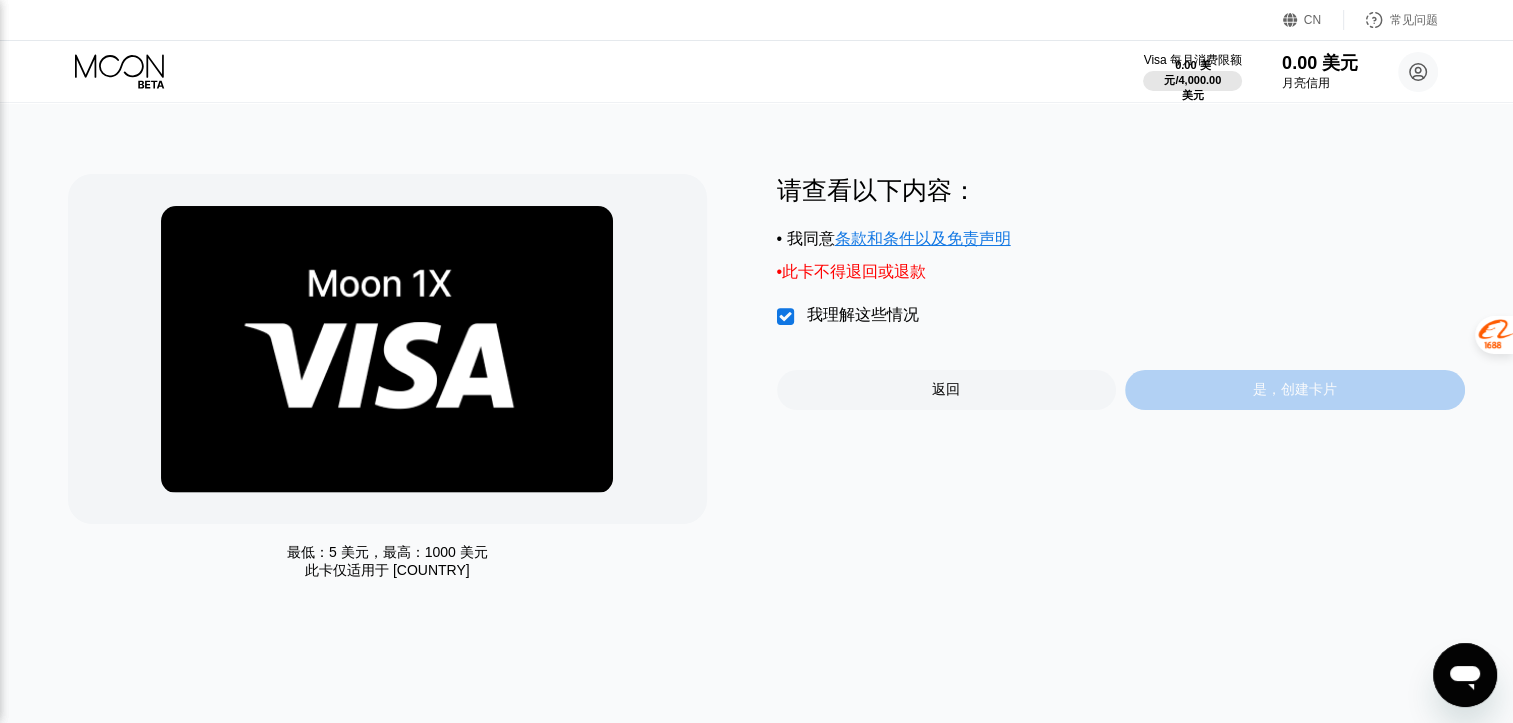 click on "是，创建卡片" at bounding box center (1295, 390) 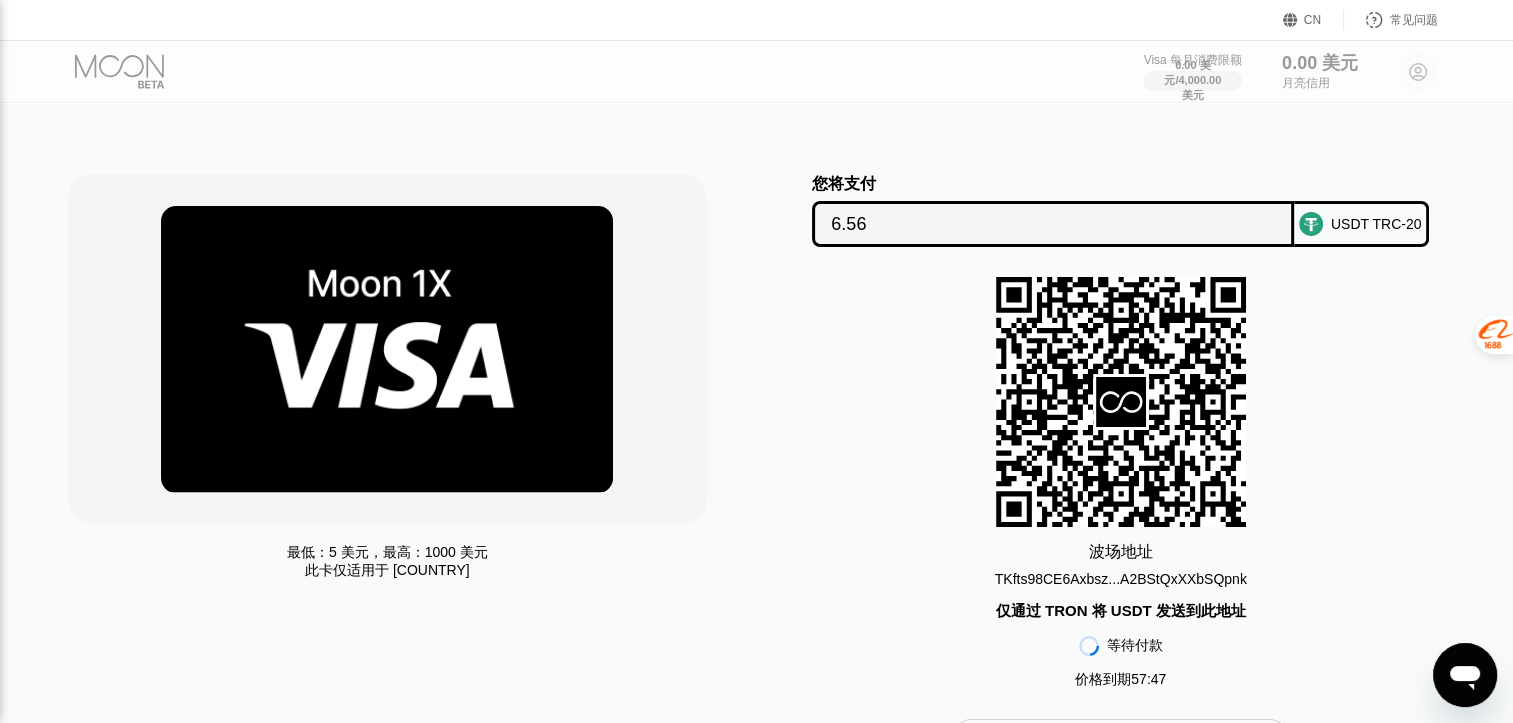 click on "6.56" at bounding box center (1053, 224) 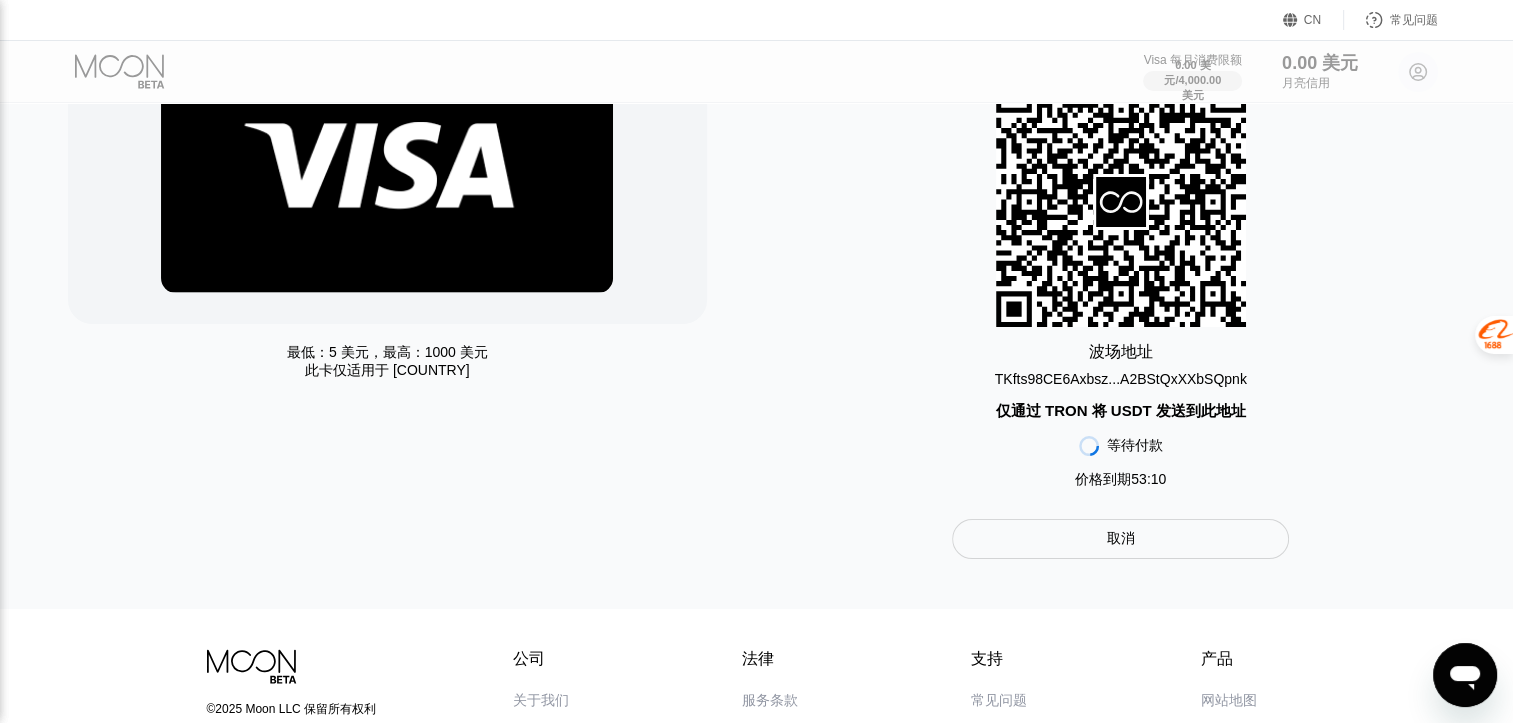 scroll, scrollTop: 0, scrollLeft: 0, axis: both 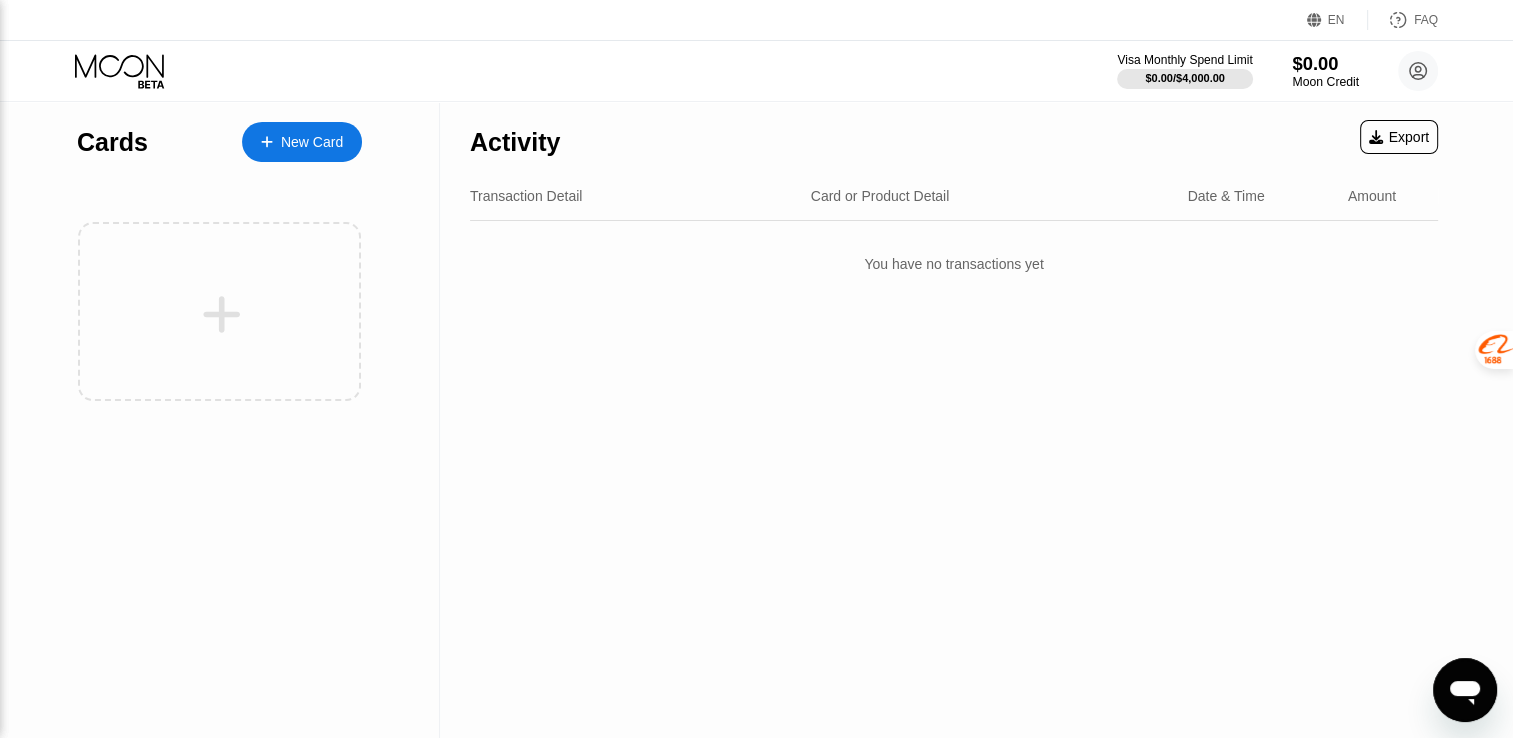 click on "$0.00" at bounding box center (1325, 63) 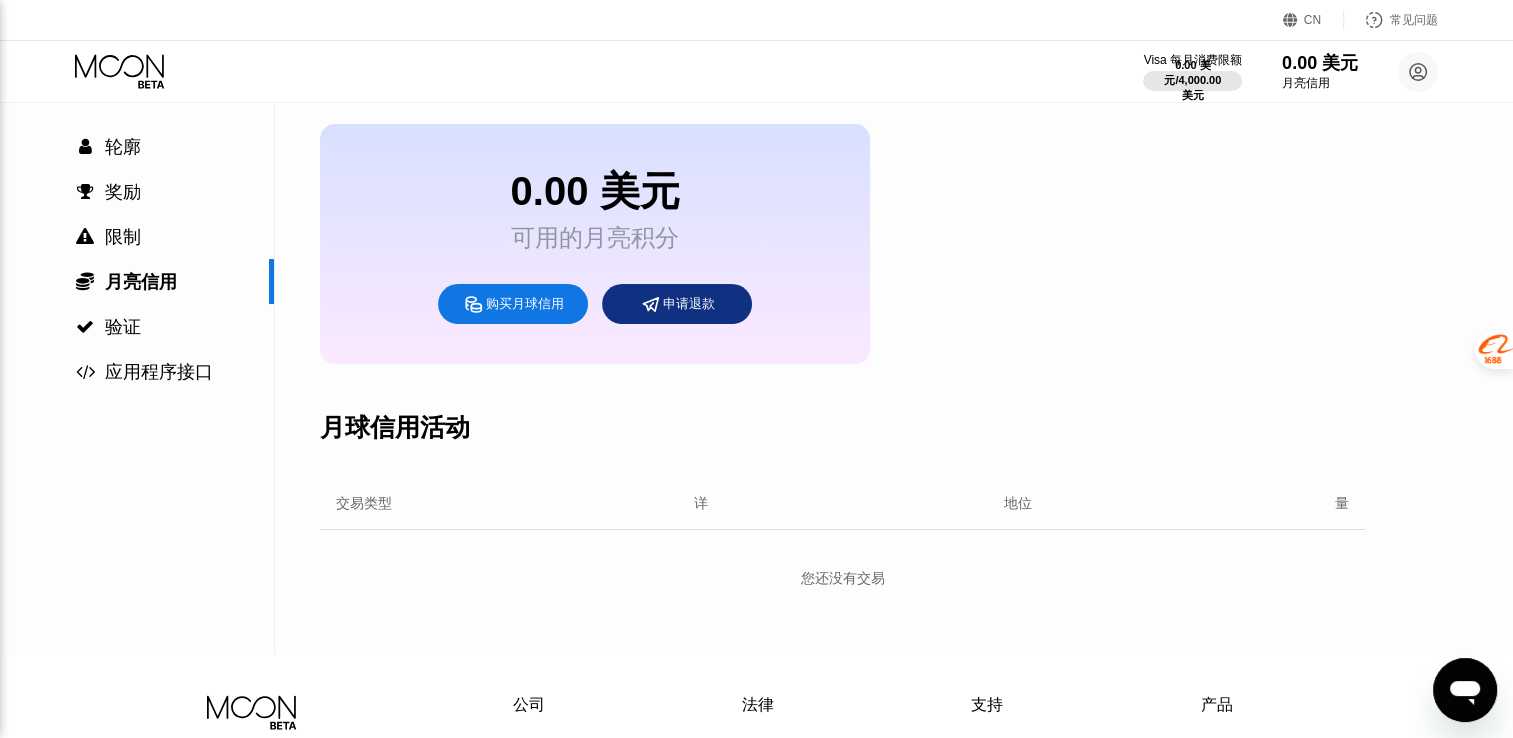 scroll, scrollTop: 0, scrollLeft: 0, axis: both 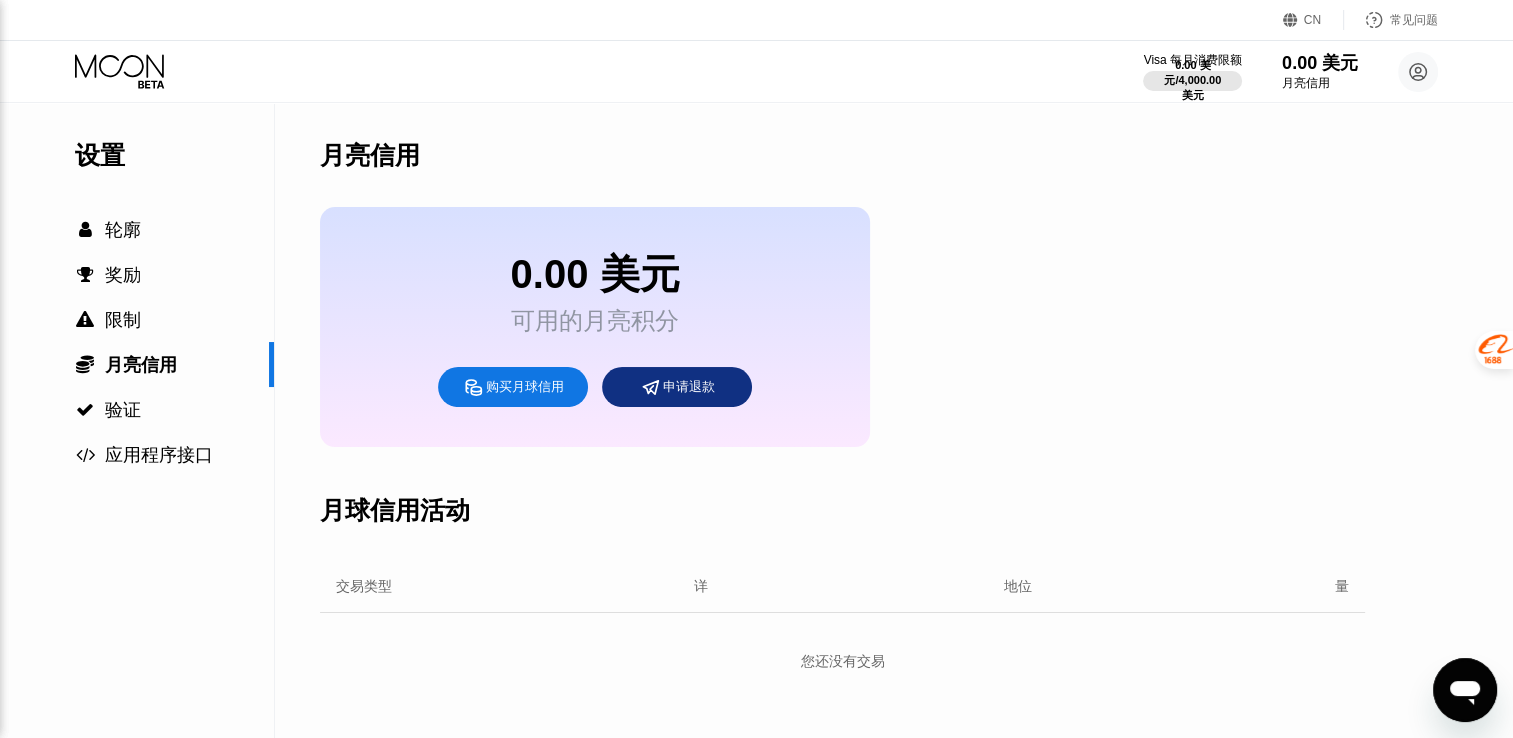 click 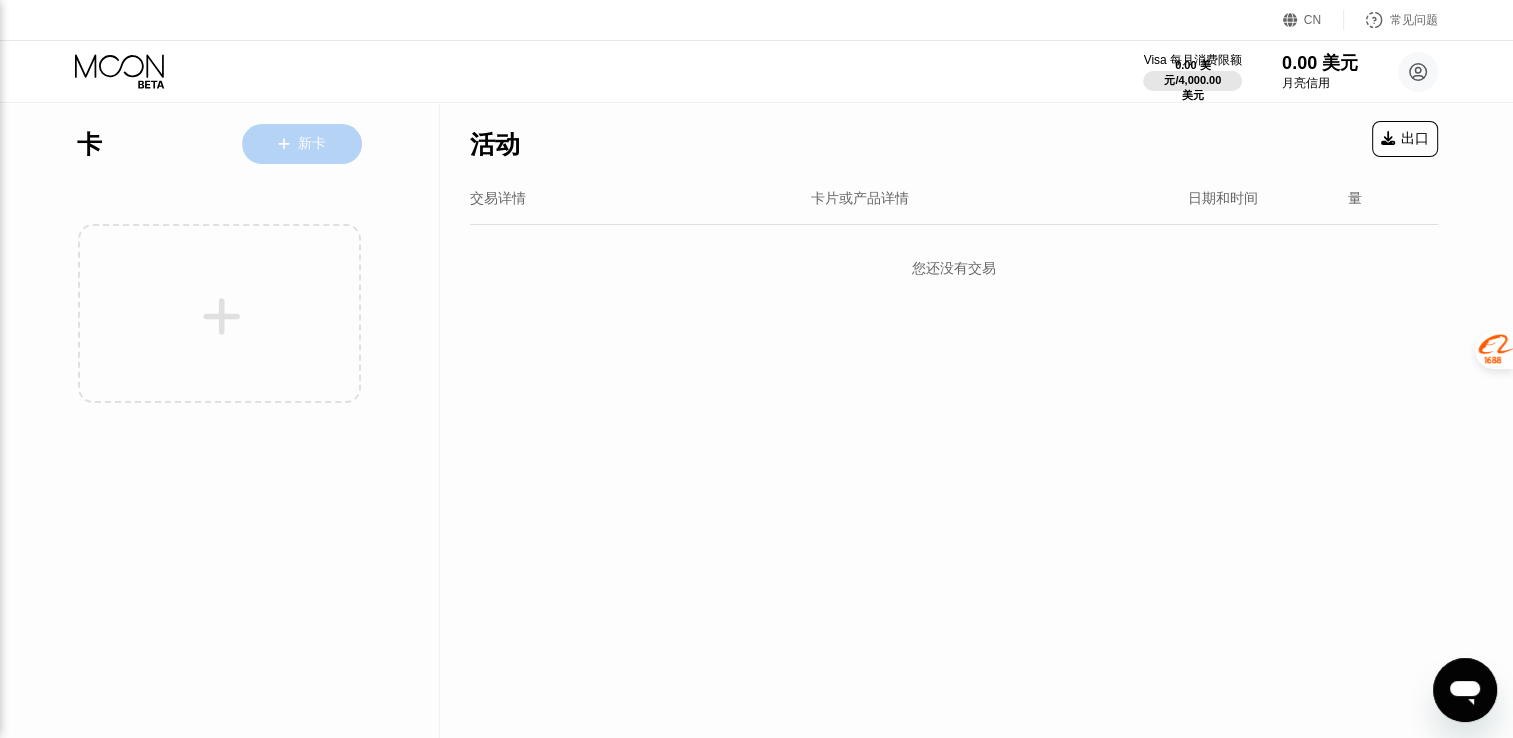 click on "新卡" at bounding box center (312, 144) 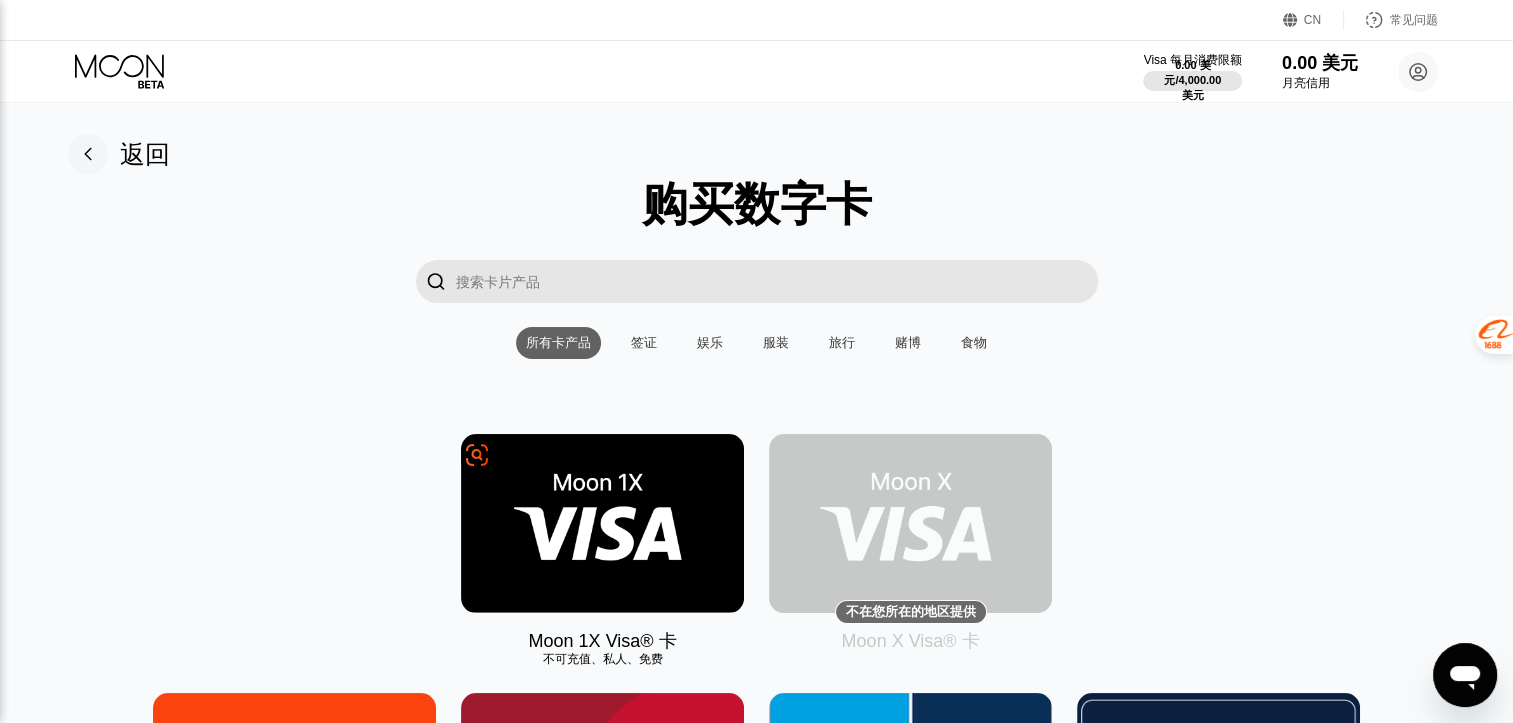 click at bounding box center [602, 523] 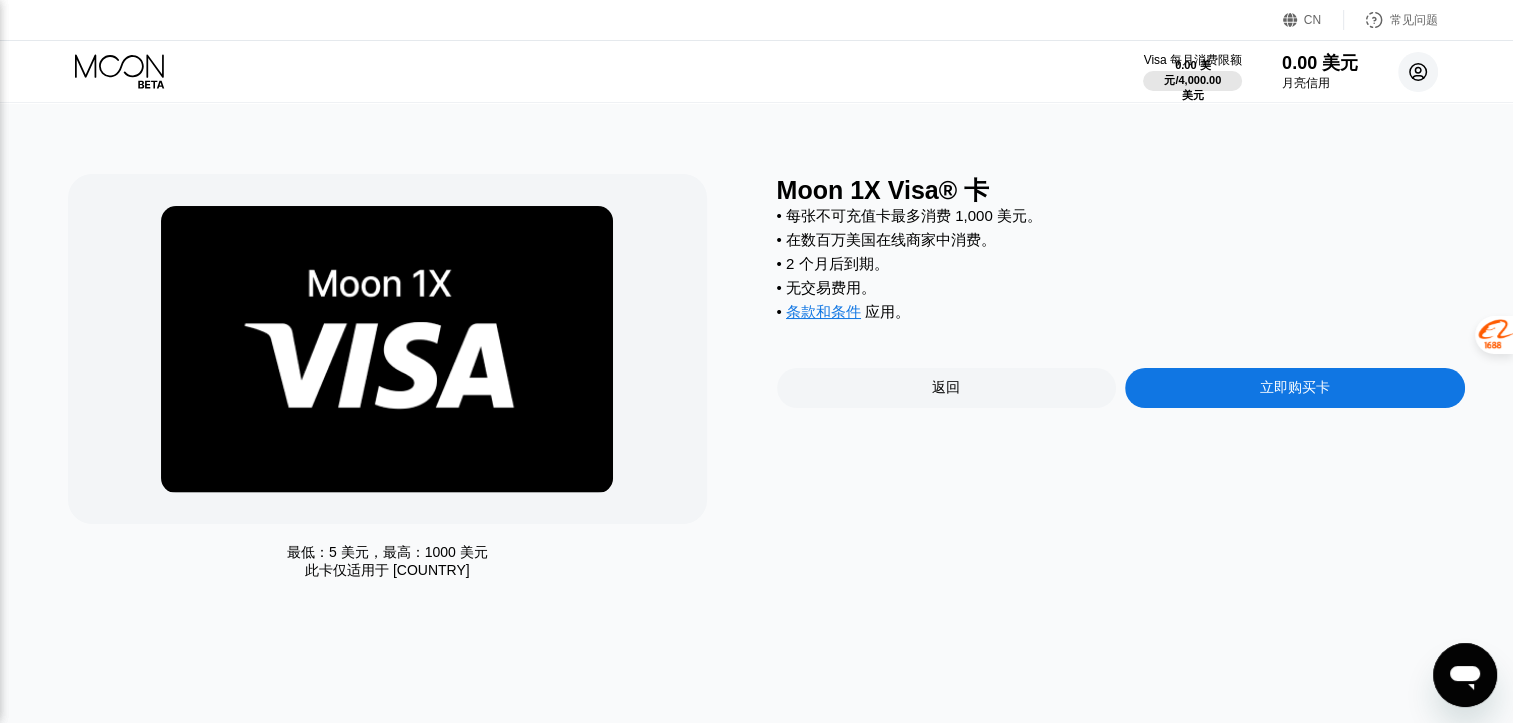 click 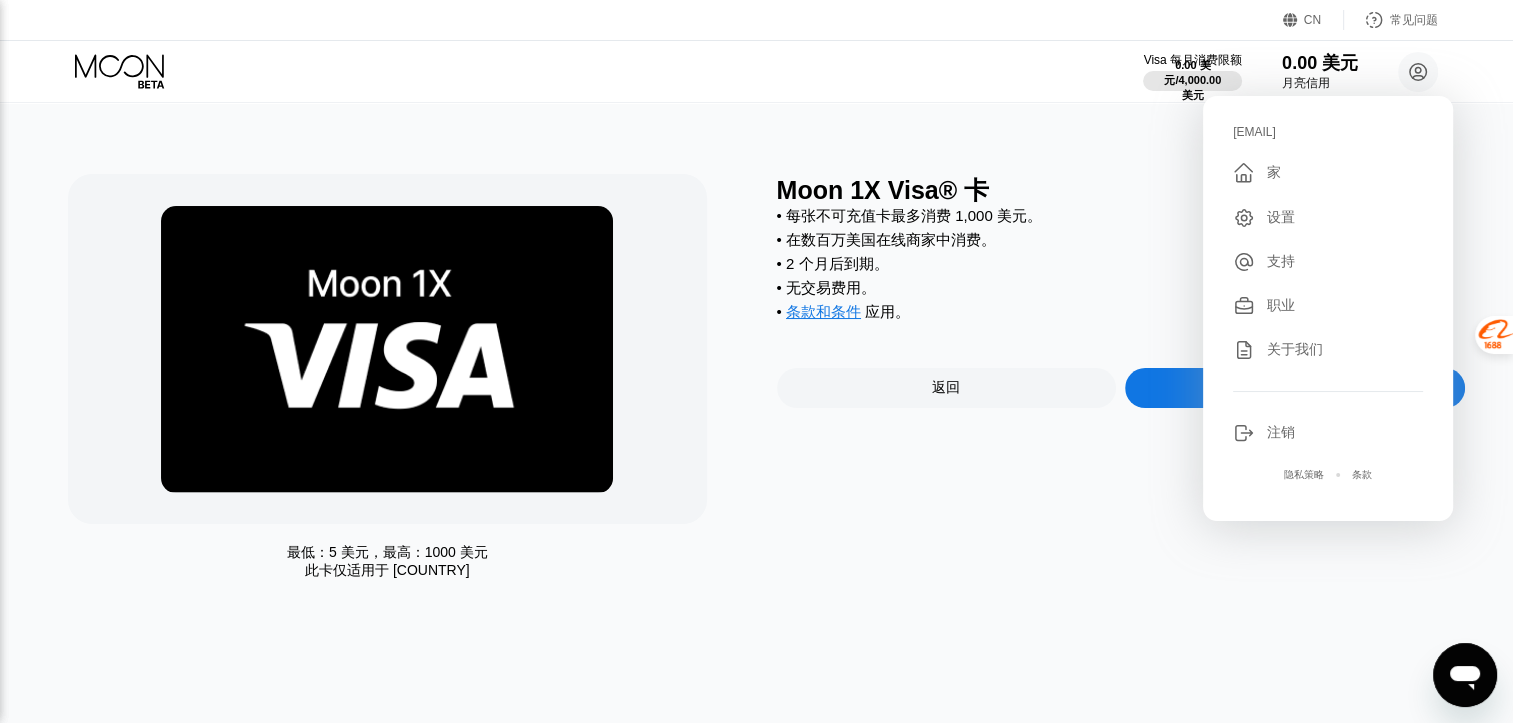 click on "最低：5 美元，最高：1000 美元 此卡仅适用于美国 Moon 1X Visa® 卡 • 每张不可充值卡最多消费 1,000 美元。 • 在数百万美国在线商家中消费。 • 2 个月后到期。 • 无交易费用。 •   条款和条件   应用。 返回 立即购买卡" at bounding box center (757, 413) 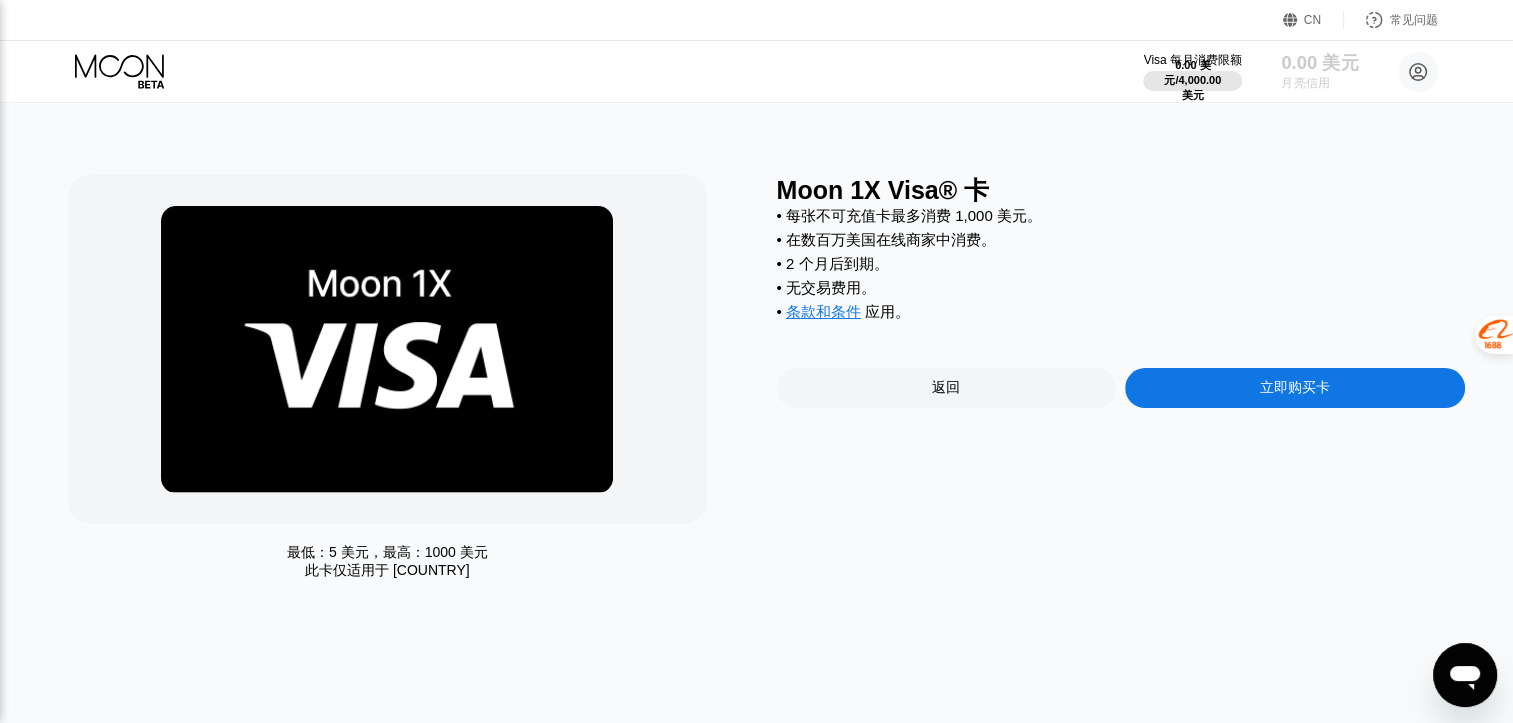 click on "0.00 美元" at bounding box center [1320, 63] 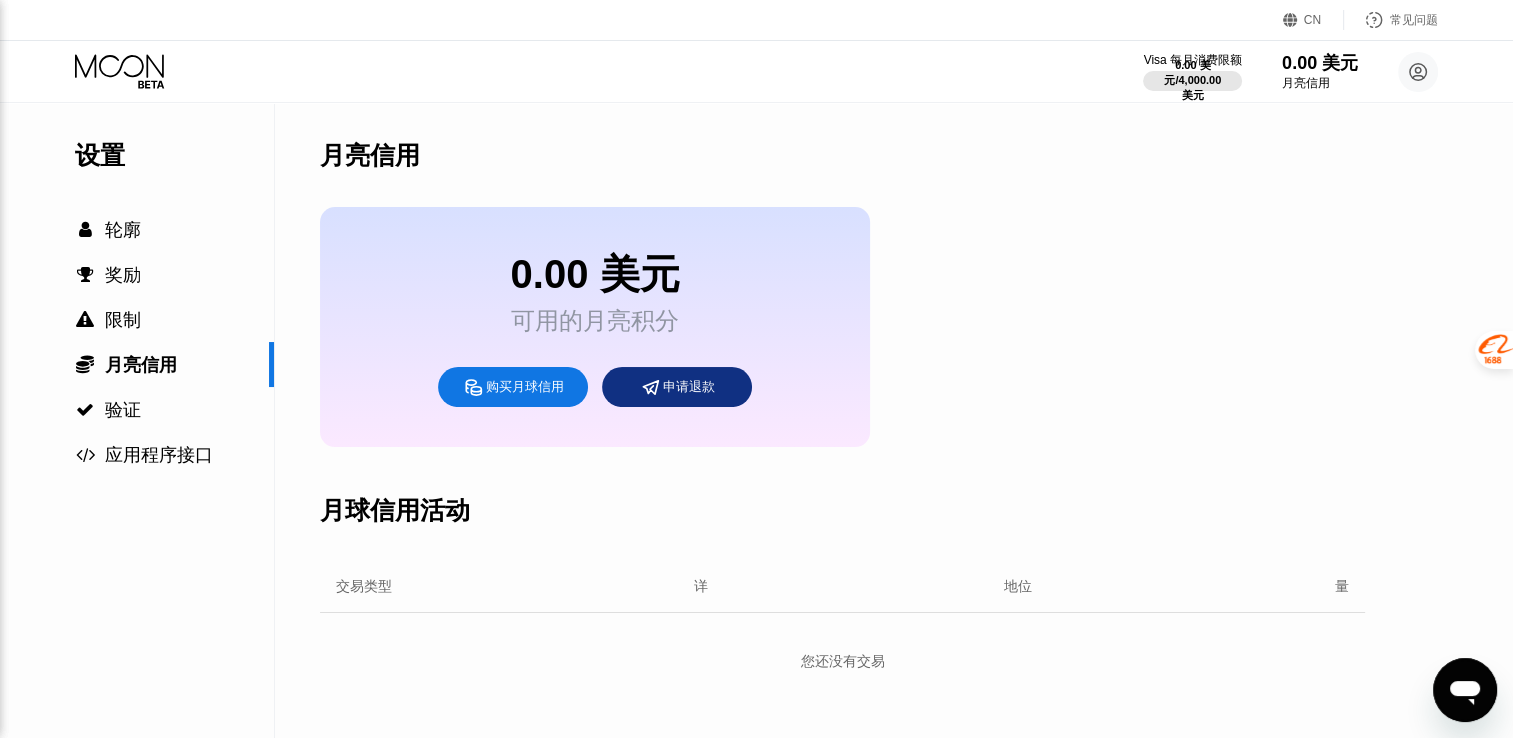 click on "0.00 美元" at bounding box center (595, 274) 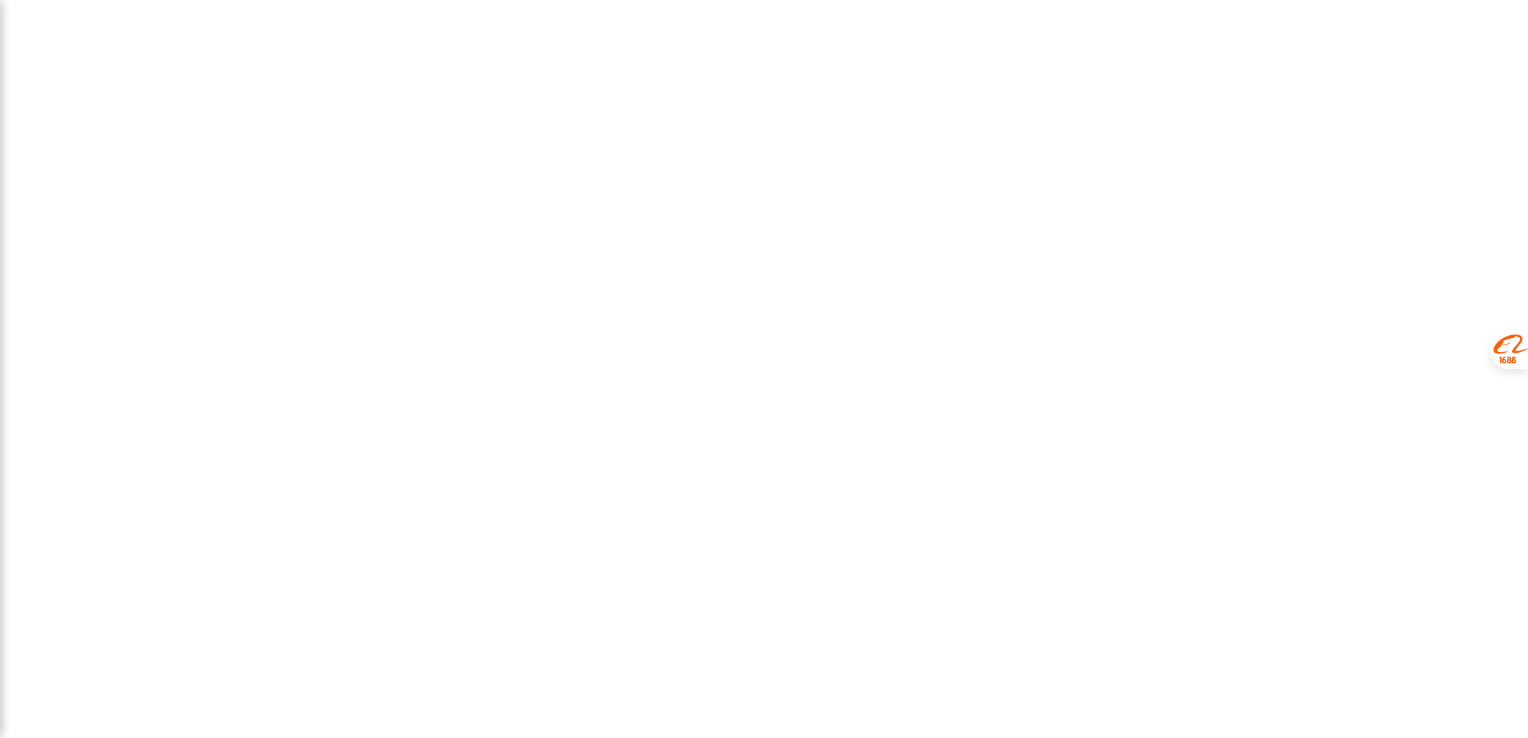 scroll, scrollTop: 0, scrollLeft: 0, axis: both 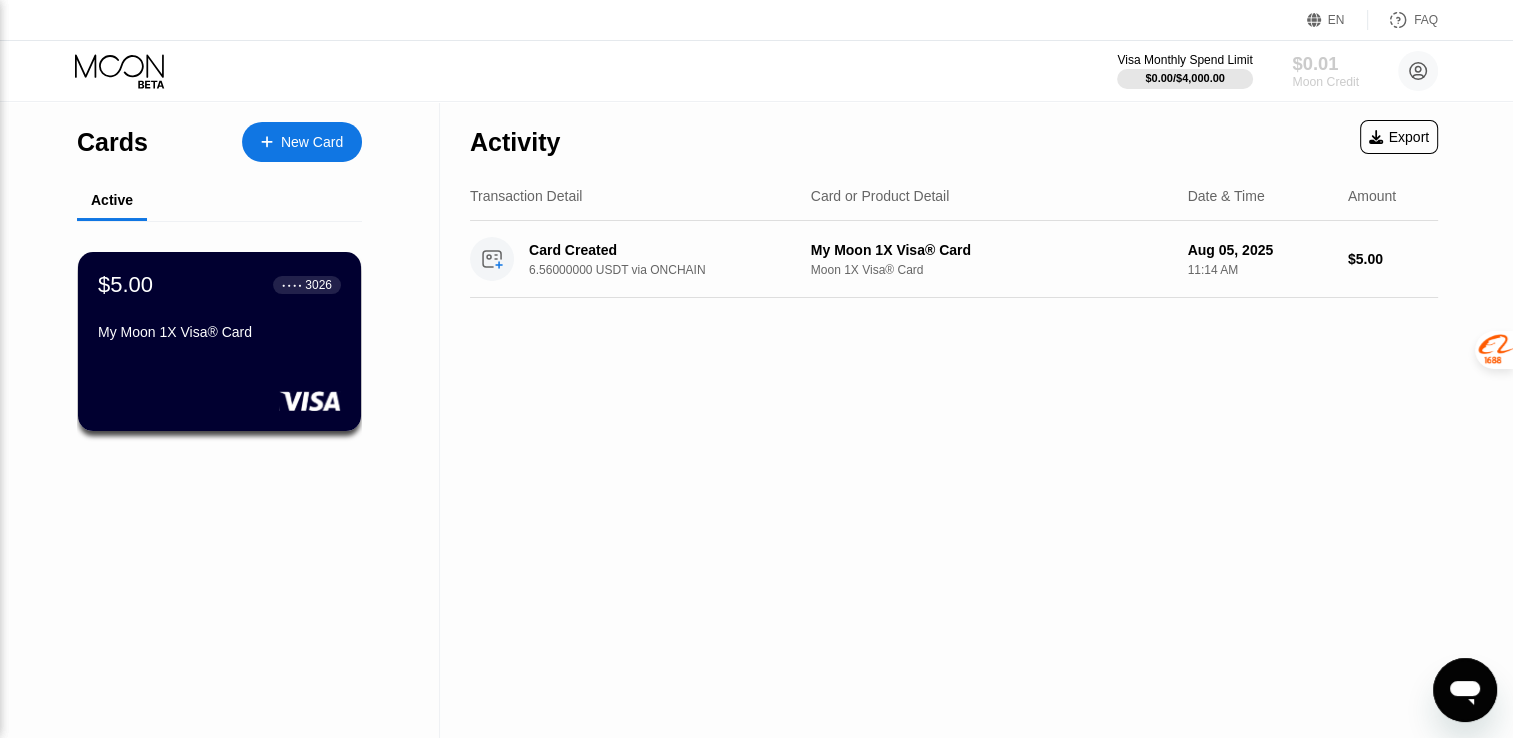 click on "Moon Credit" at bounding box center (1325, 82) 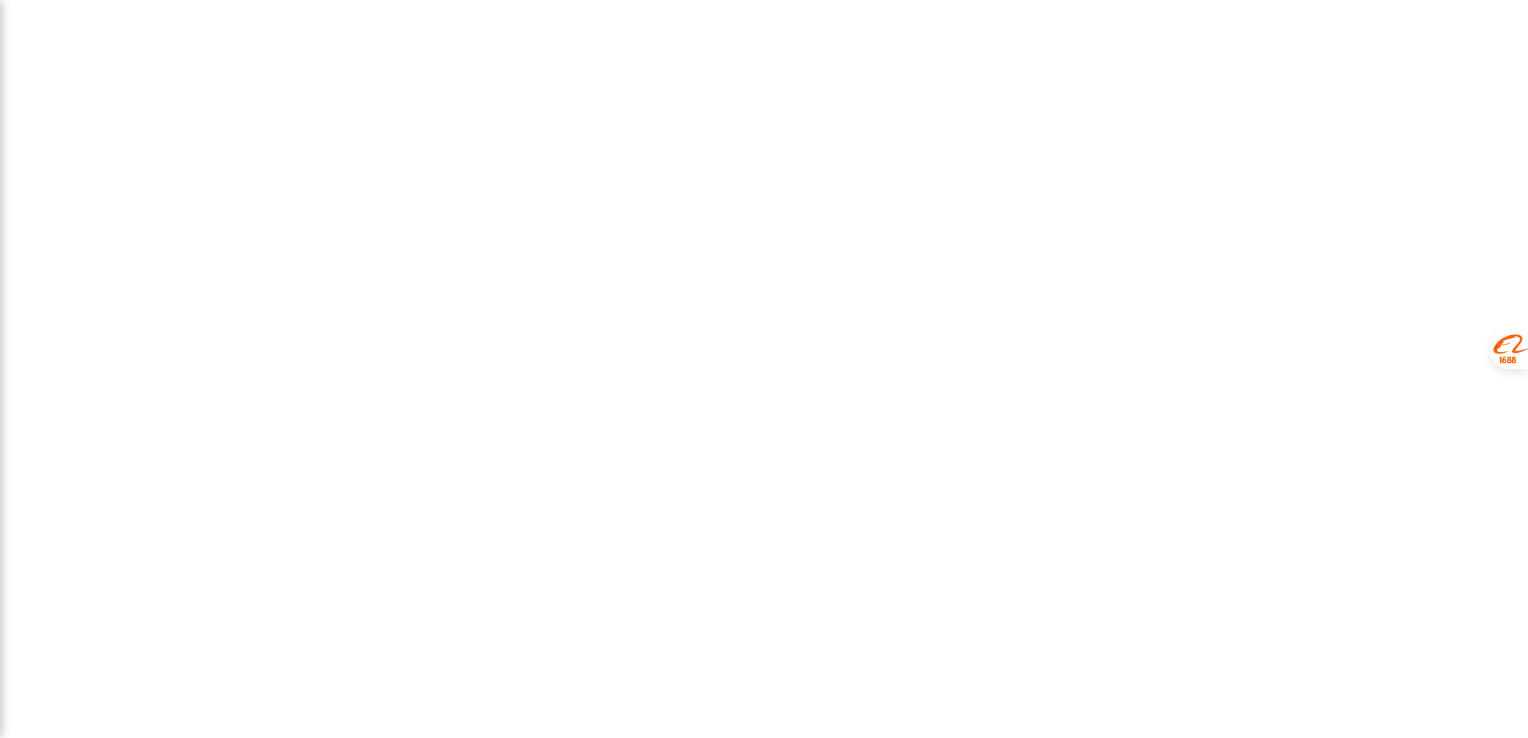 scroll, scrollTop: 0, scrollLeft: 0, axis: both 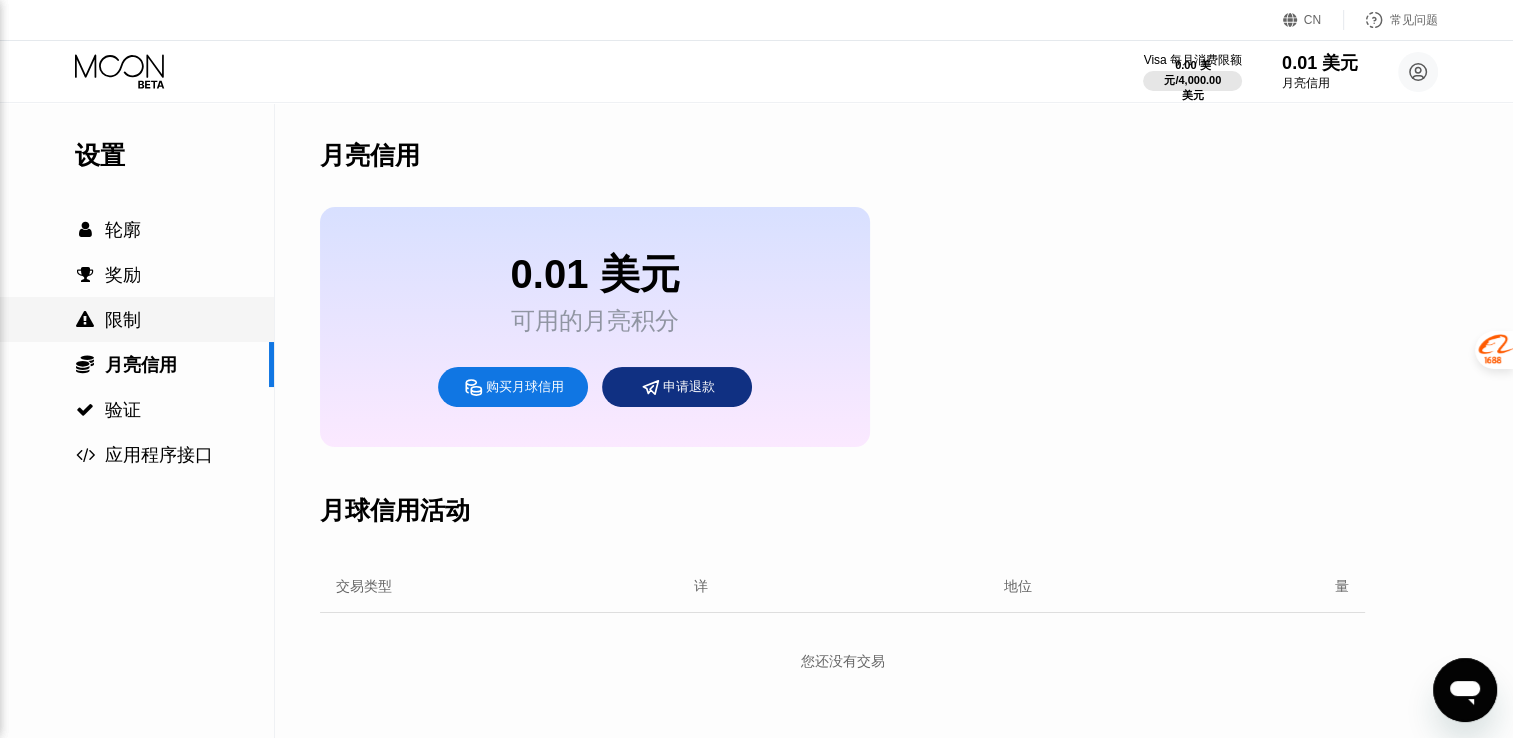 click on " 限制" at bounding box center [137, 320] 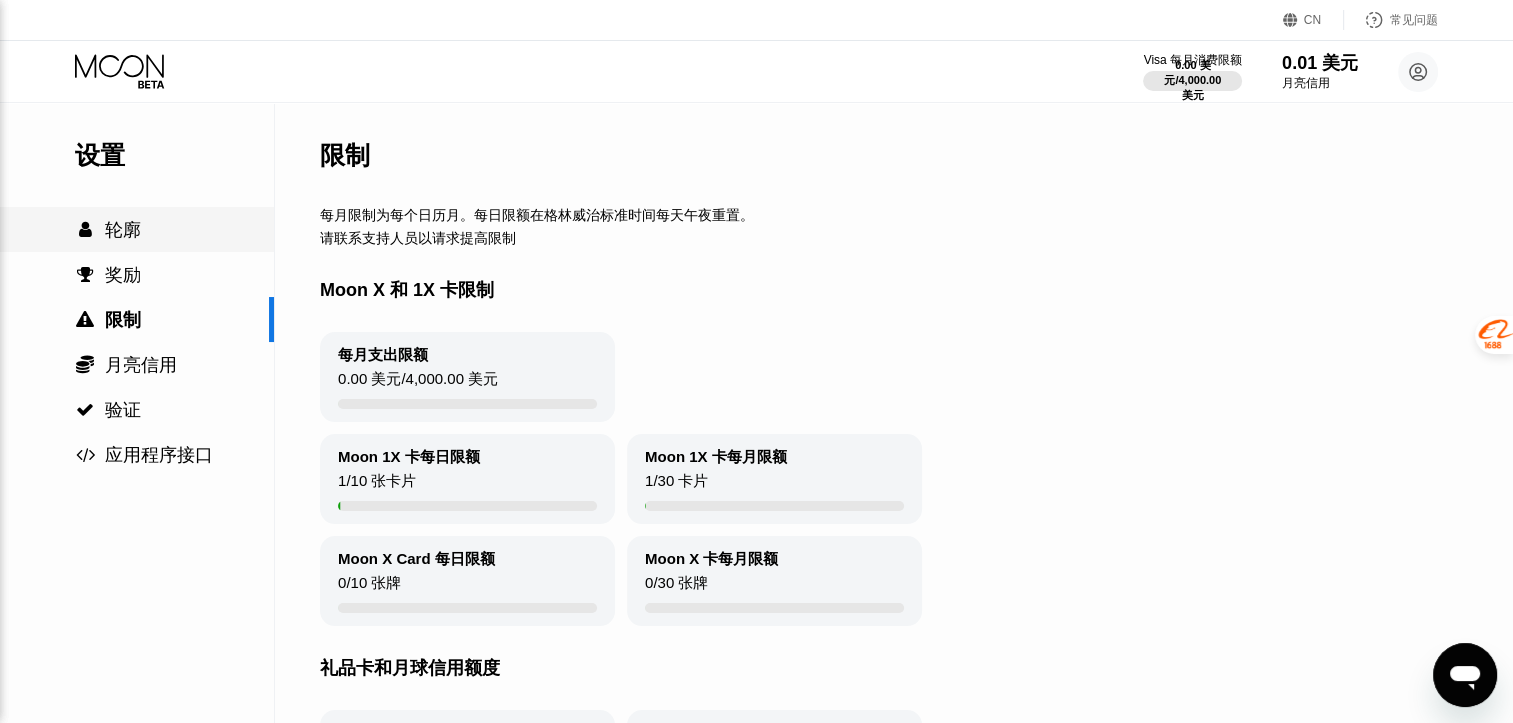 click on " 轮廓" at bounding box center (137, 229) 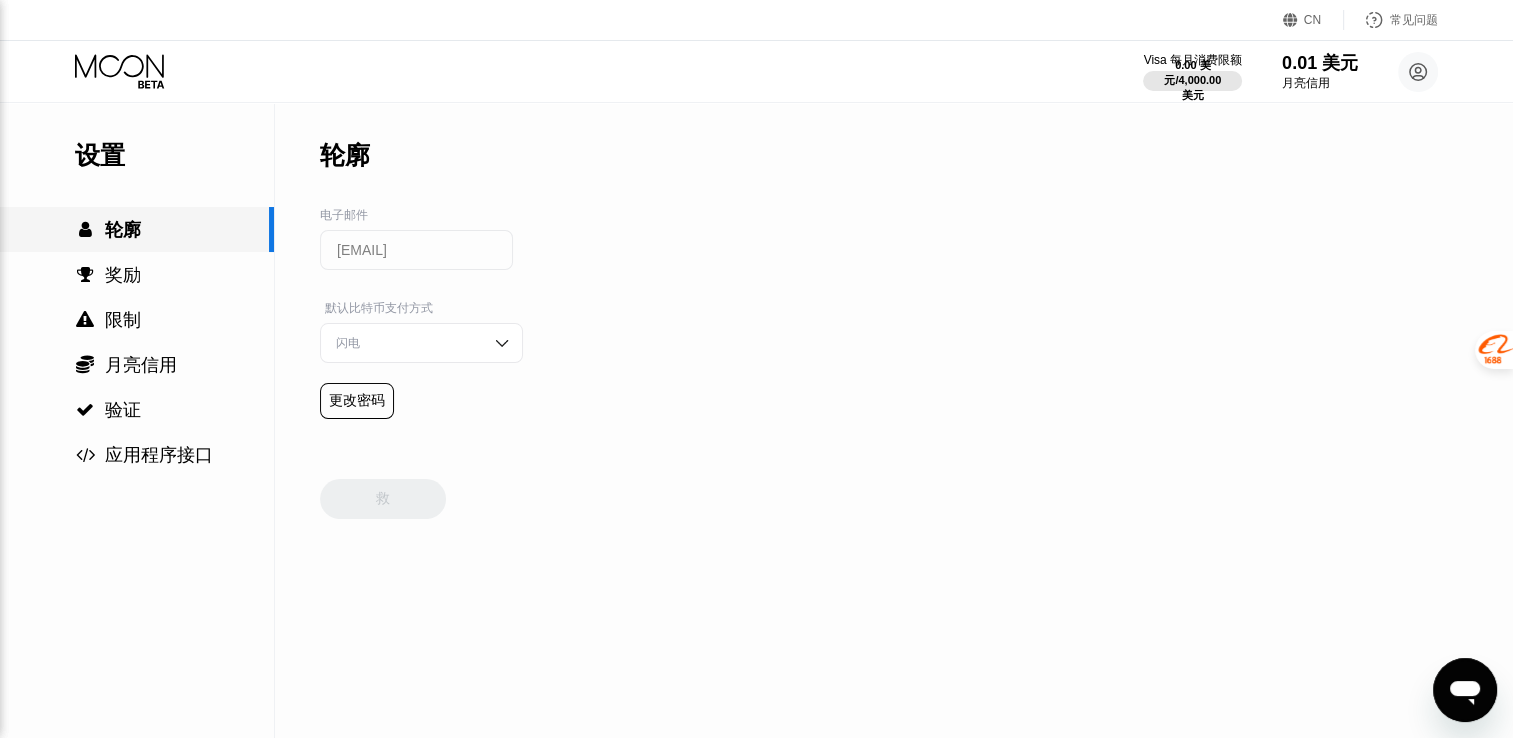 click on " 轮廓" at bounding box center [134, 230] 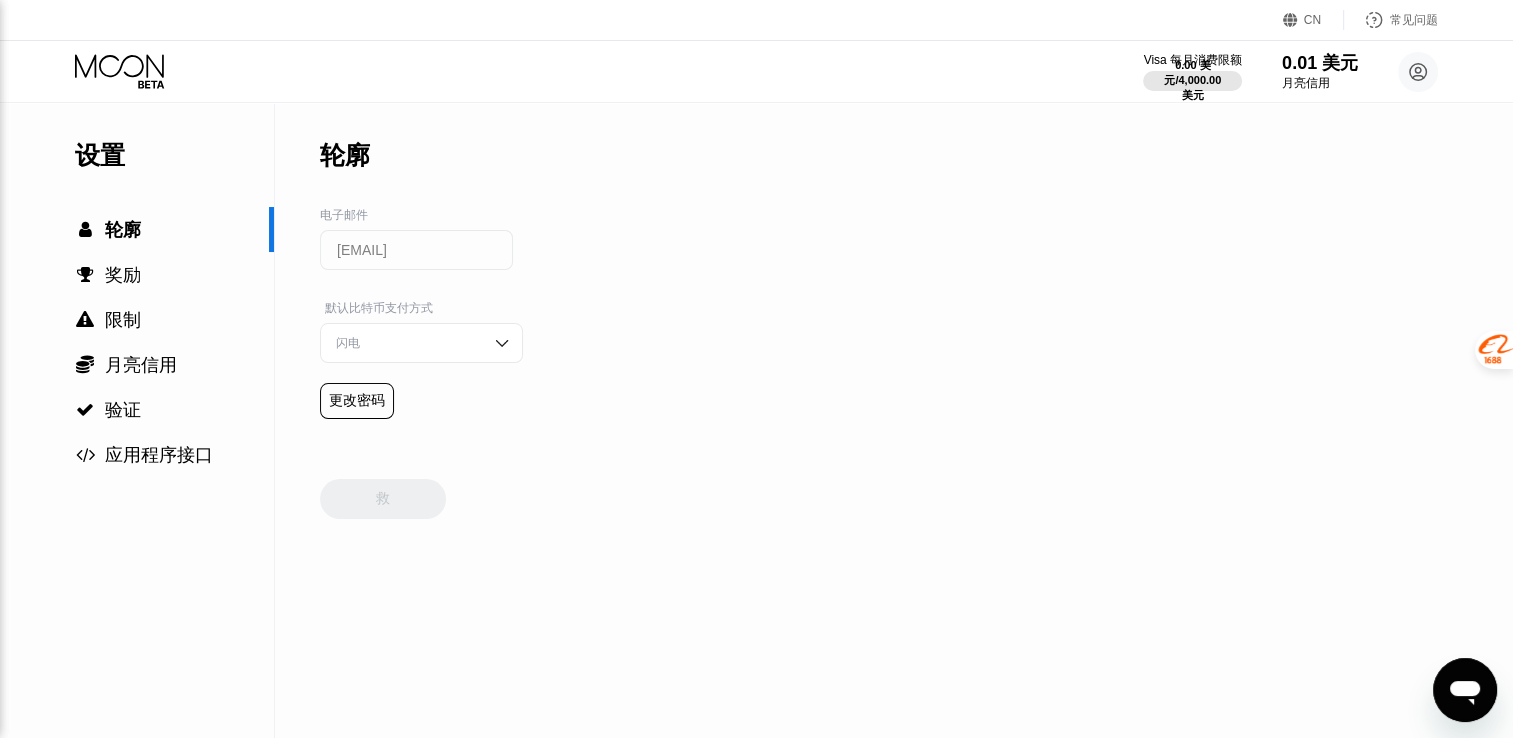 click 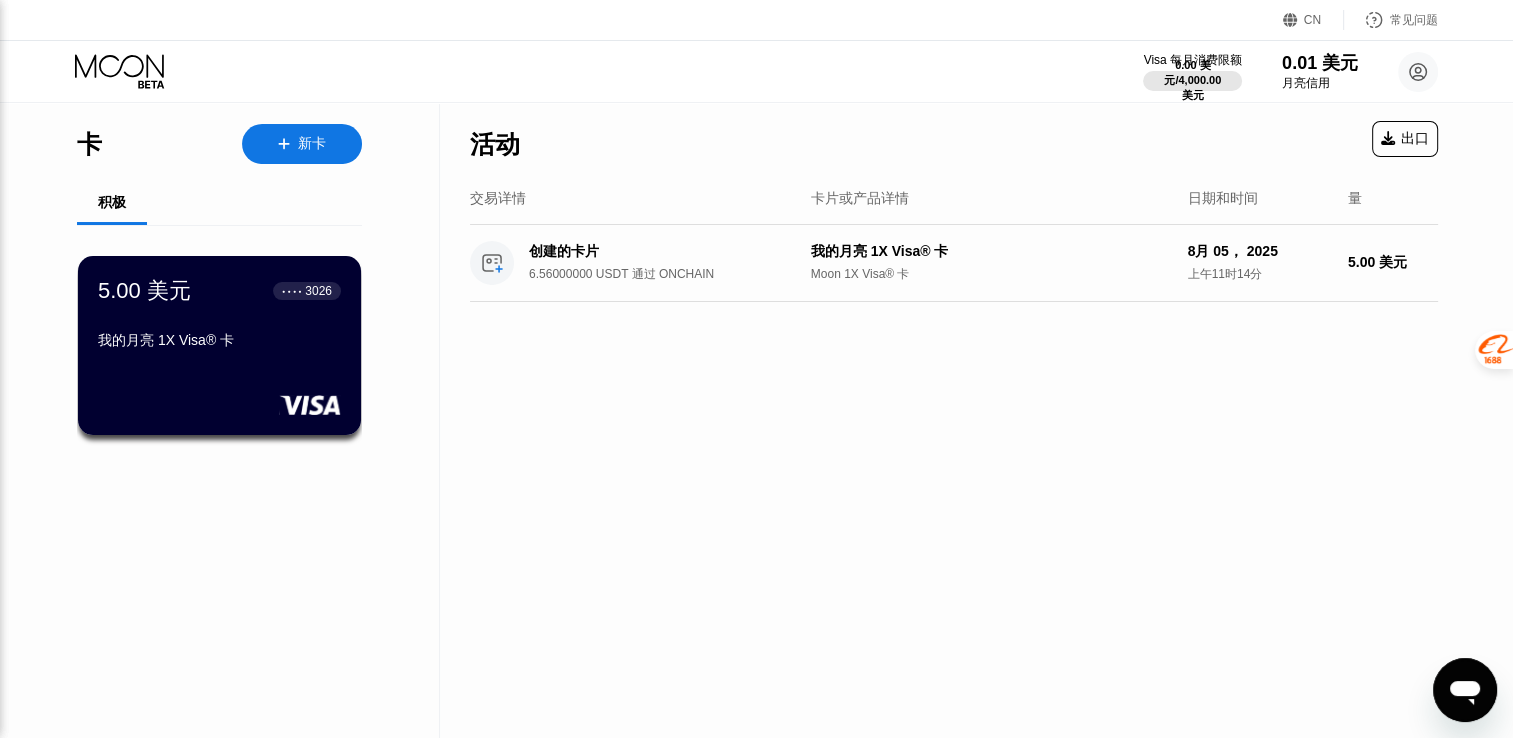click on "我的月亮 1X Visa® 卡" at bounding box center (219, 341) 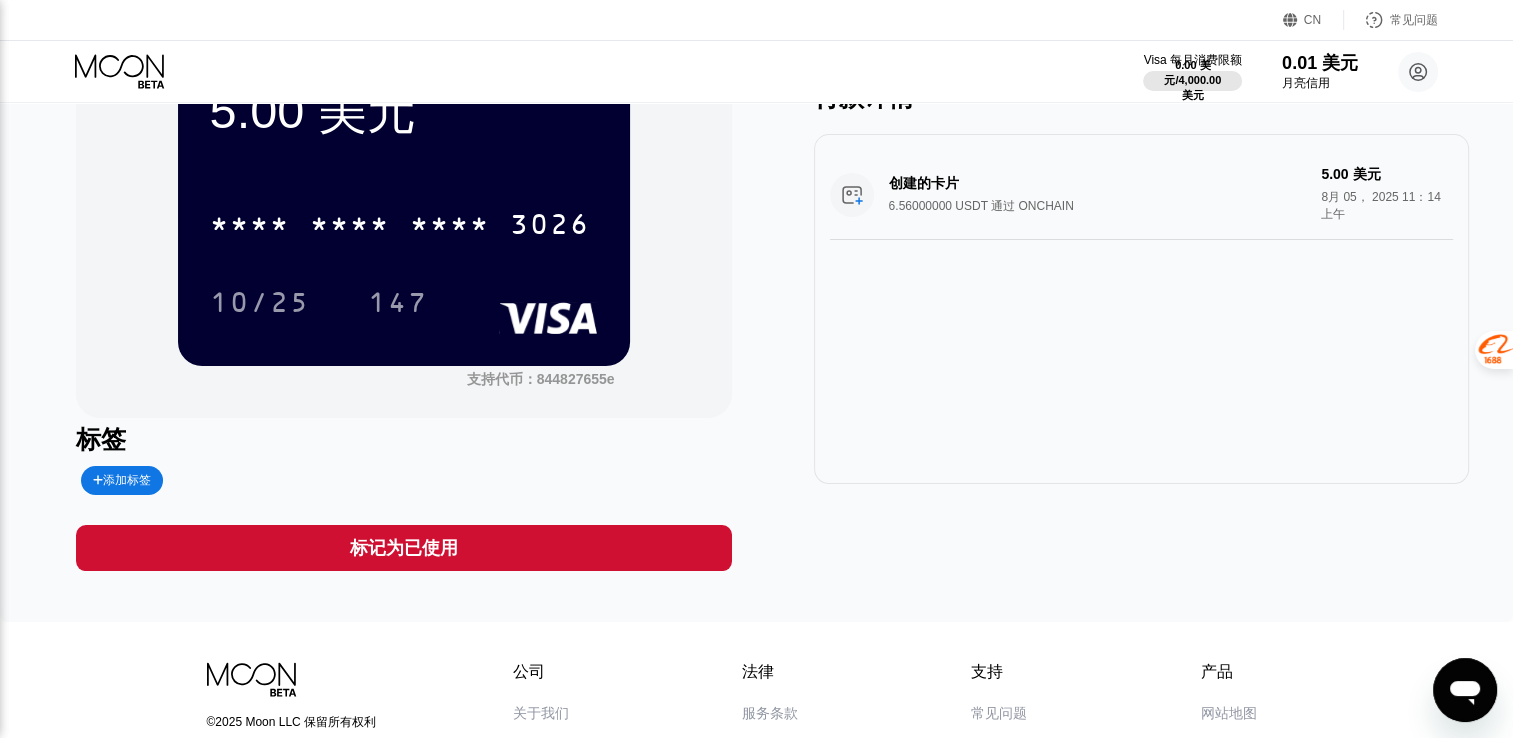 scroll, scrollTop: 0, scrollLeft: 0, axis: both 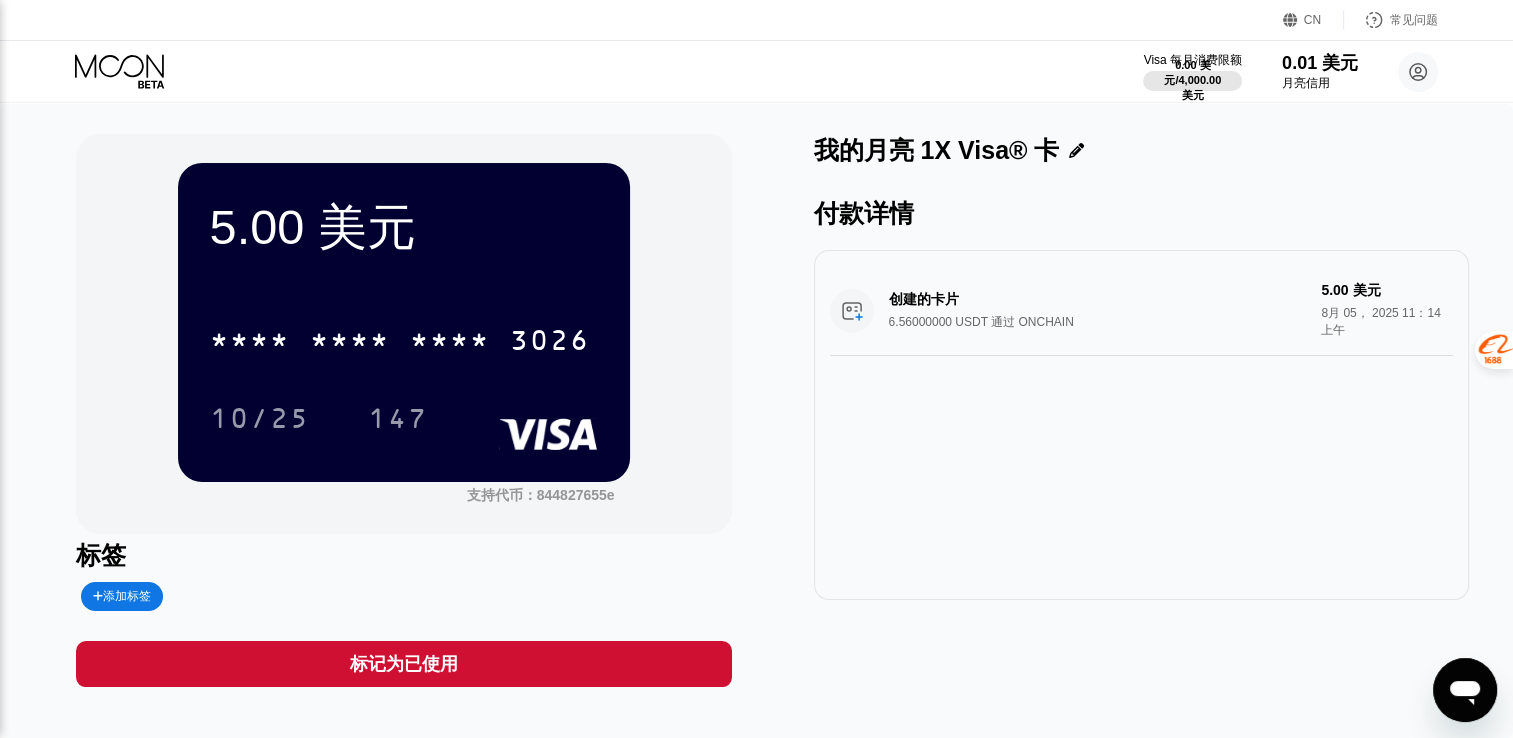 click on "创建的卡片 6.56000000 USDT 通过 ONCHAIN 5.00 美元 8月 05， 2025 11：14 上午" at bounding box center (1142, 311) 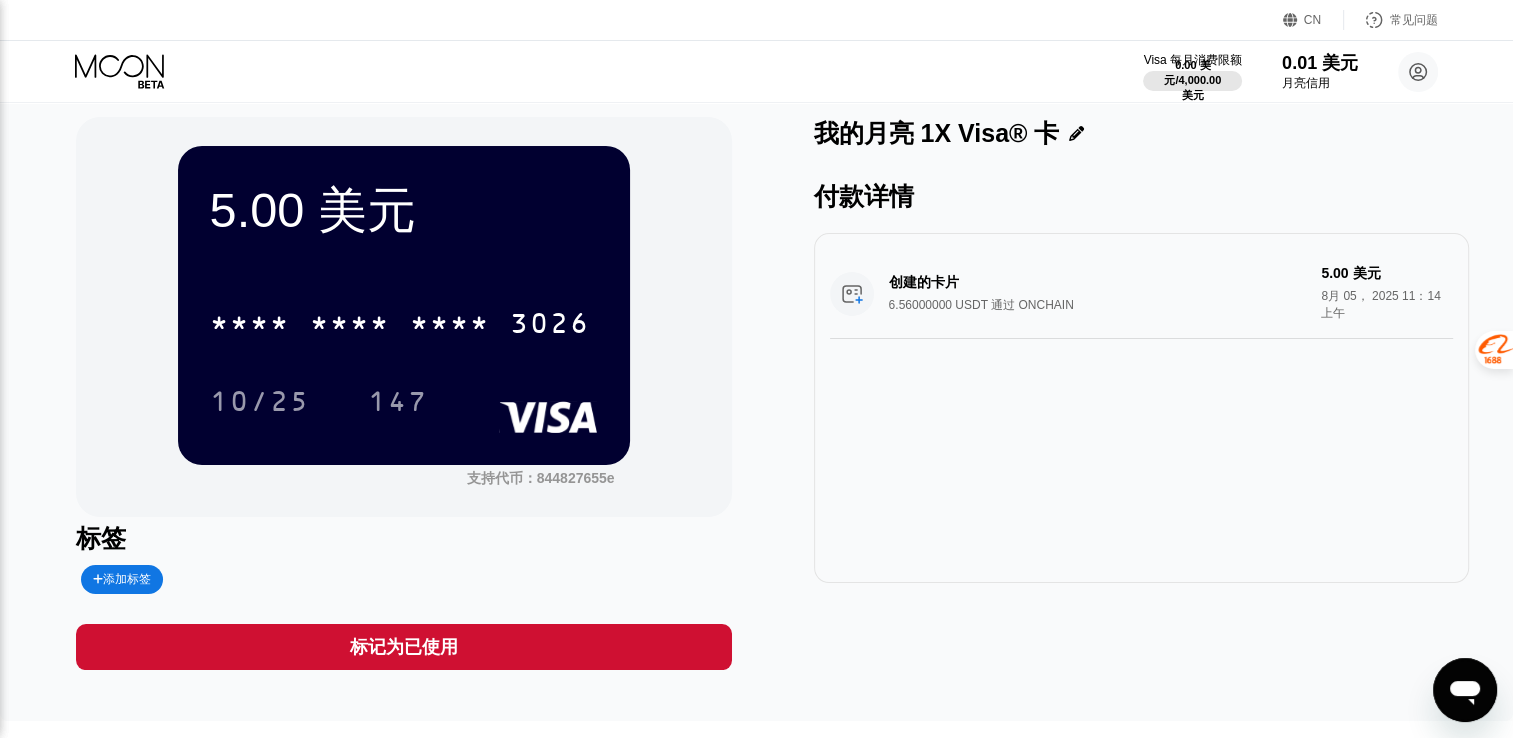 scroll, scrollTop: 16, scrollLeft: 0, axis: vertical 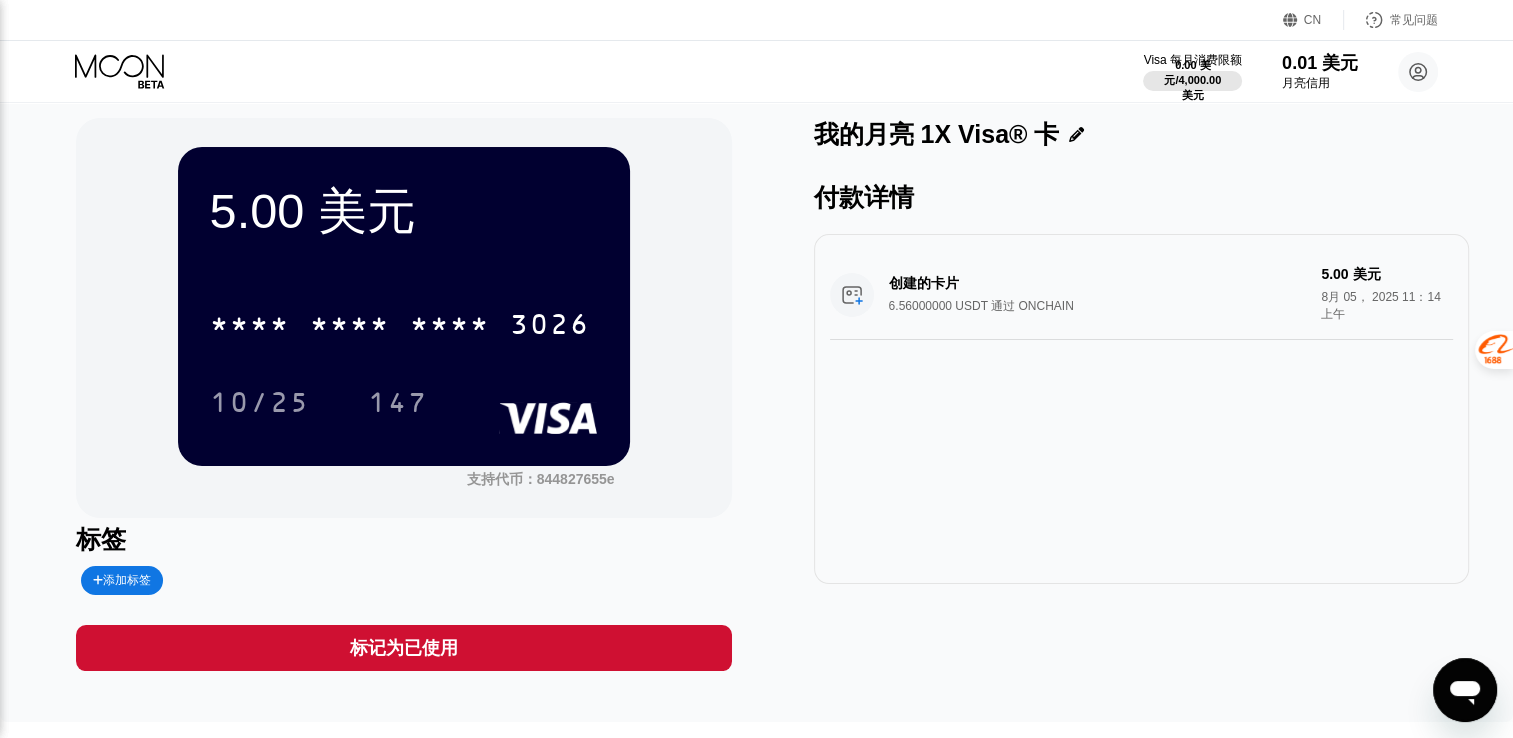 click on "5.00 美元 * * * * * * * * * * * * 3026 10/25 147" at bounding box center (404, 306) 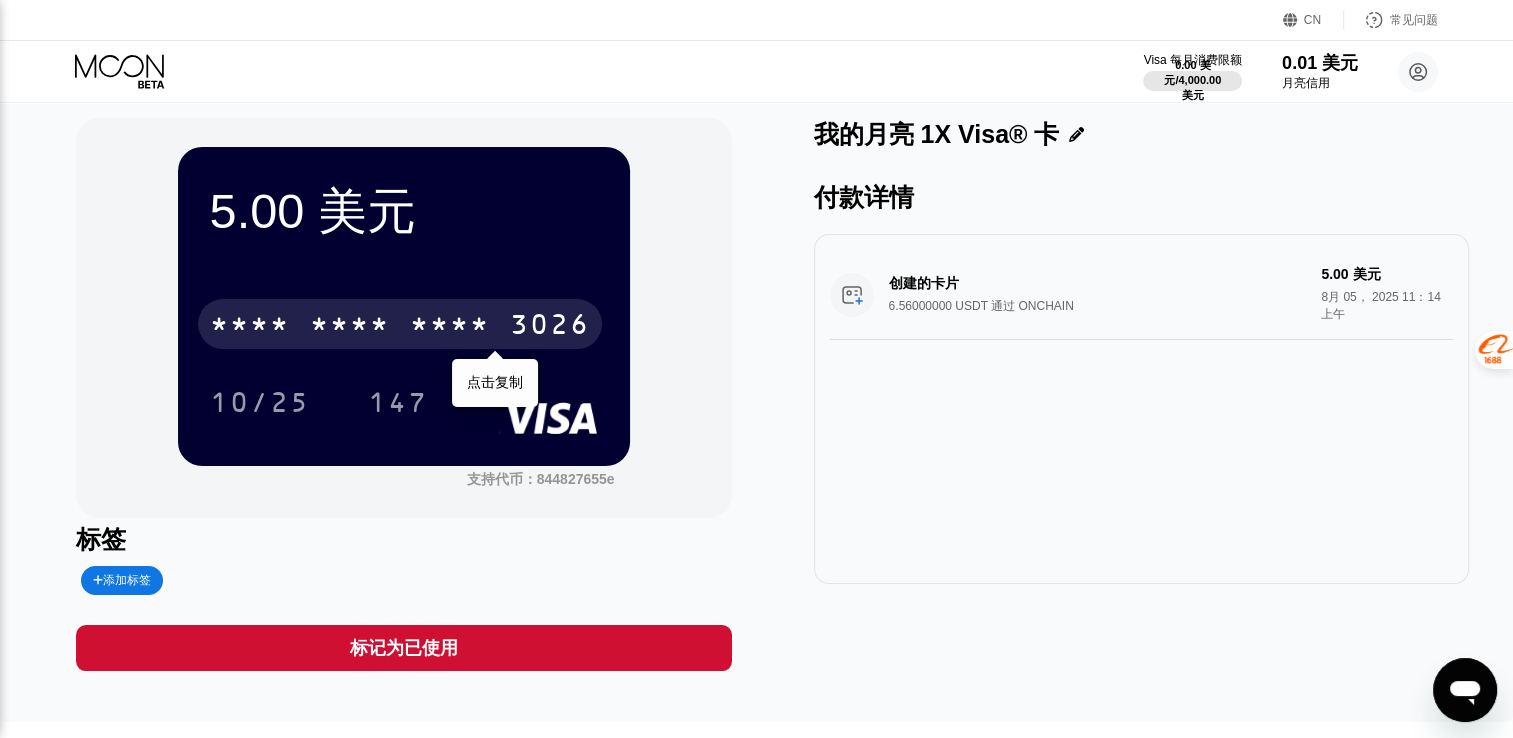 click on "* * * *" at bounding box center [450, 327] 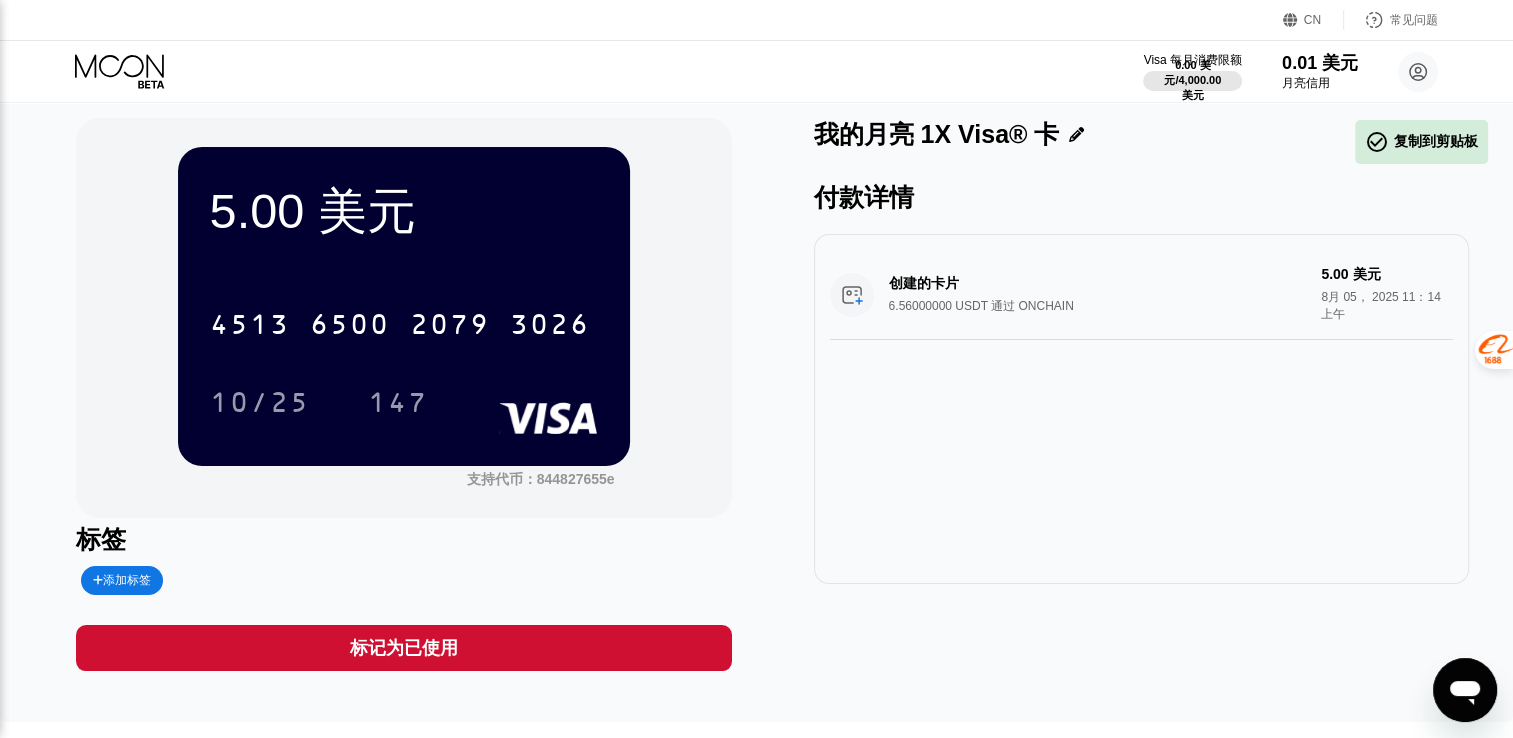 click on "10/25 147" at bounding box center (404, 402) 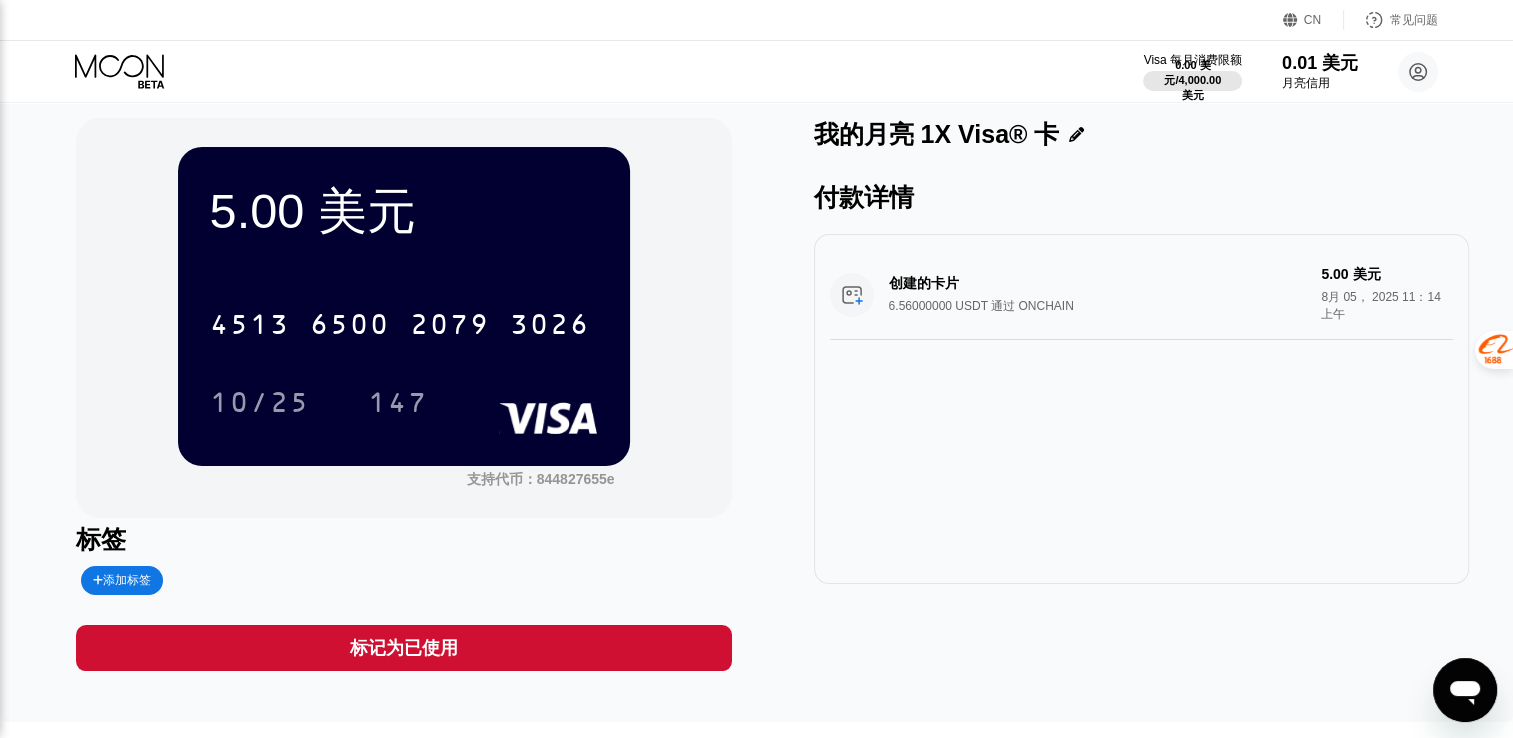 click on "4513 6500 2079 3026" at bounding box center [404, 318] 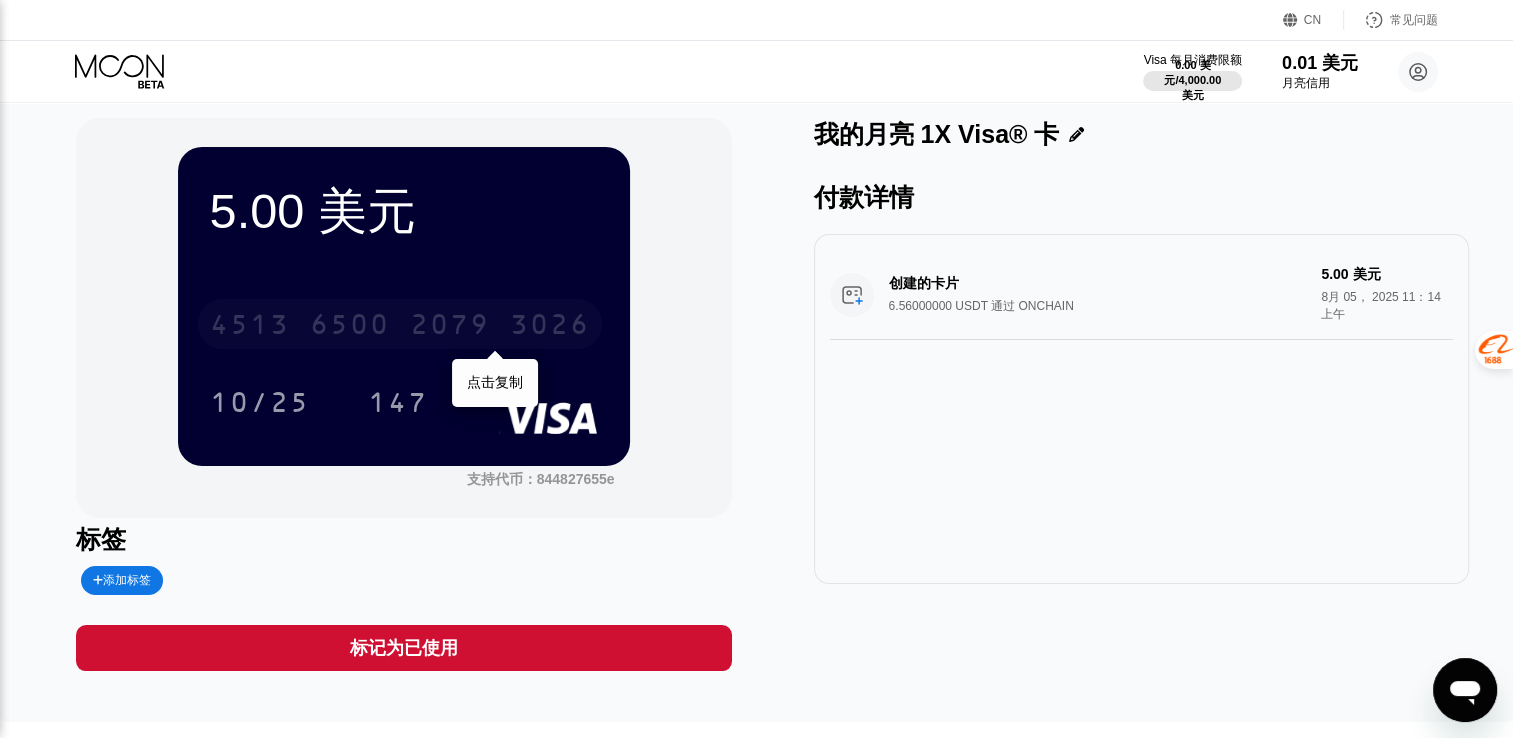 click on "2079" at bounding box center [450, 327] 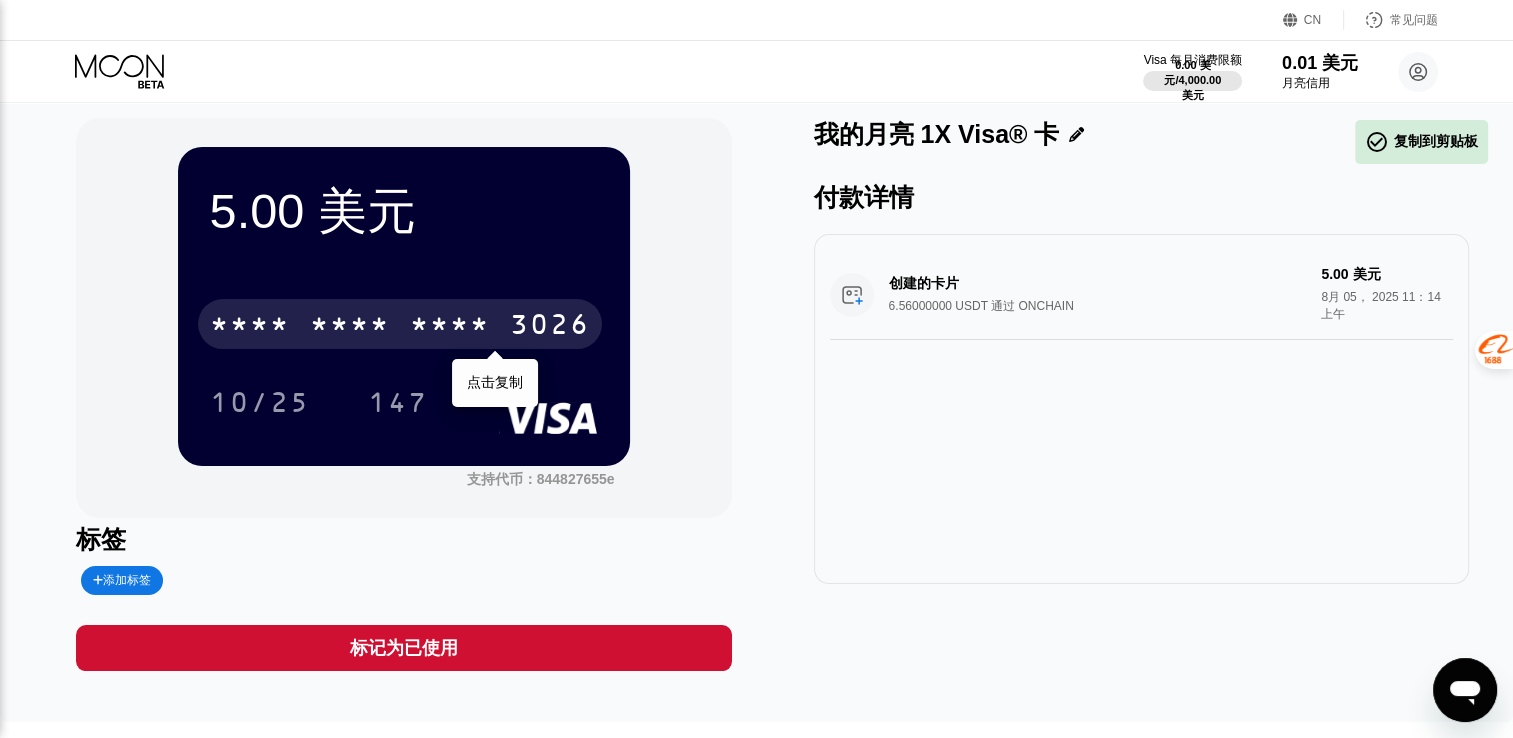 click on "* * * *" at bounding box center (450, 327) 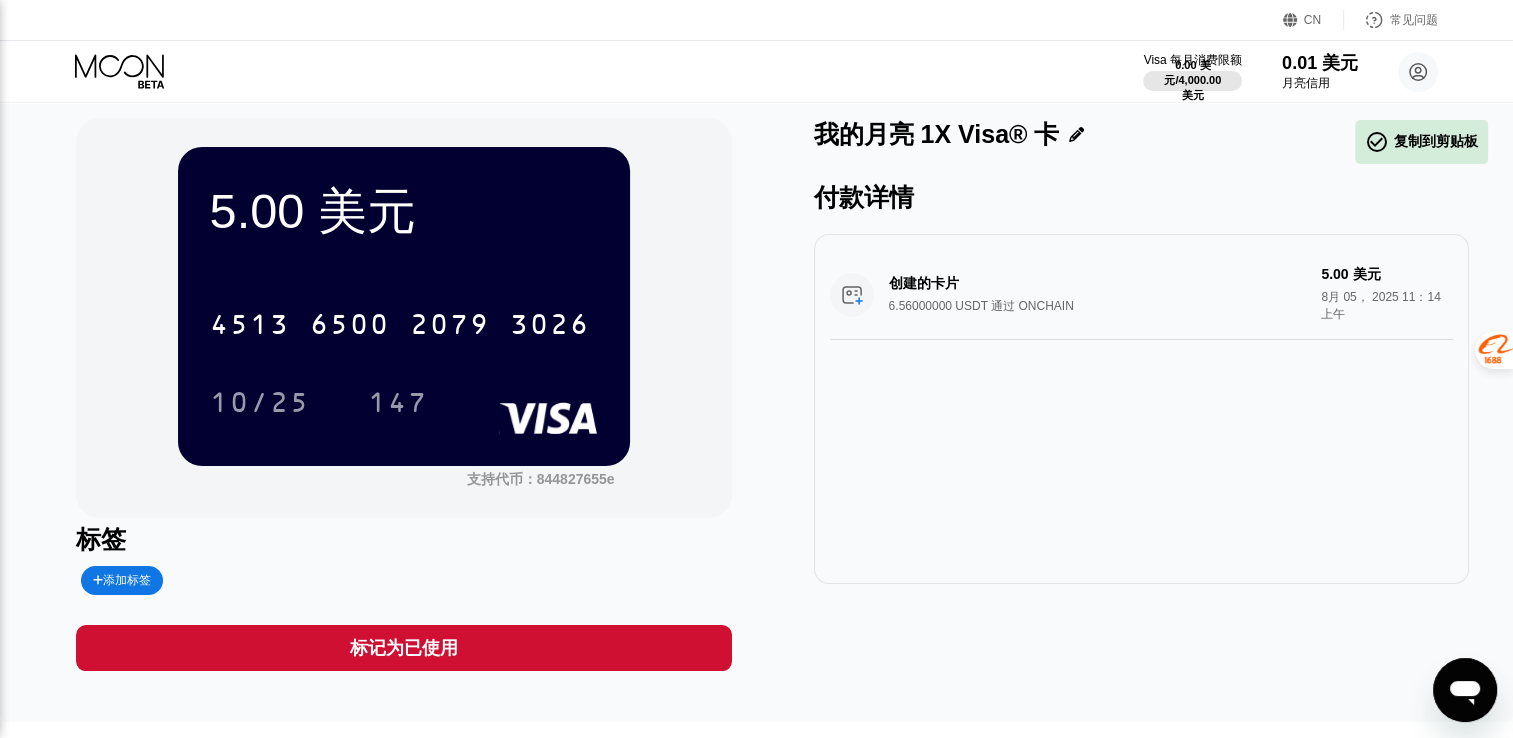 click 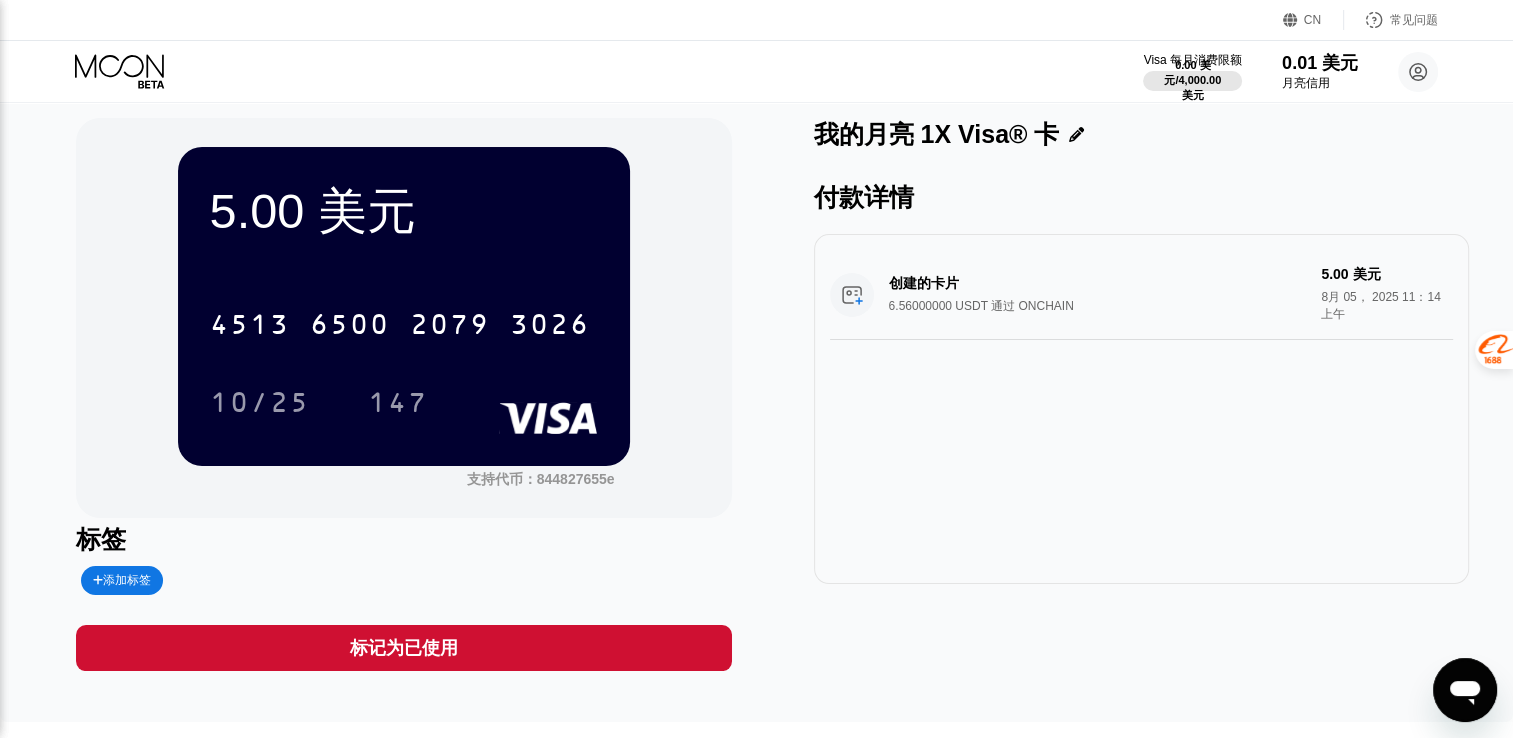 drag, startPoint x: 493, startPoint y: 261, endPoint x: 470, endPoint y: 253, distance: 24.351591 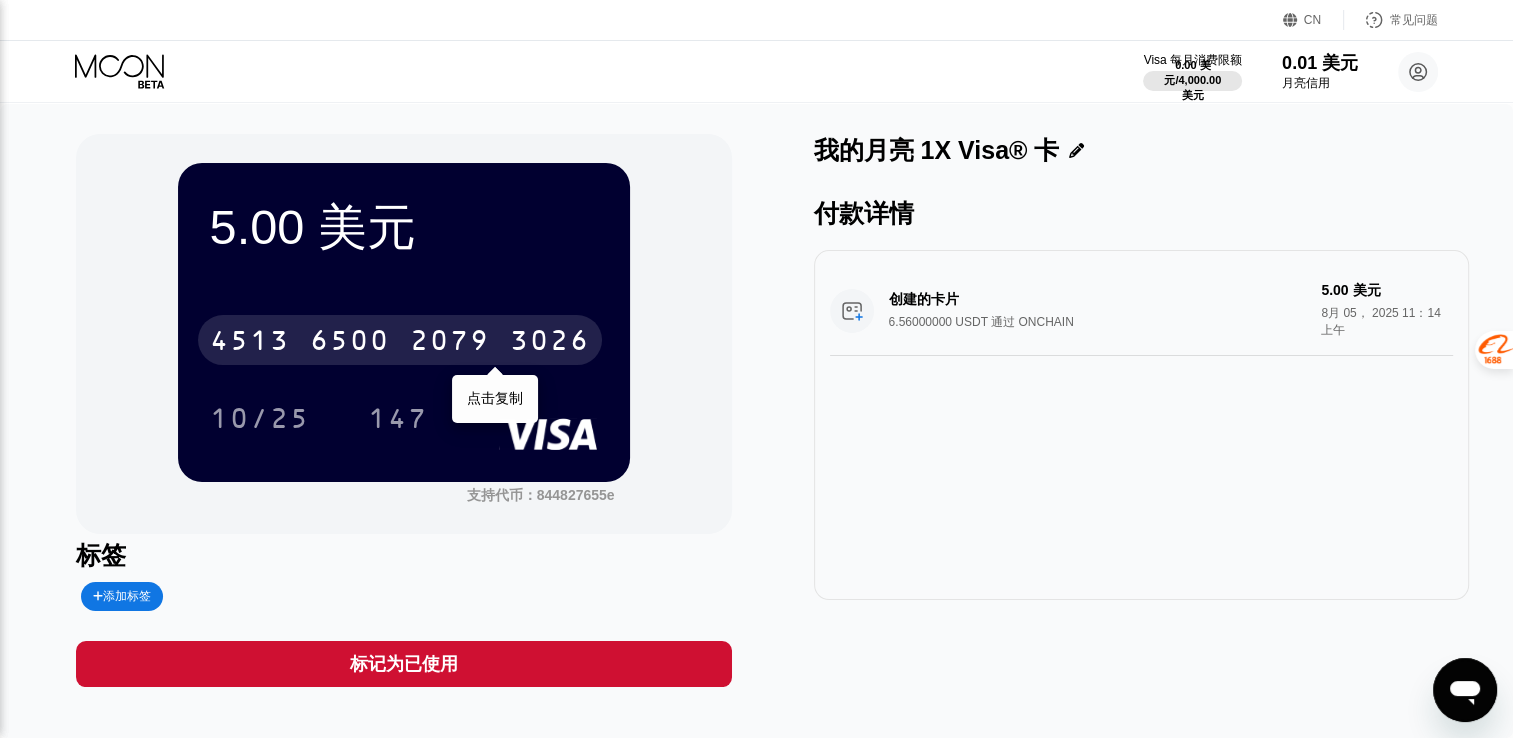 click on "3026" at bounding box center [550, 343] 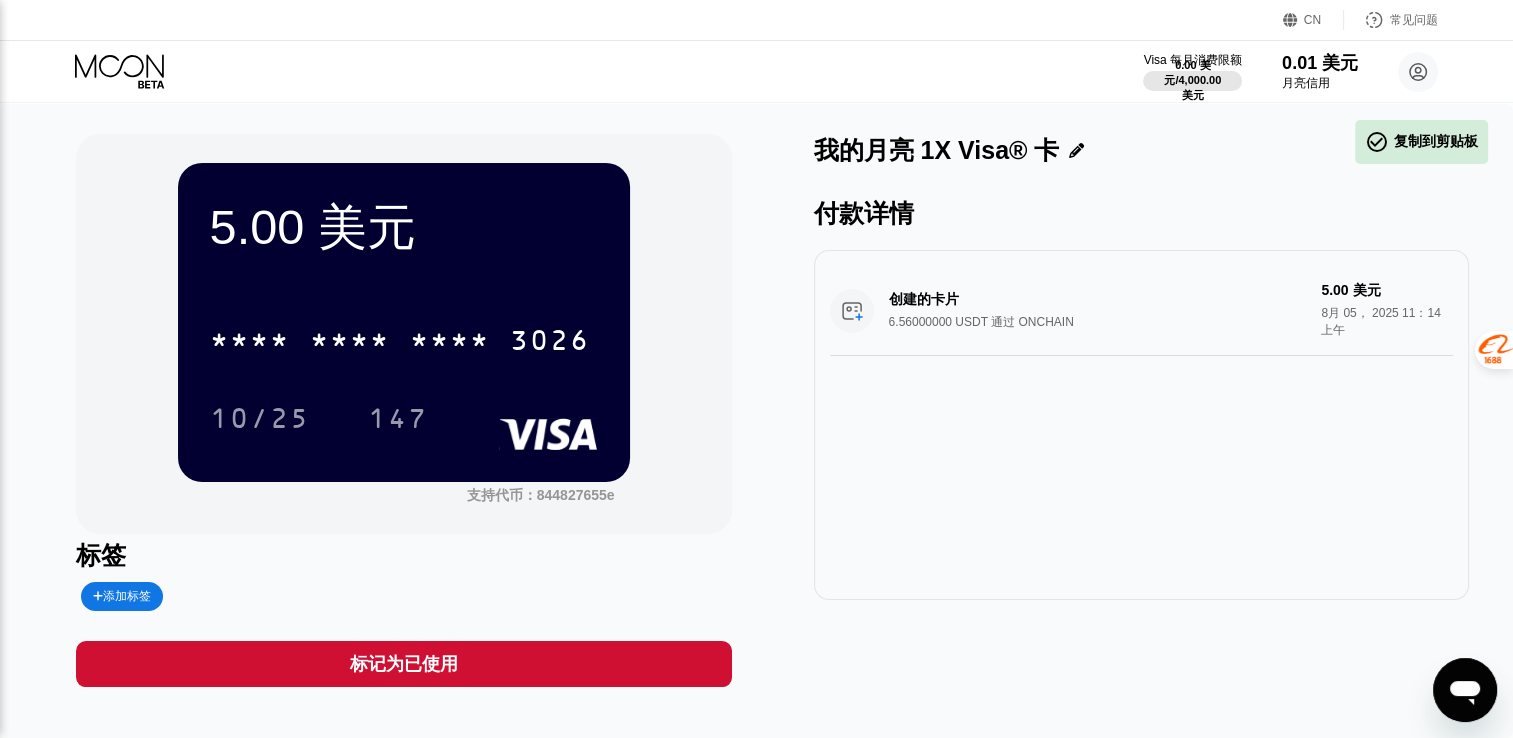click on "5.00 美元 * * * * * * * * * * * * 3026 10/25 147" at bounding box center (404, 322) 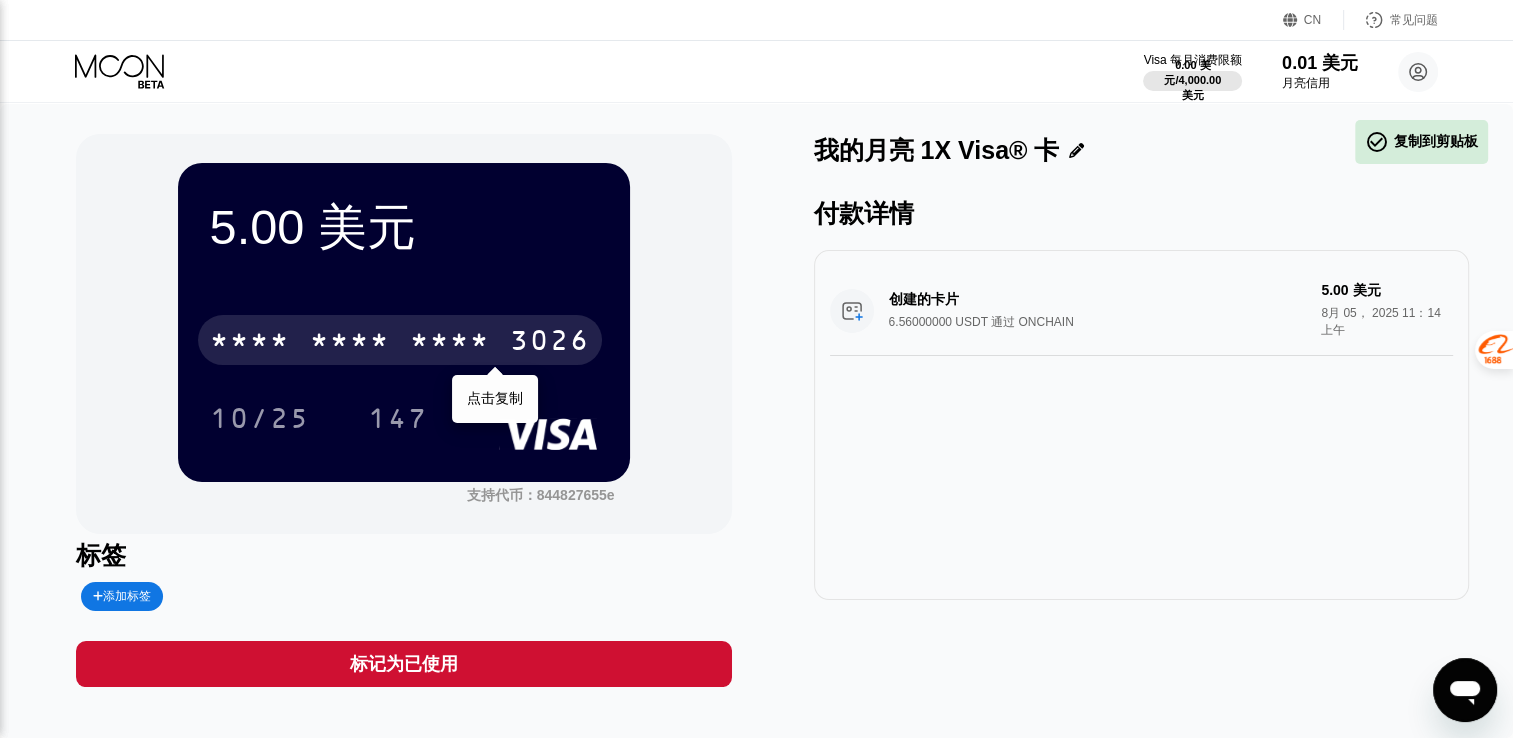click on "* * * *" at bounding box center (450, 343) 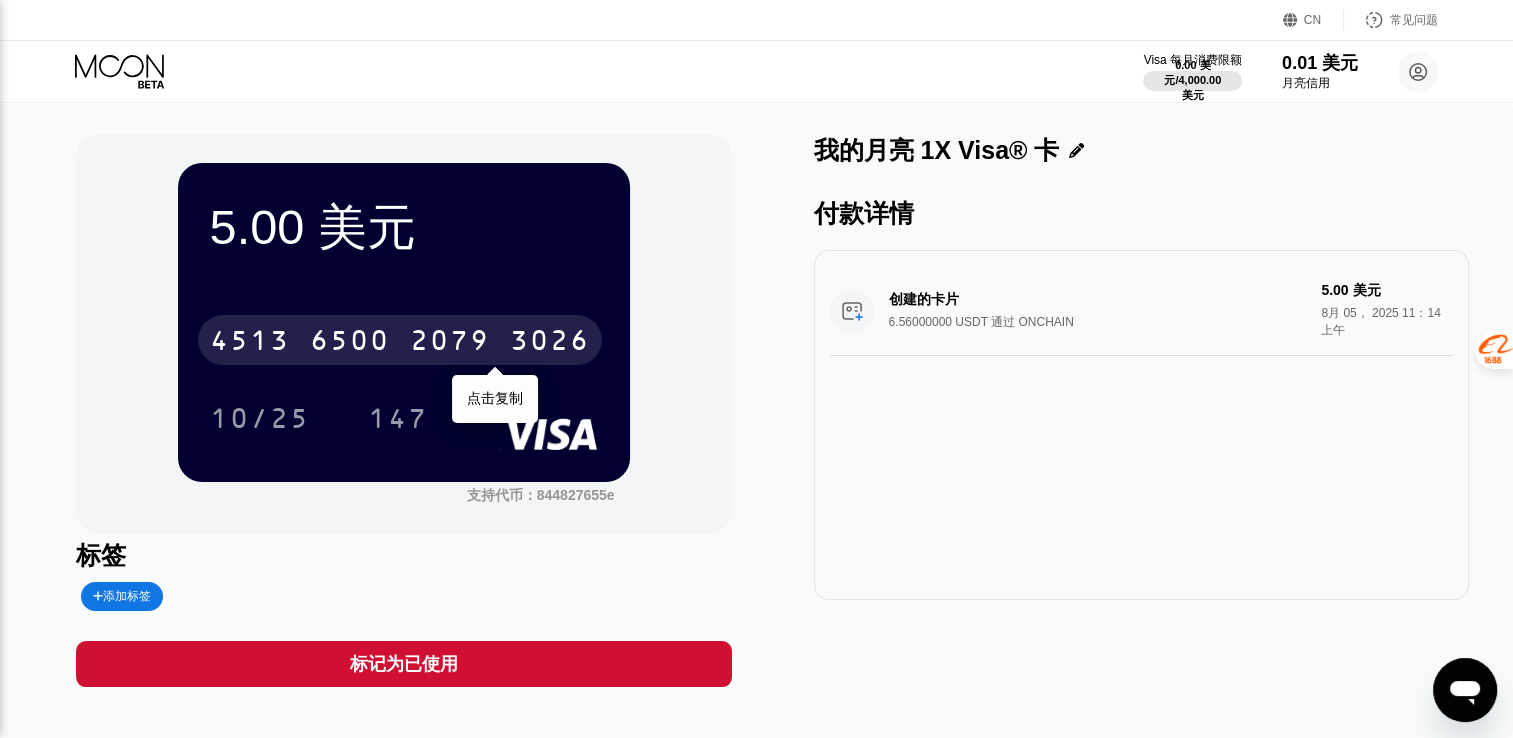 click on "4513 6500 2079 3026" at bounding box center [400, 340] 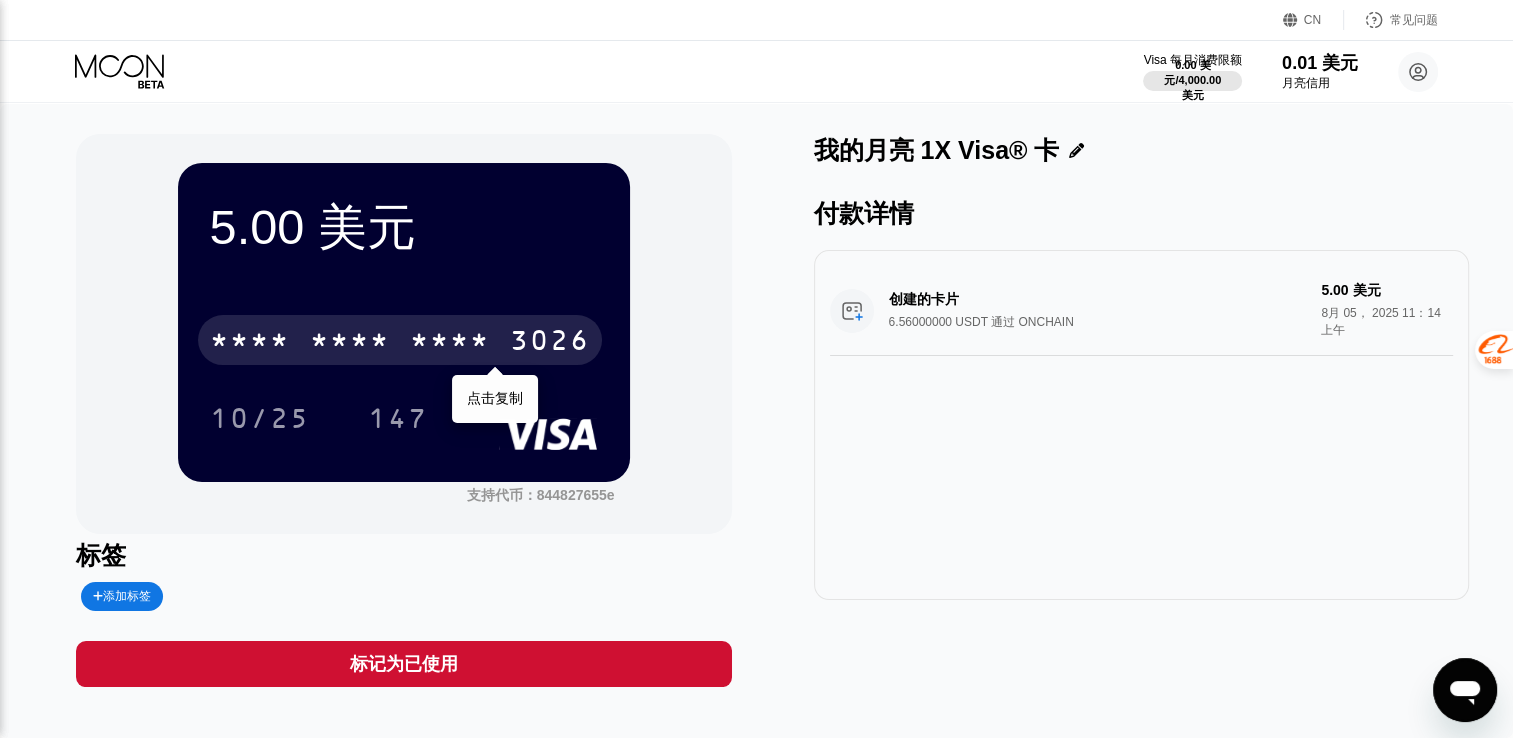 click on "* * * *" at bounding box center (450, 343) 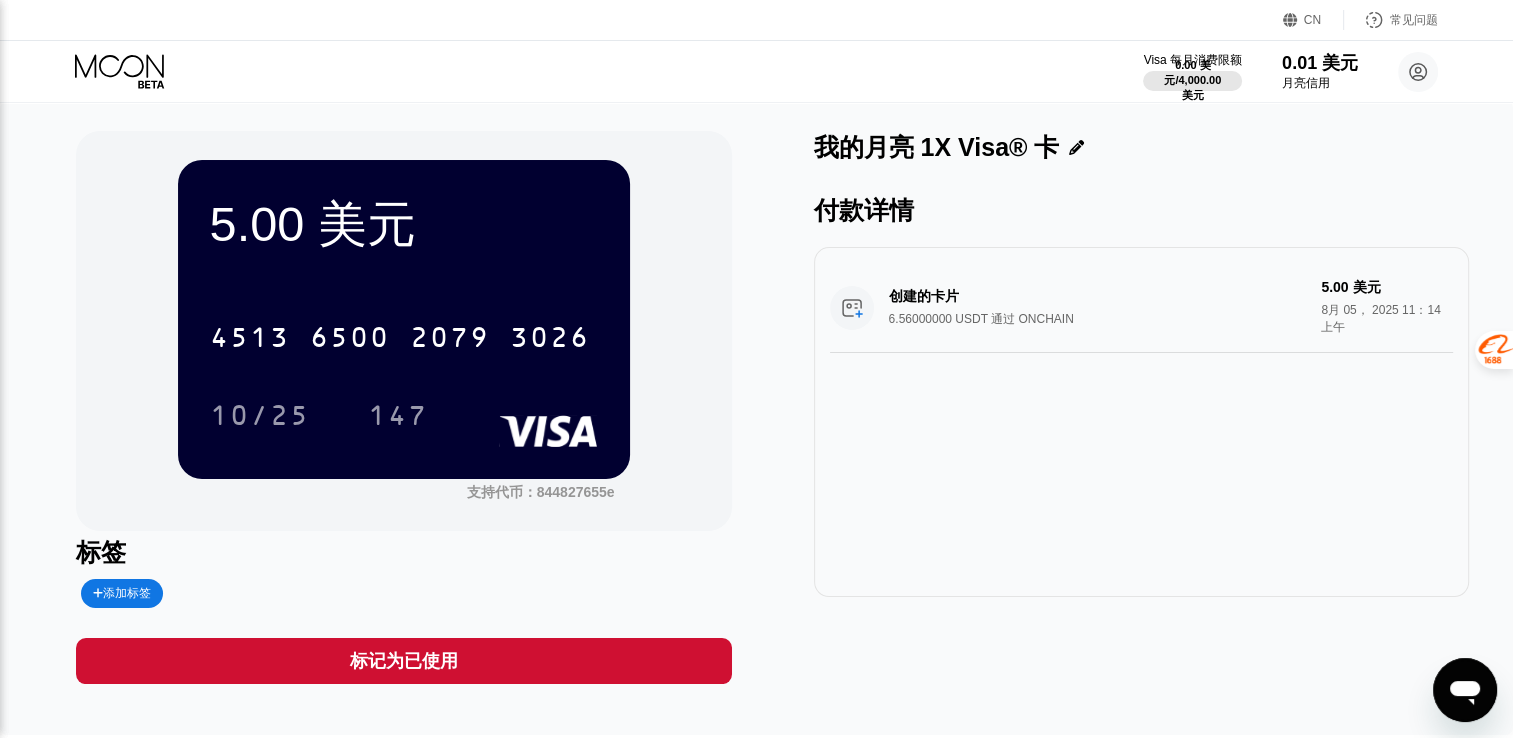 scroll, scrollTop: 0, scrollLeft: 0, axis: both 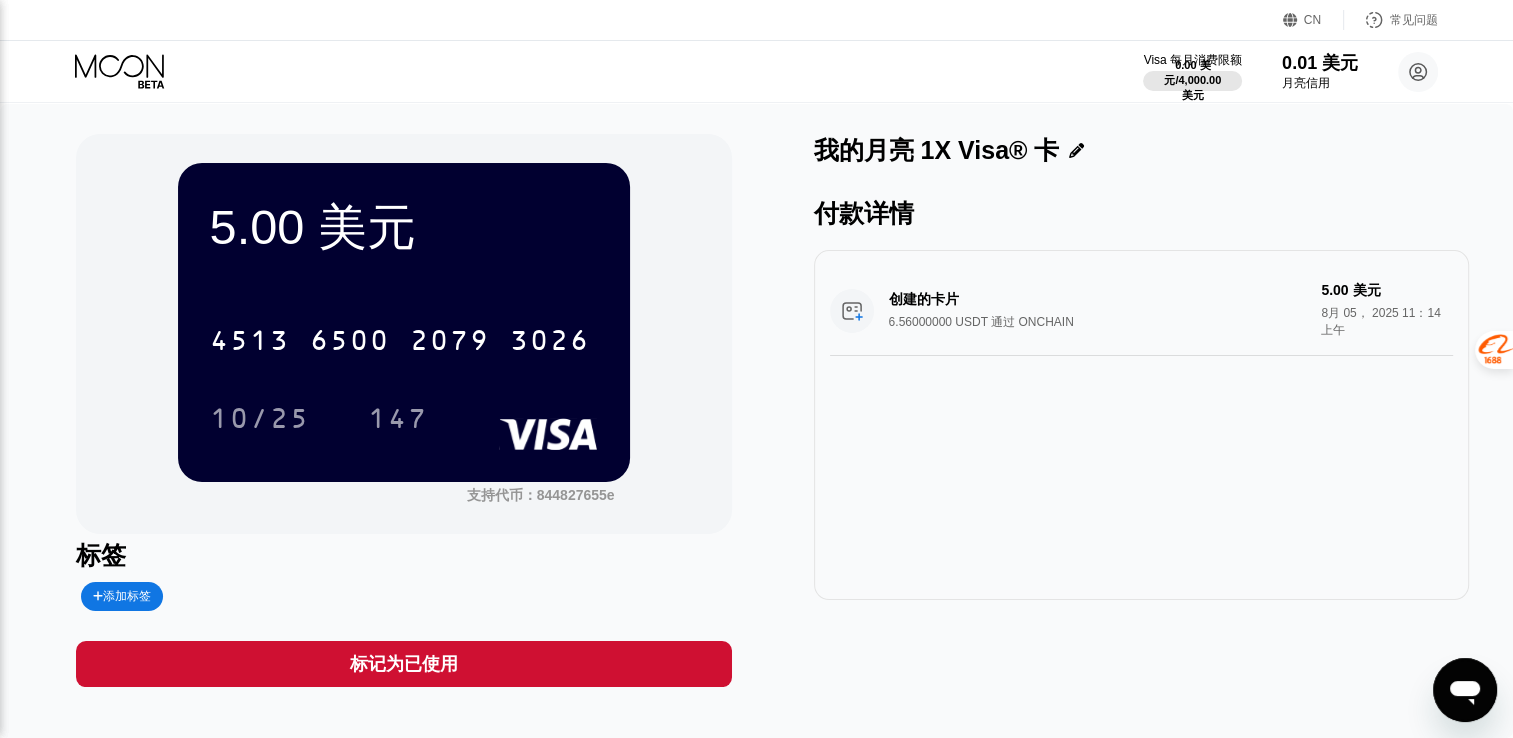 click 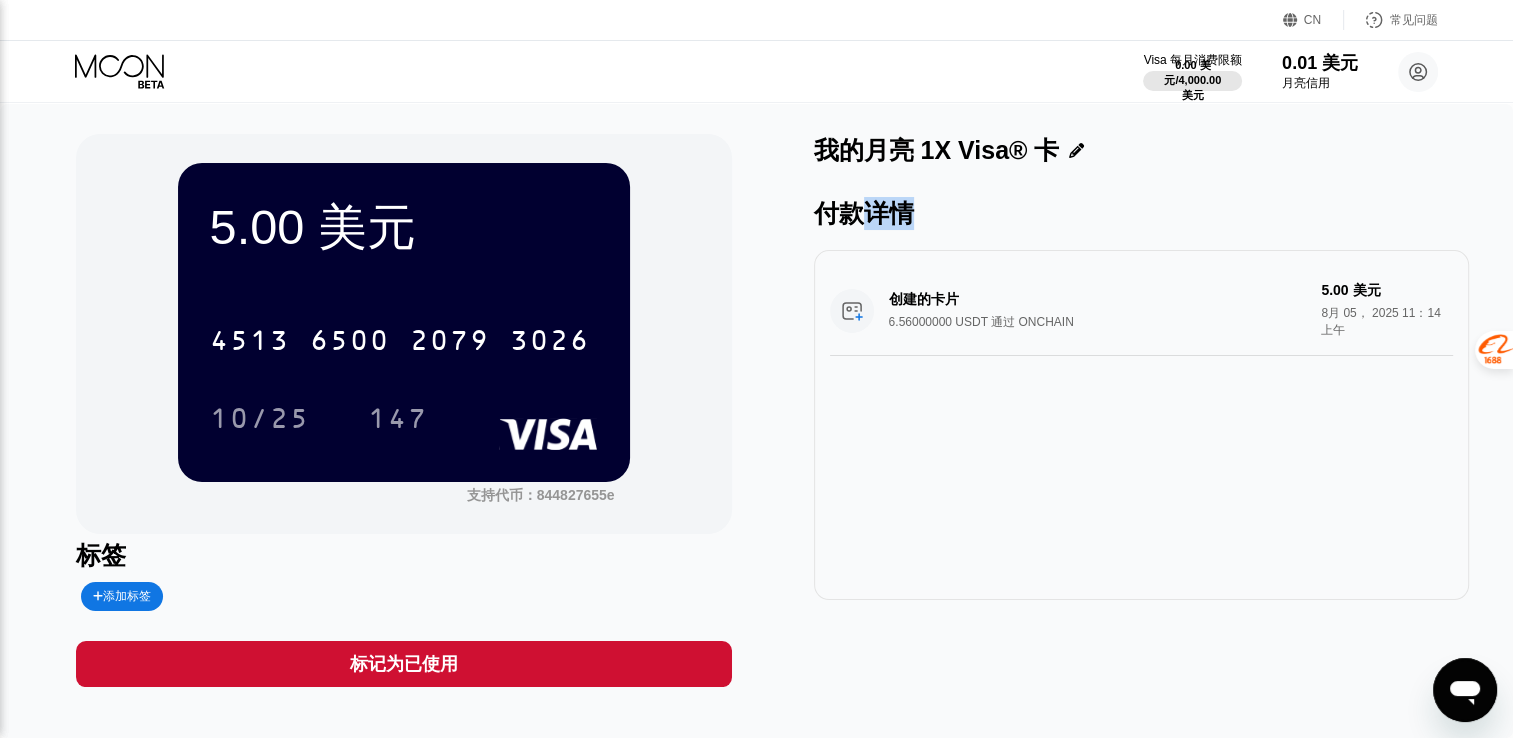 drag, startPoint x: 868, startPoint y: 219, endPoint x: 881, endPoint y: 223, distance: 13.601471 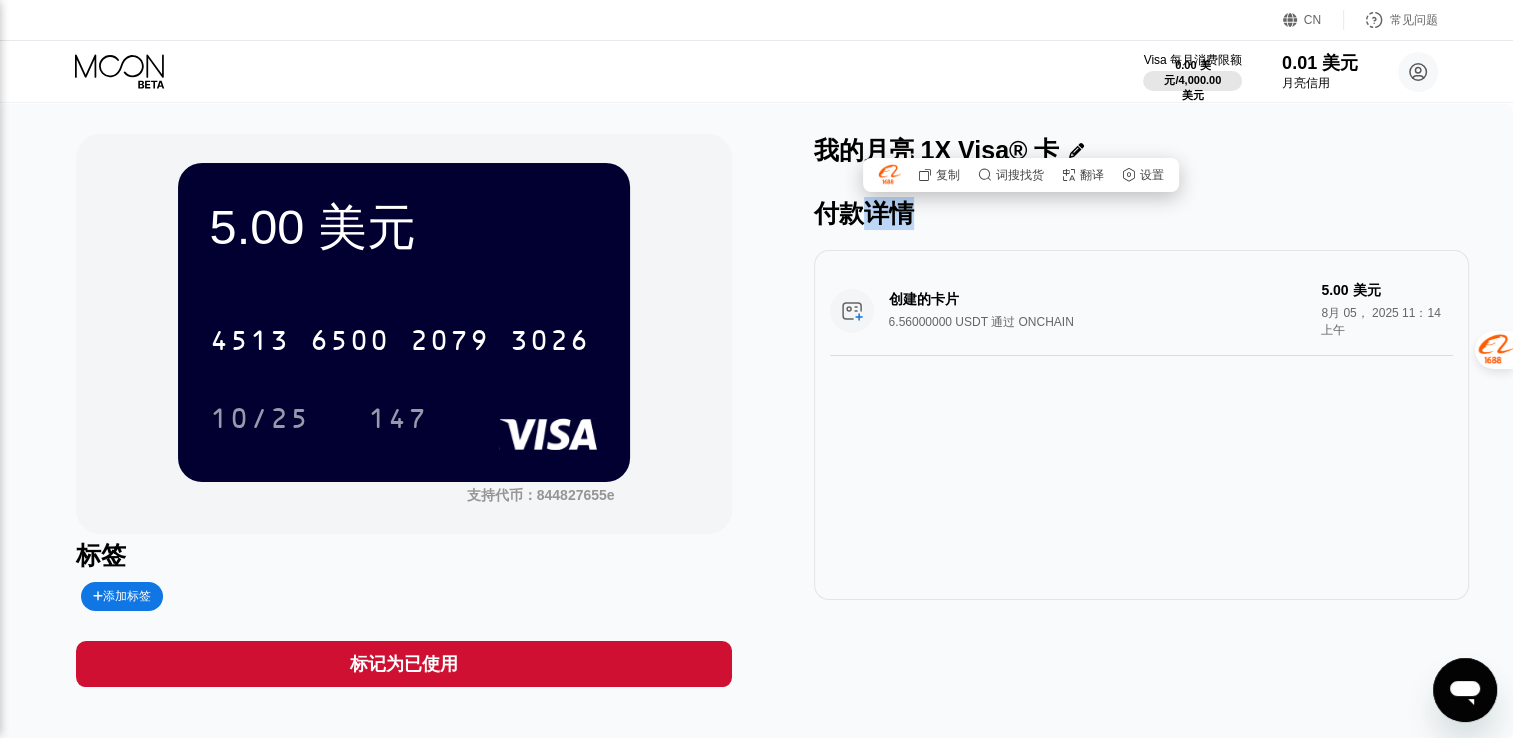 click on "付款详情 创建的卡片 6.56000000 USDT 通过 ONCHAIN 5.00 美元 8月 05， 2025 11：14 上午" at bounding box center [1142, 398] 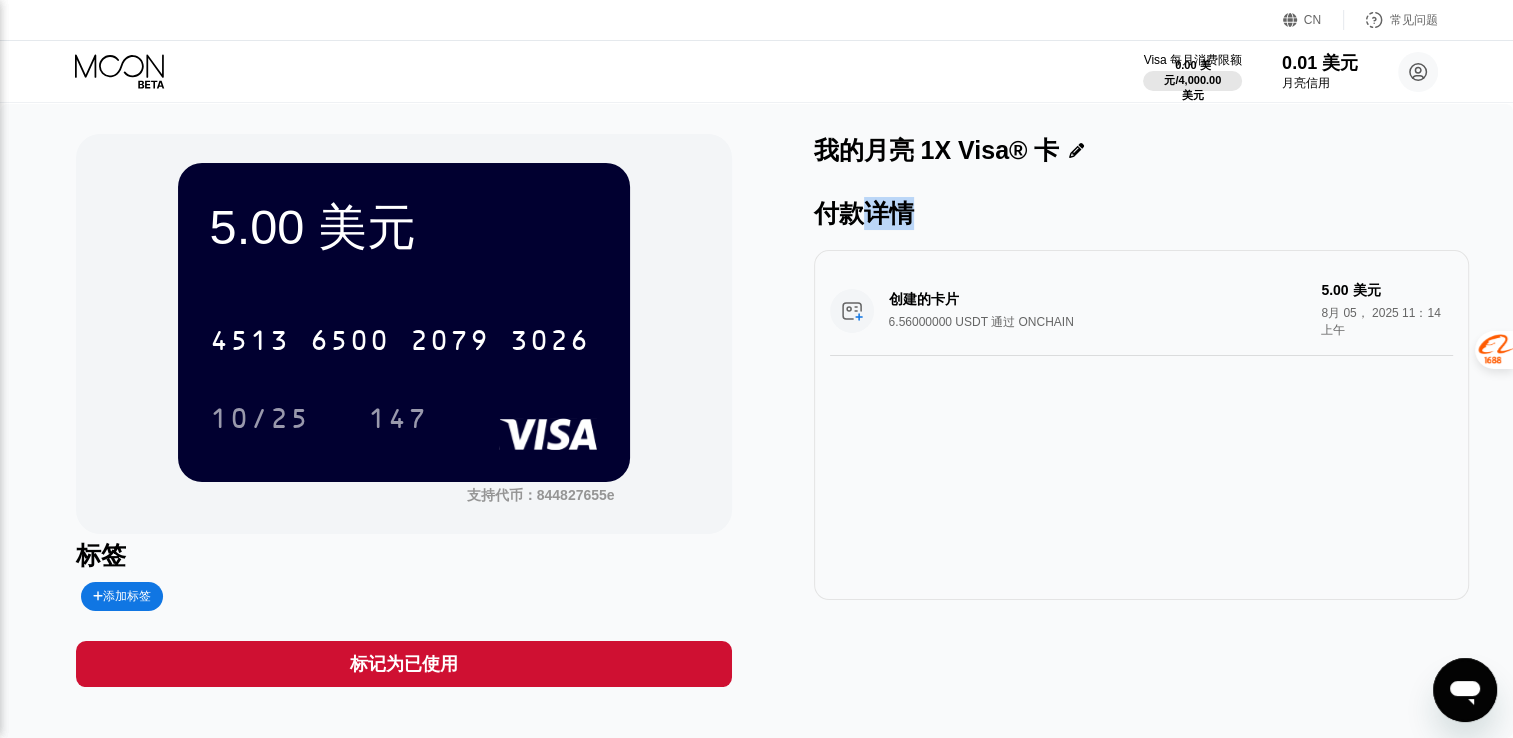 click 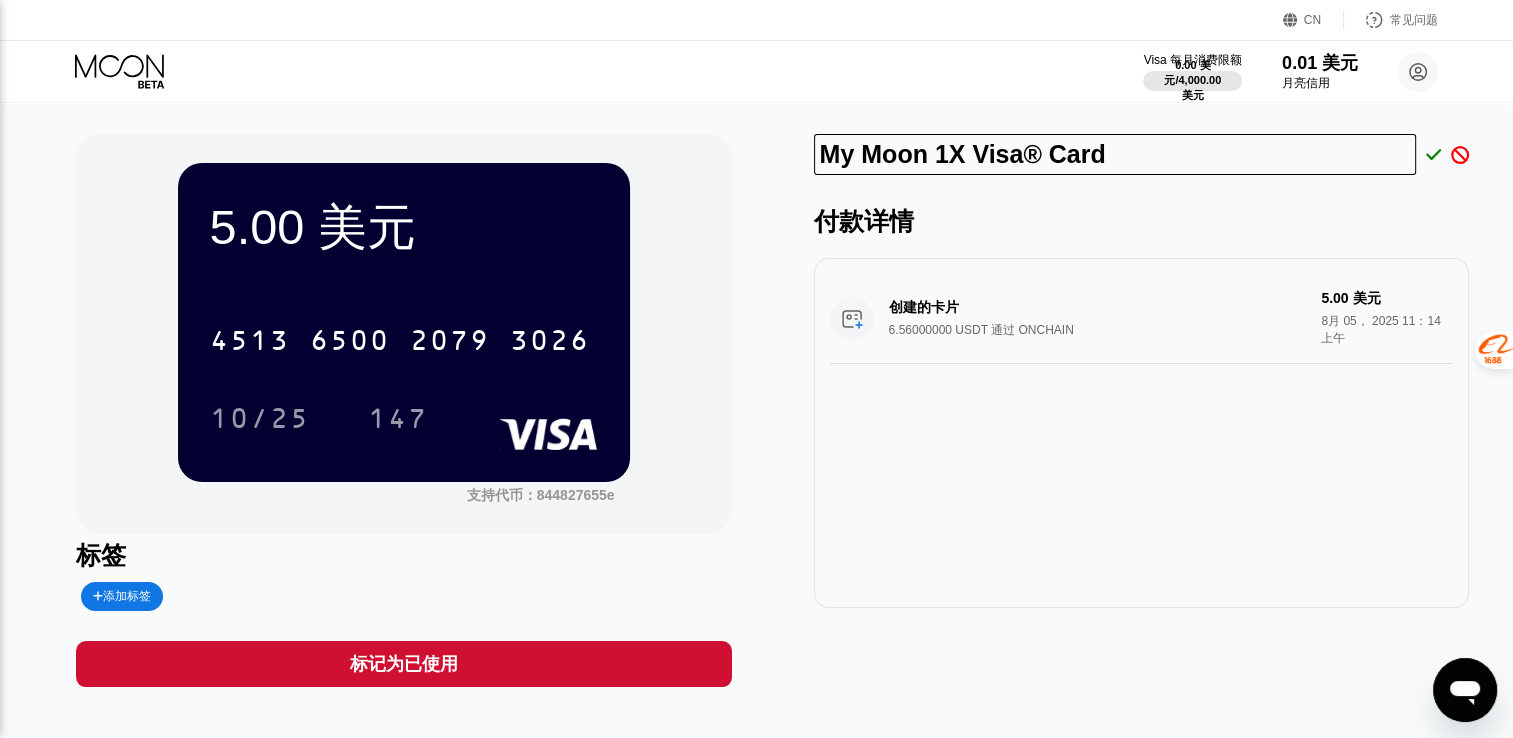 click on "付款详情" at bounding box center (1142, 221) 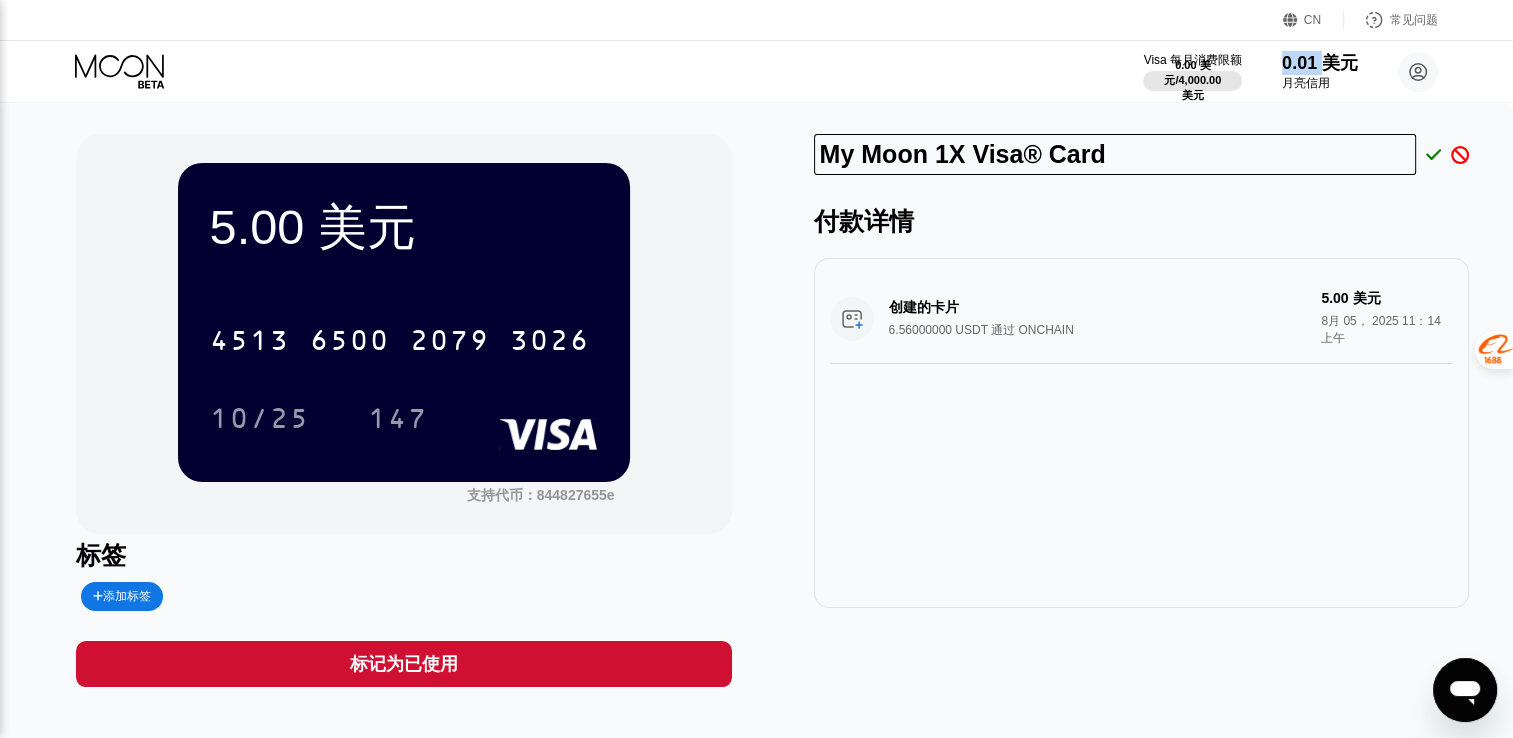 drag, startPoint x: 819, startPoint y: 99, endPoint x: 819, endPoint y: 117, distance: 18 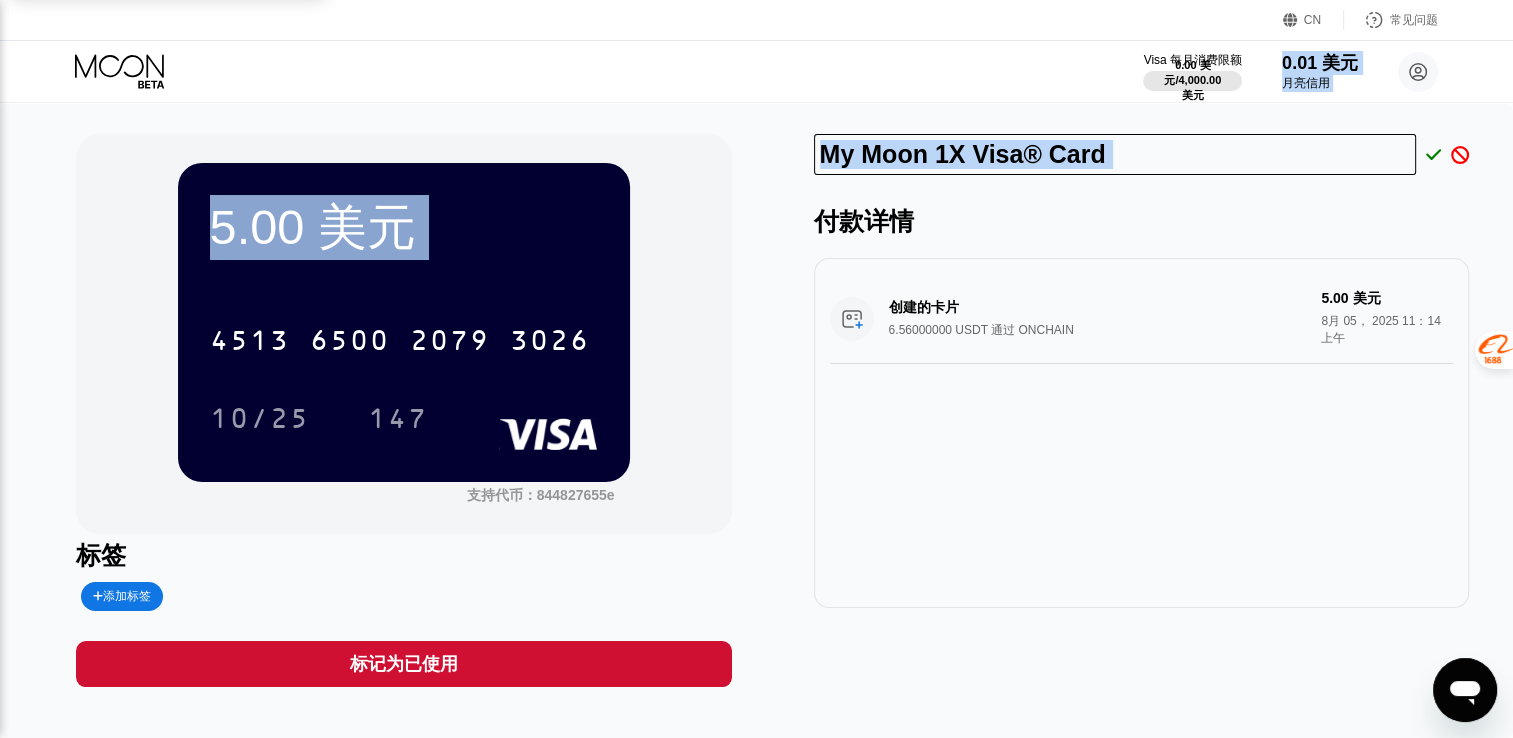 click on "创建的卡片 6.56000000 USDT 通过 ONCHAIN 5.00 美元 8月 05， 2025 11：14 上午" at bounding box center [1142, 433] 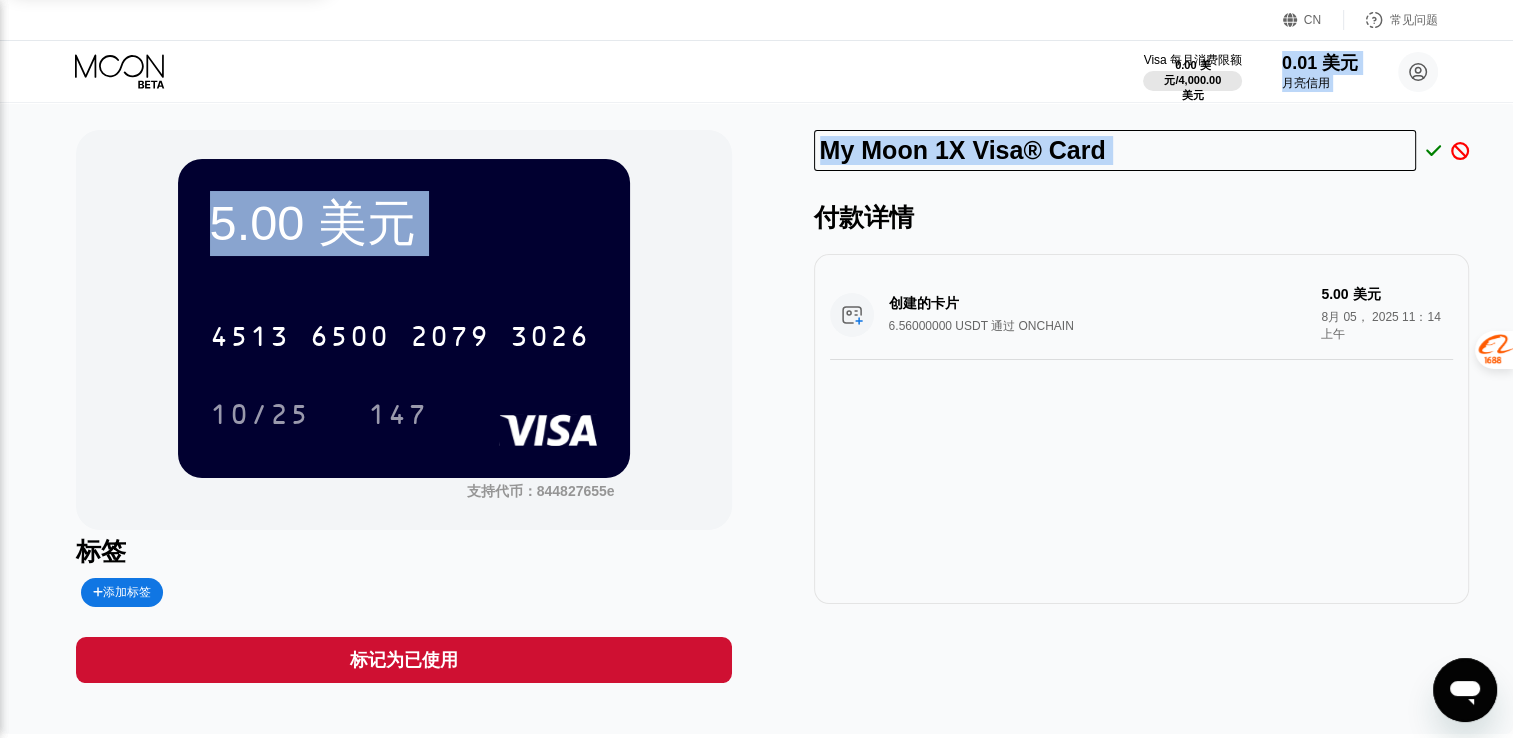 scroll, scrollTop: 0, scrollLeft: 0, axis: both 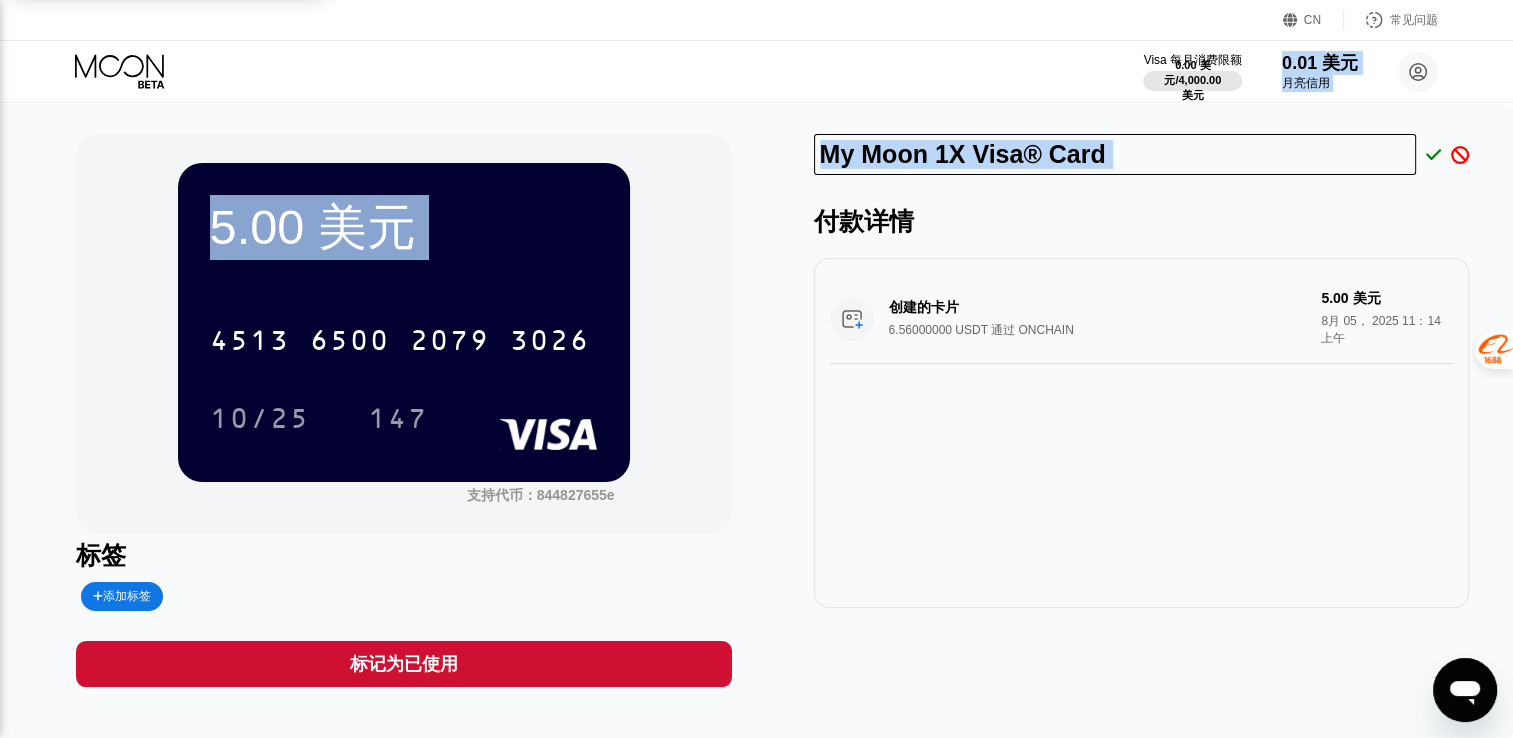 click on "5.00 美元 4513 6500 2079 3026 10/25 147 支持代币：[PHONE] 标签 添加标签 标记为已使用 My Moon 1X Visa® Card 付款详情 创建的卡片 6.56000000 USDT 通过 ONCHAIN 5.00 美元 8月 05， 2025 11：14 上午" at bounding box center (756, 421) 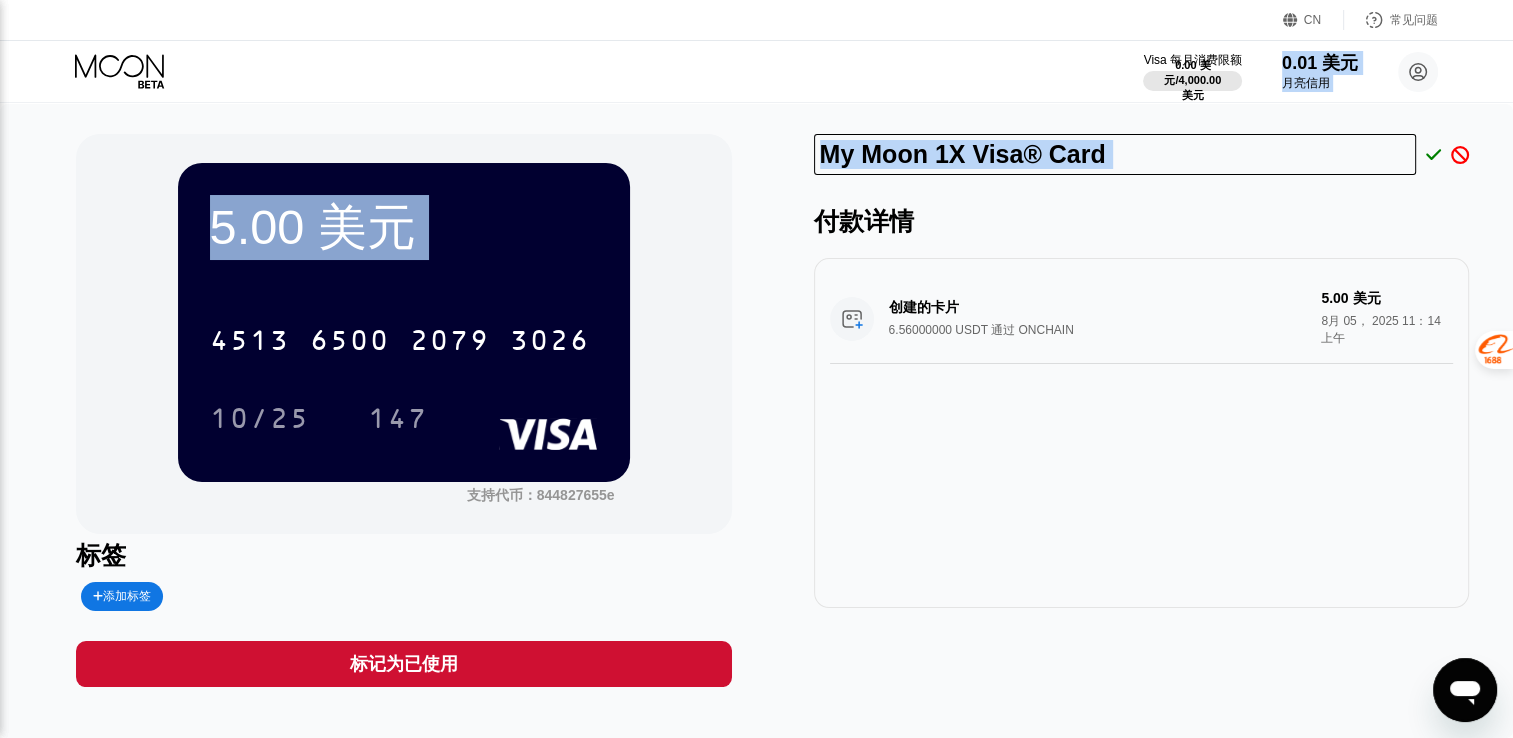 click at bounding box center [1455, 155] 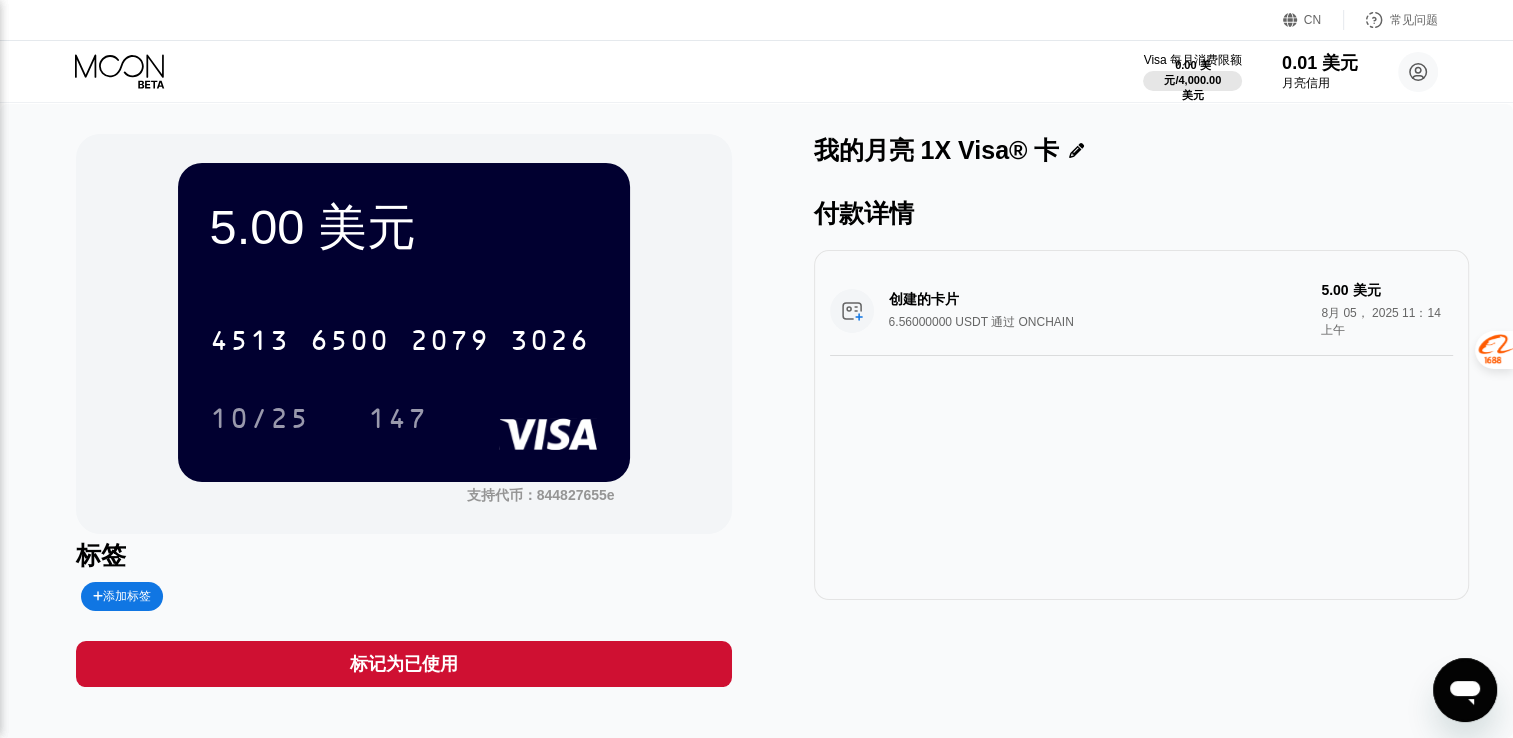 drag, startPoint x: 903, startPoint y: 6, endPoint x: 932, endPoint y: 39, distance: 43.931767 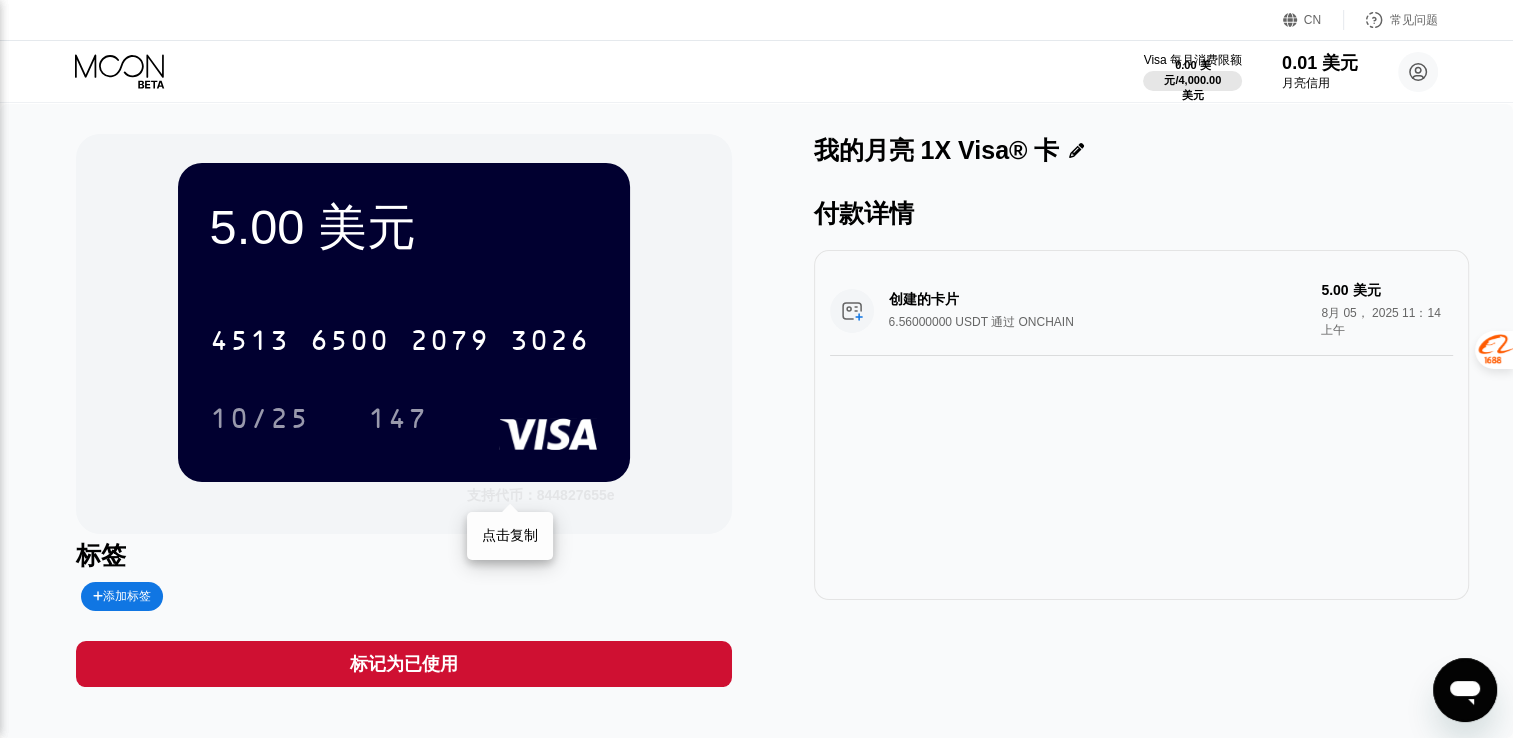 click on "支持代币：844827655e" at bounding box center (541, 496) 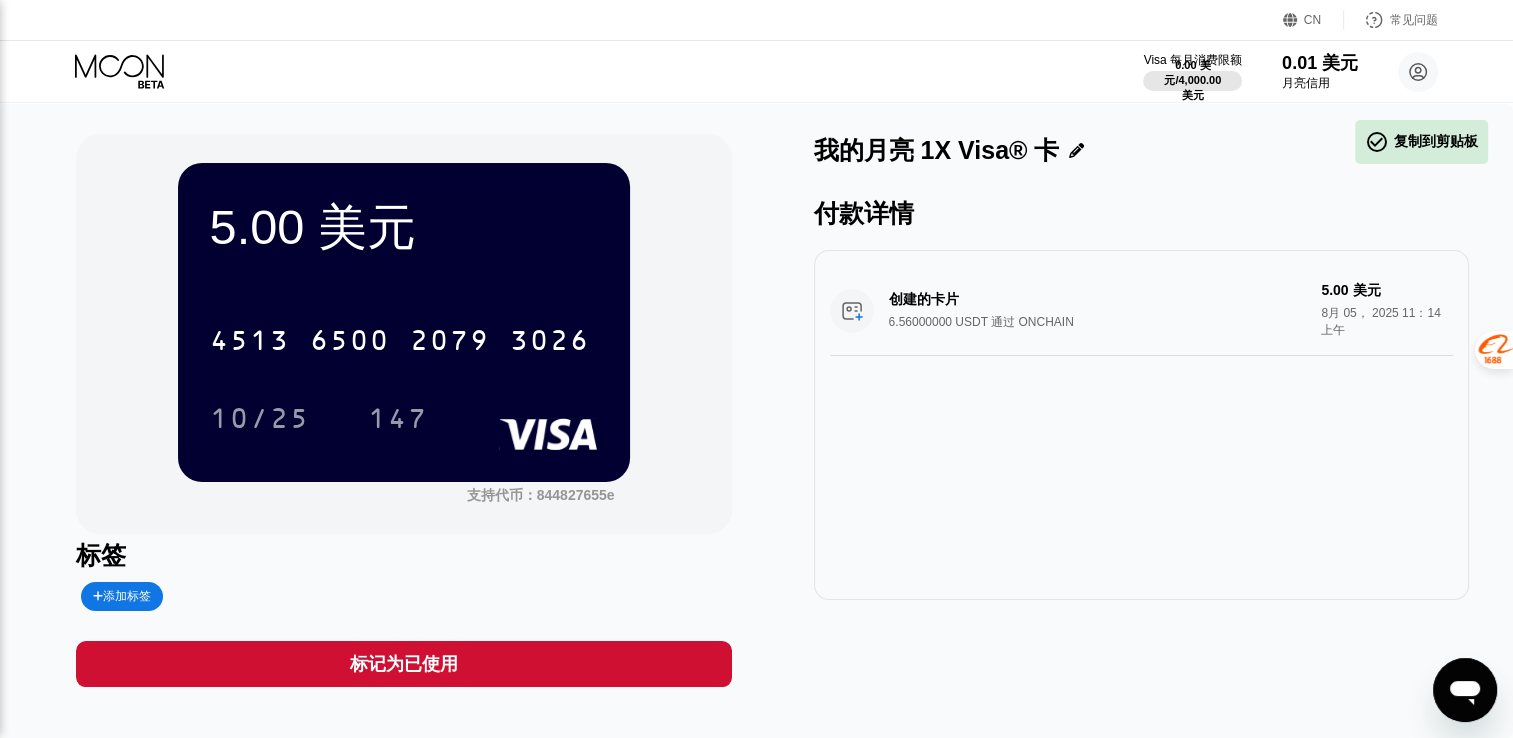 click on "付款详情" at bounding box center (1142, 213) 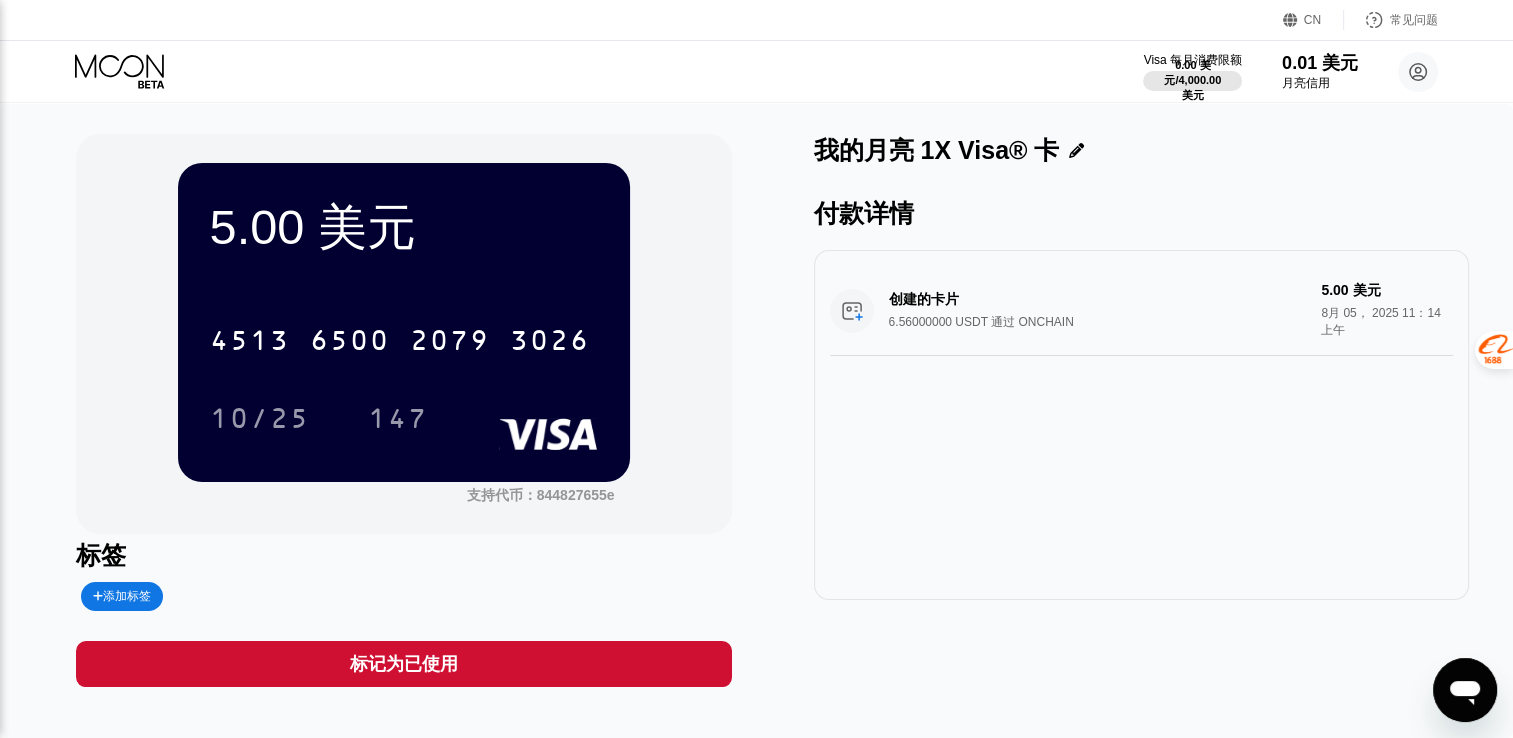 click on "创建的卡片 6.56000000 USDT 通过 ONCHAIN 5.00 美元 8月 05， 2025 11：14 上午" at bounding box center (1142, 311) 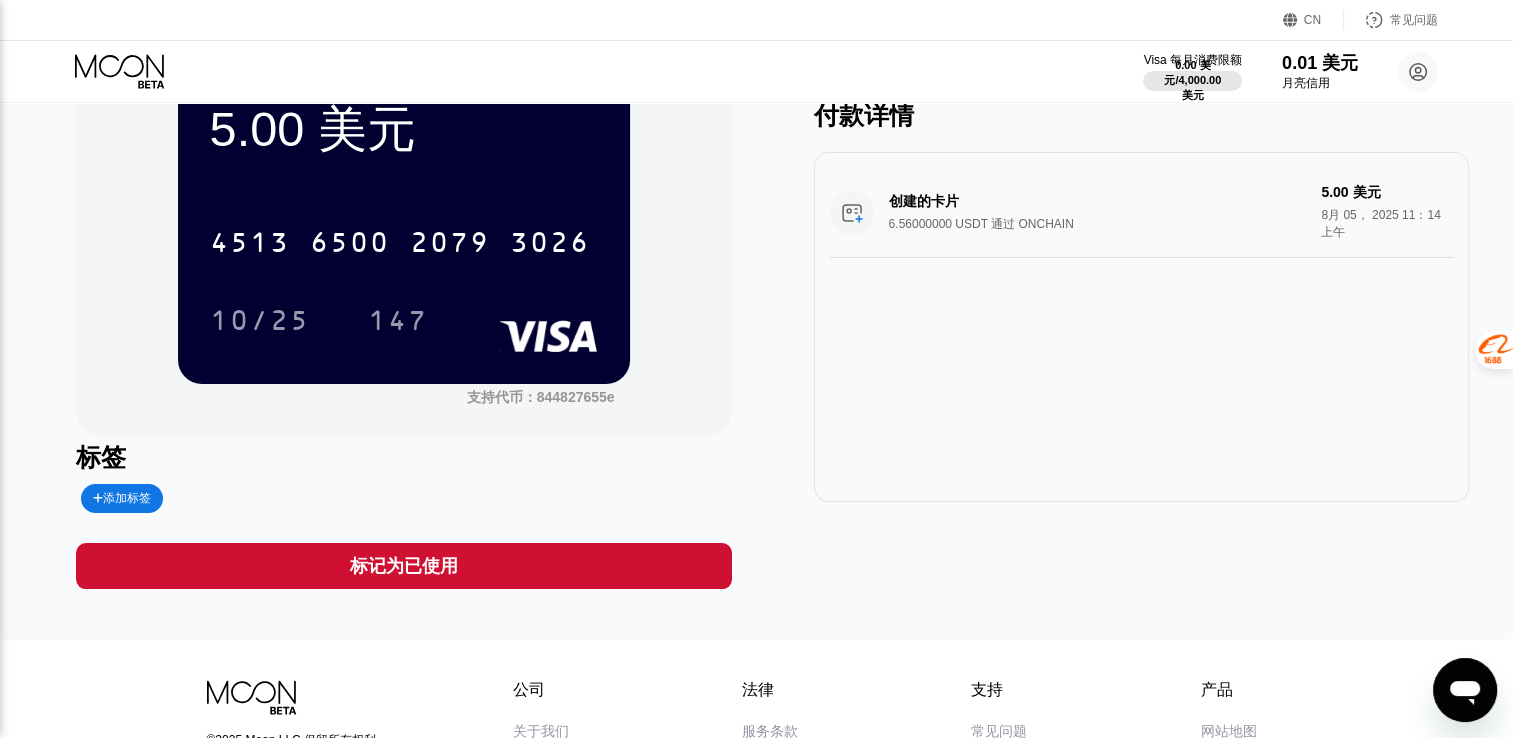 scroll, scrollTop: 0, scrollLeft: 0, axis: both 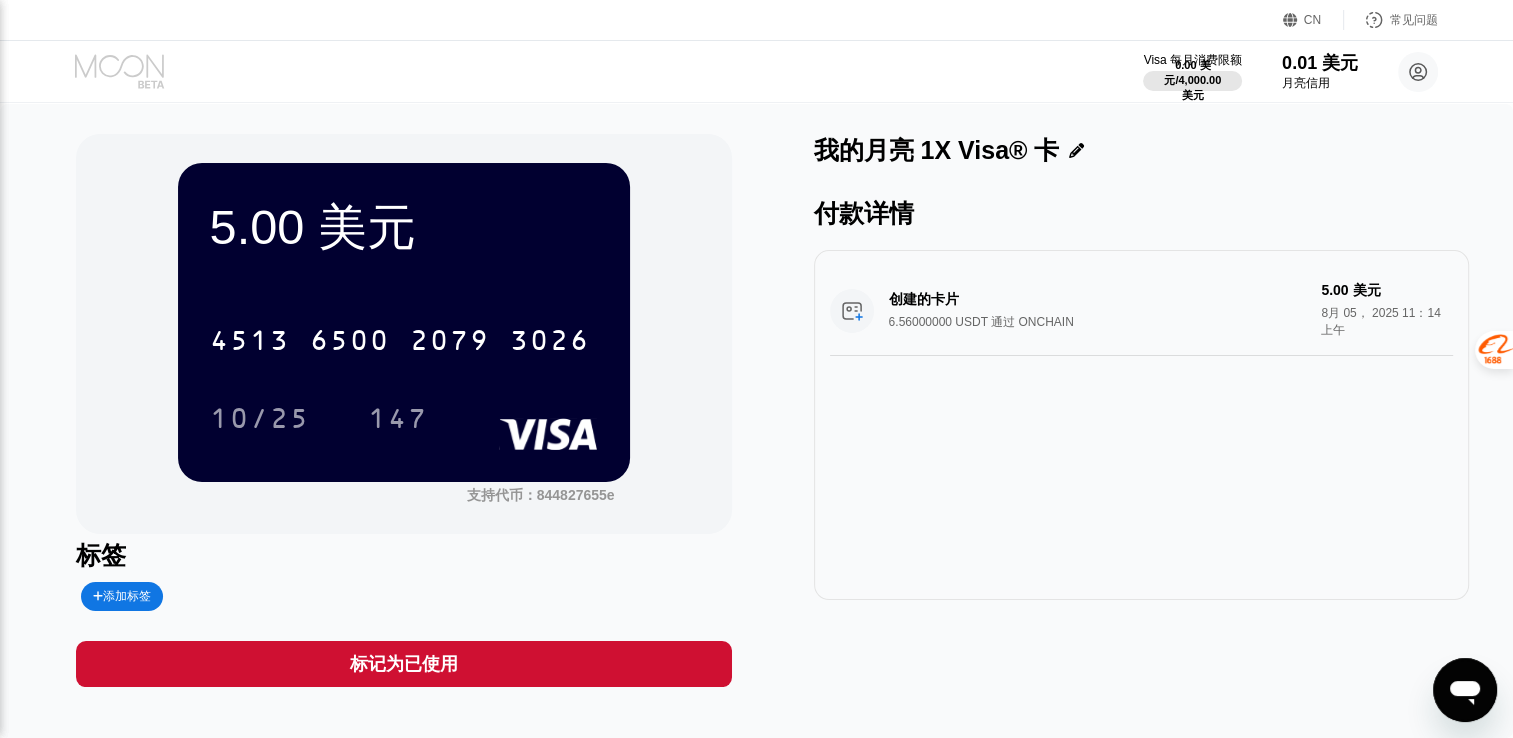 click 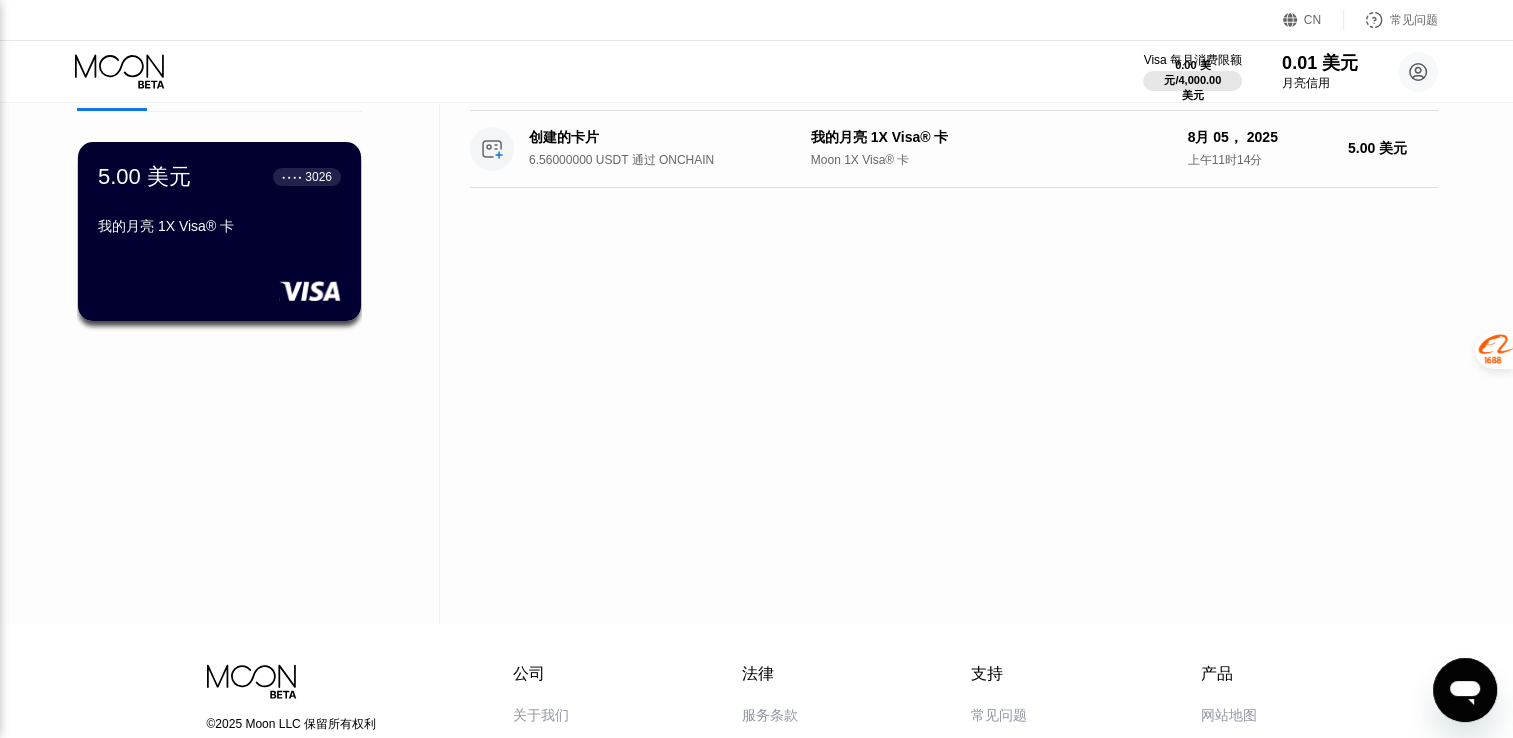 scroll, scrollTop: 0, scrollLeft: 0, axis: both 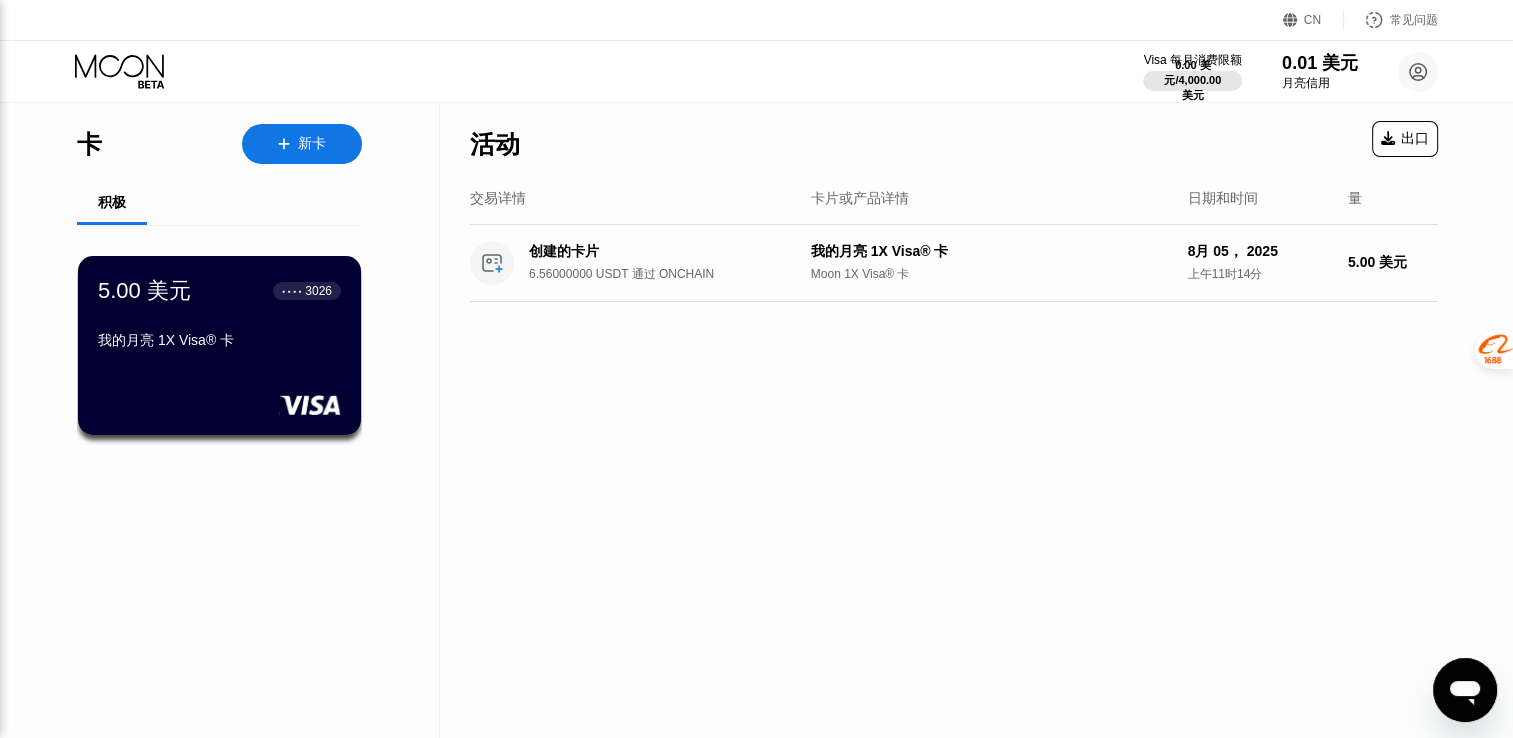 click 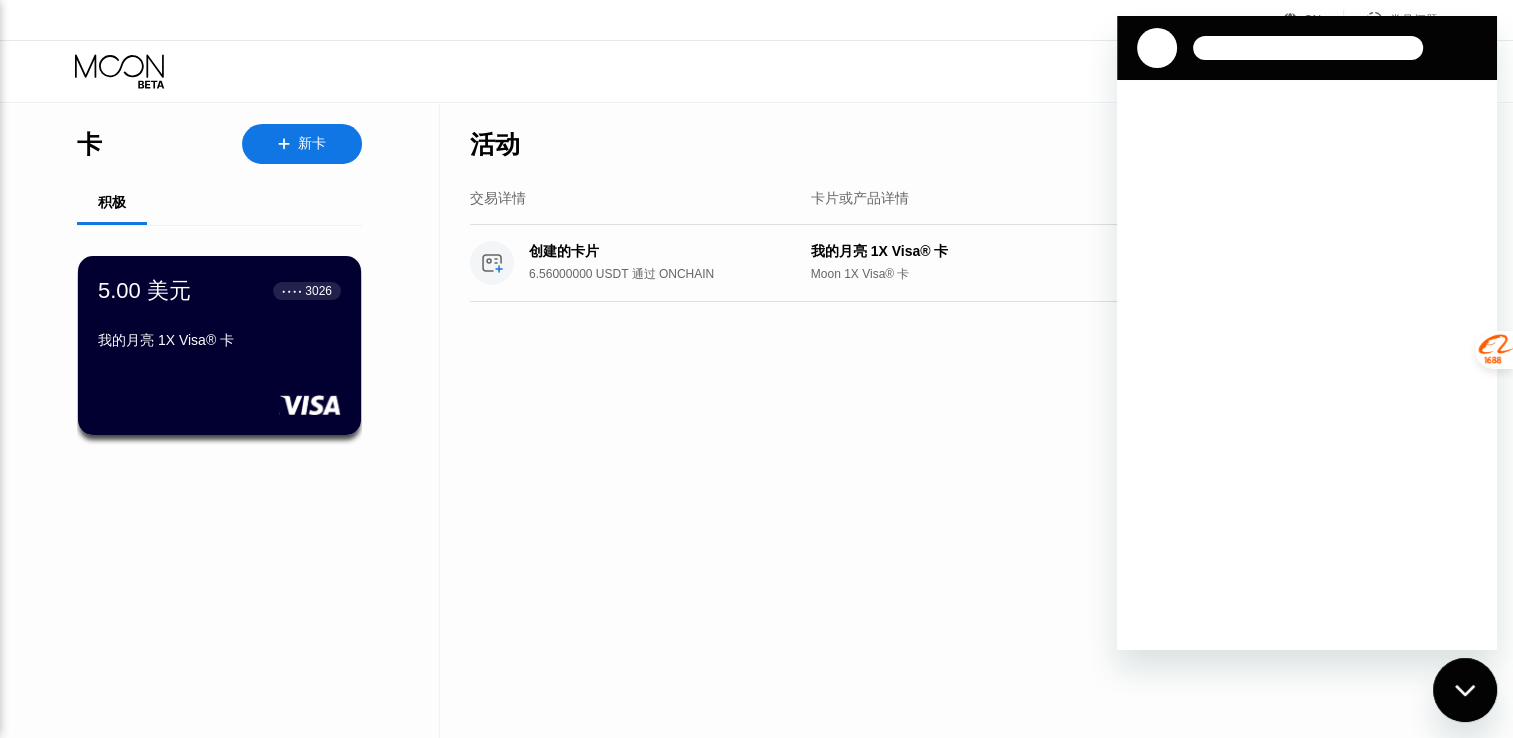scroll, scrollTop: 0, scrollLeft: 0, axis: both 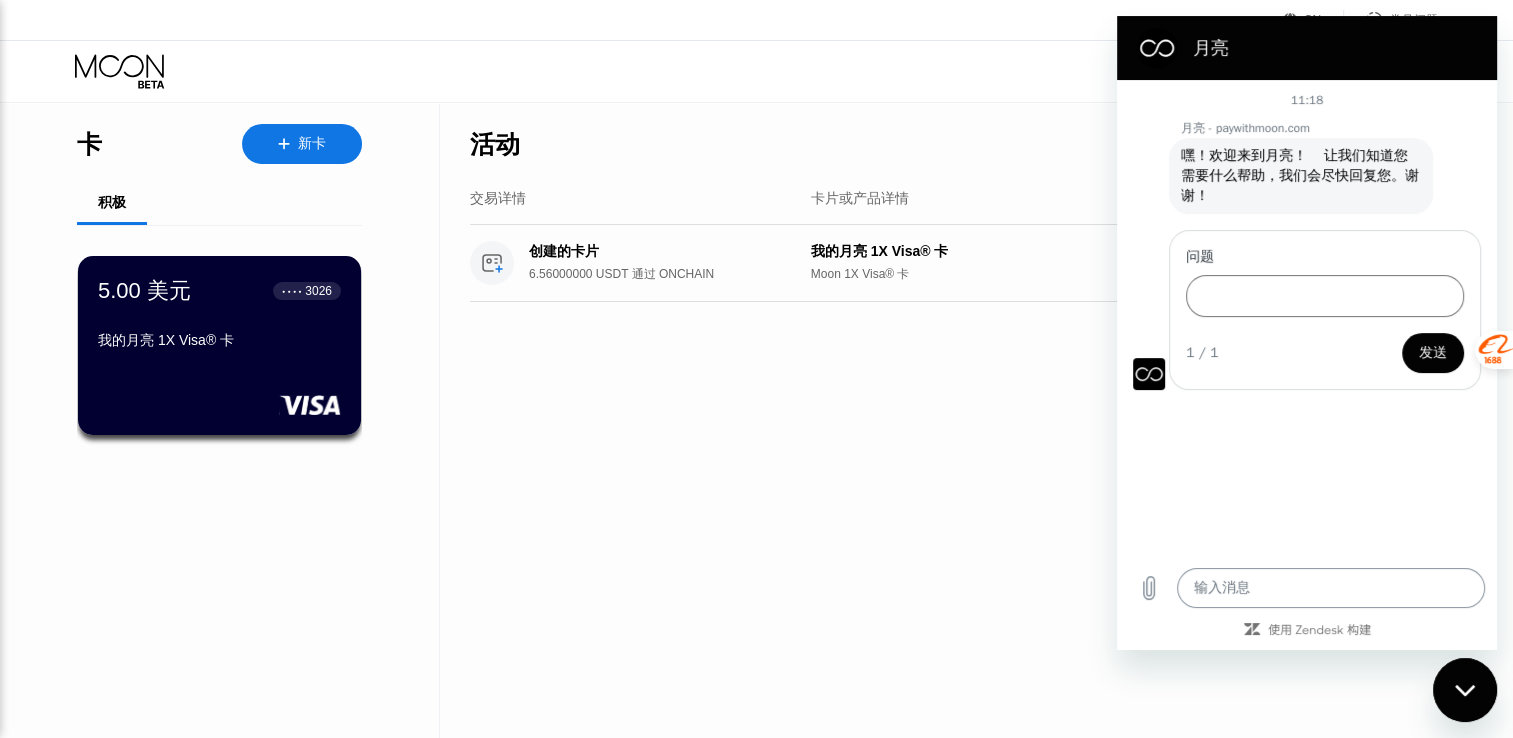 click at bounding box center [1331, 588] 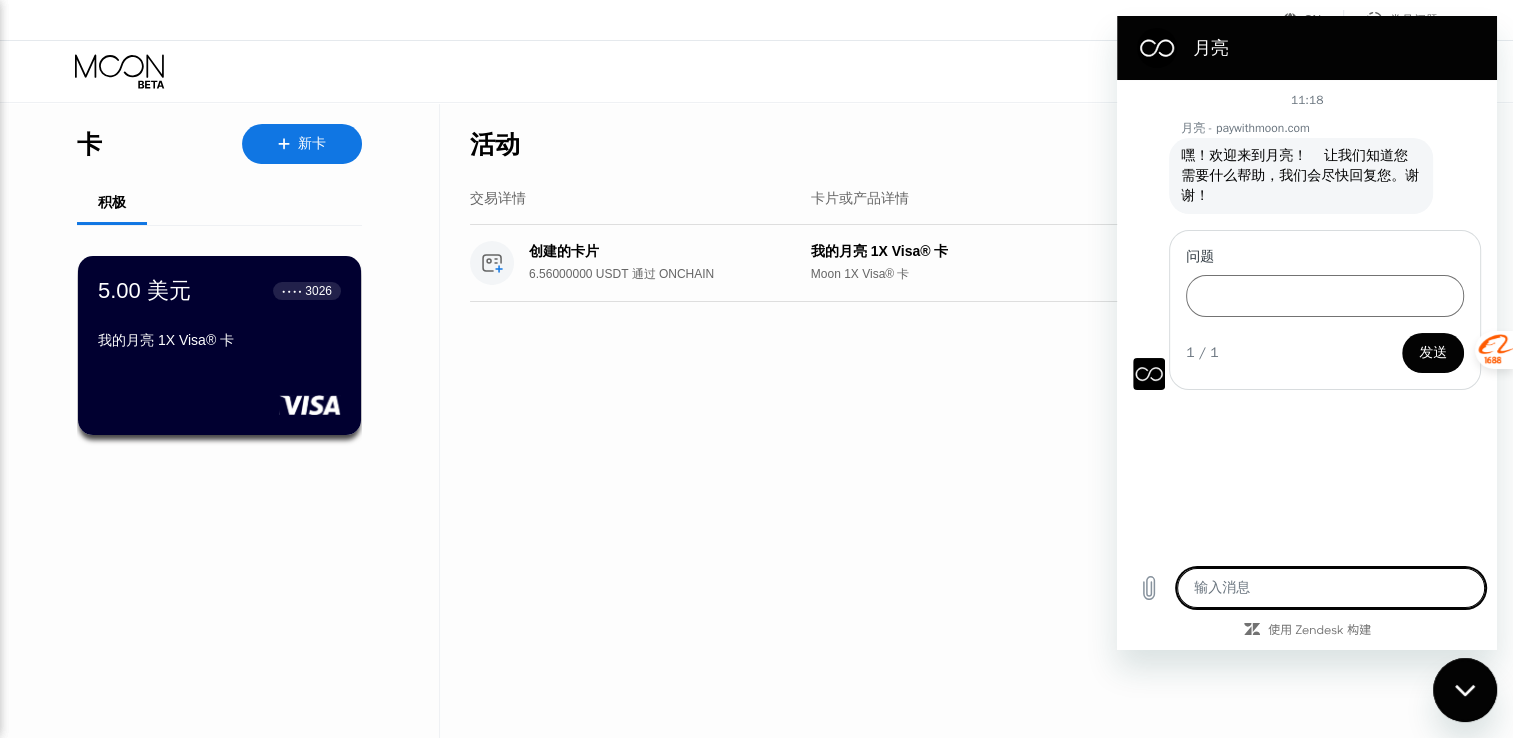 type on "N" 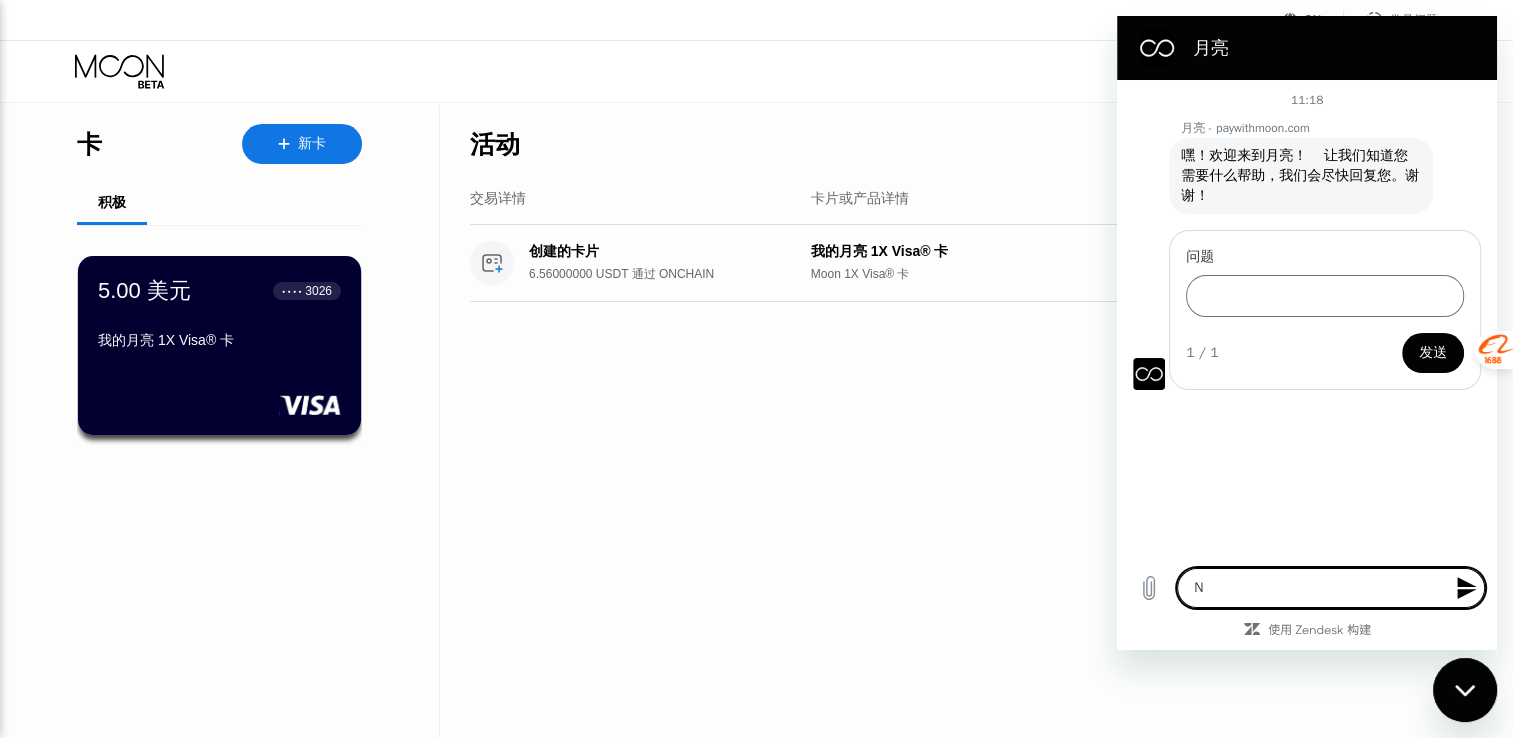 type 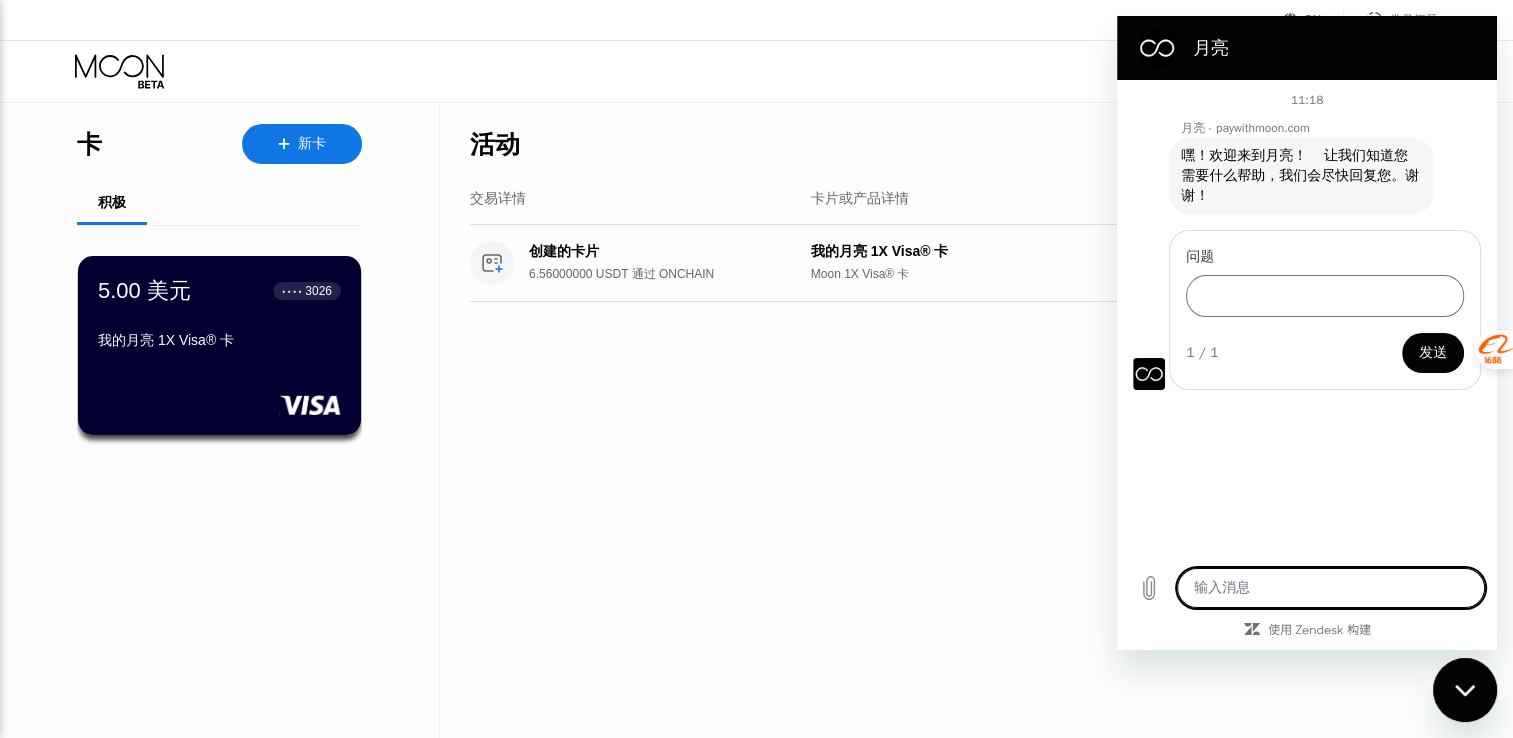 type on "n" 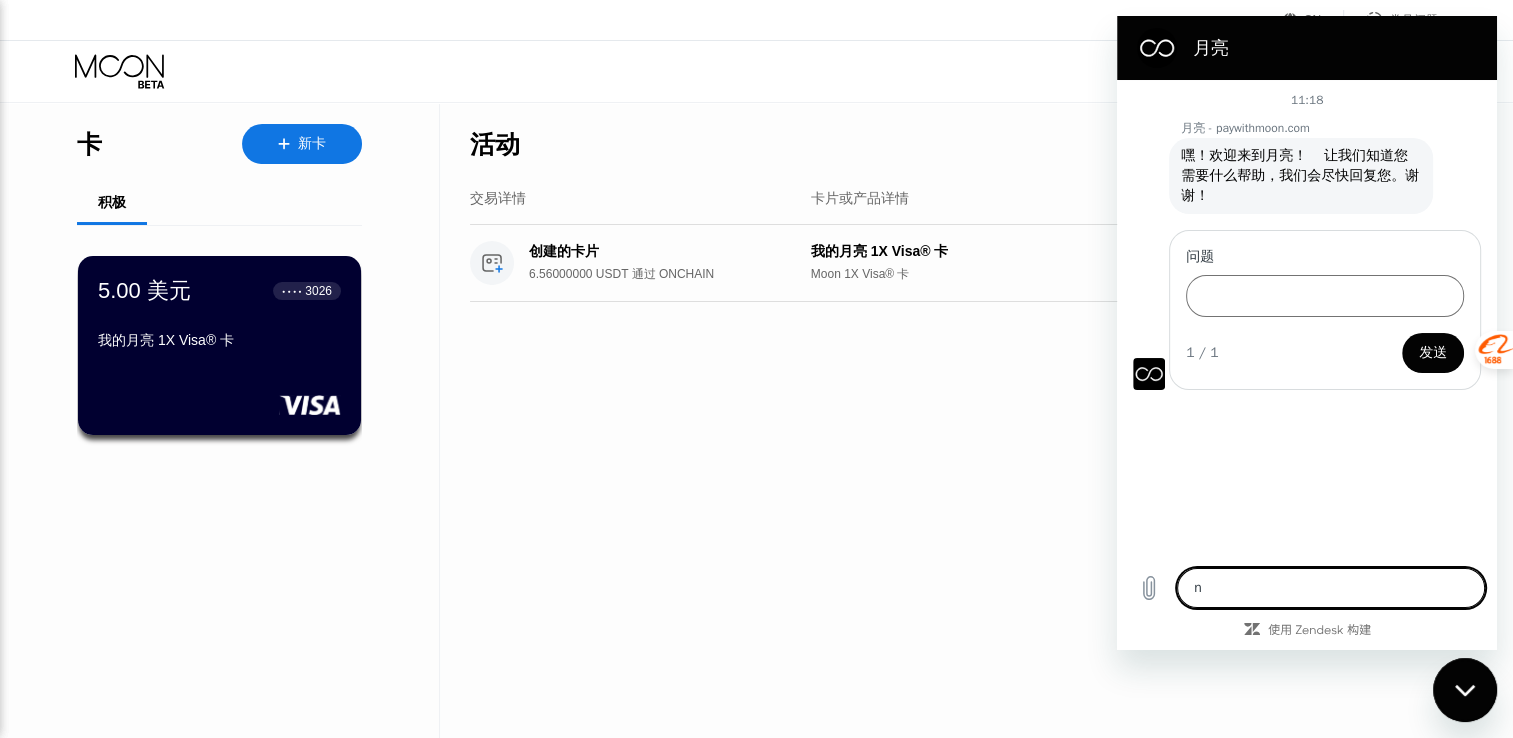 type on "ni" 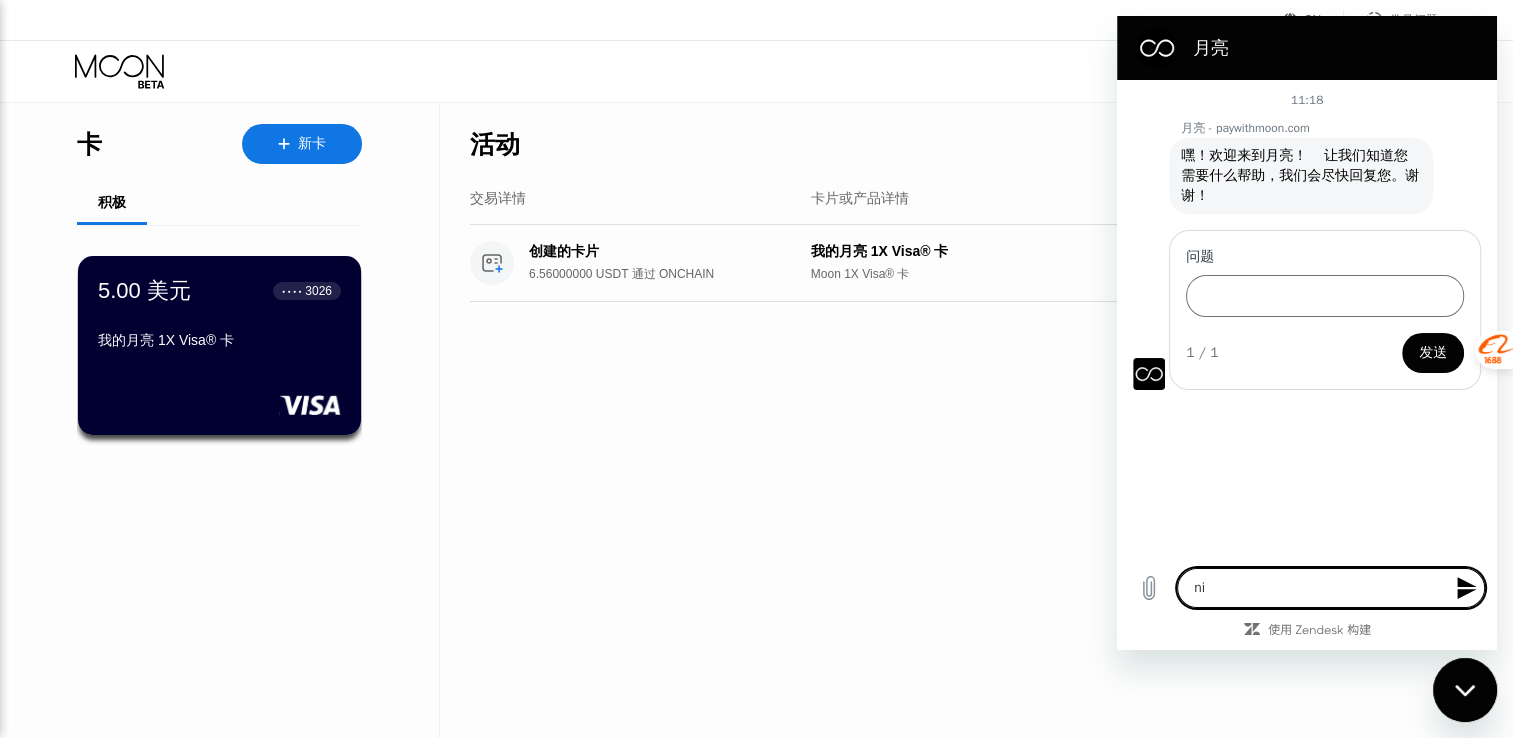 type on "nih" 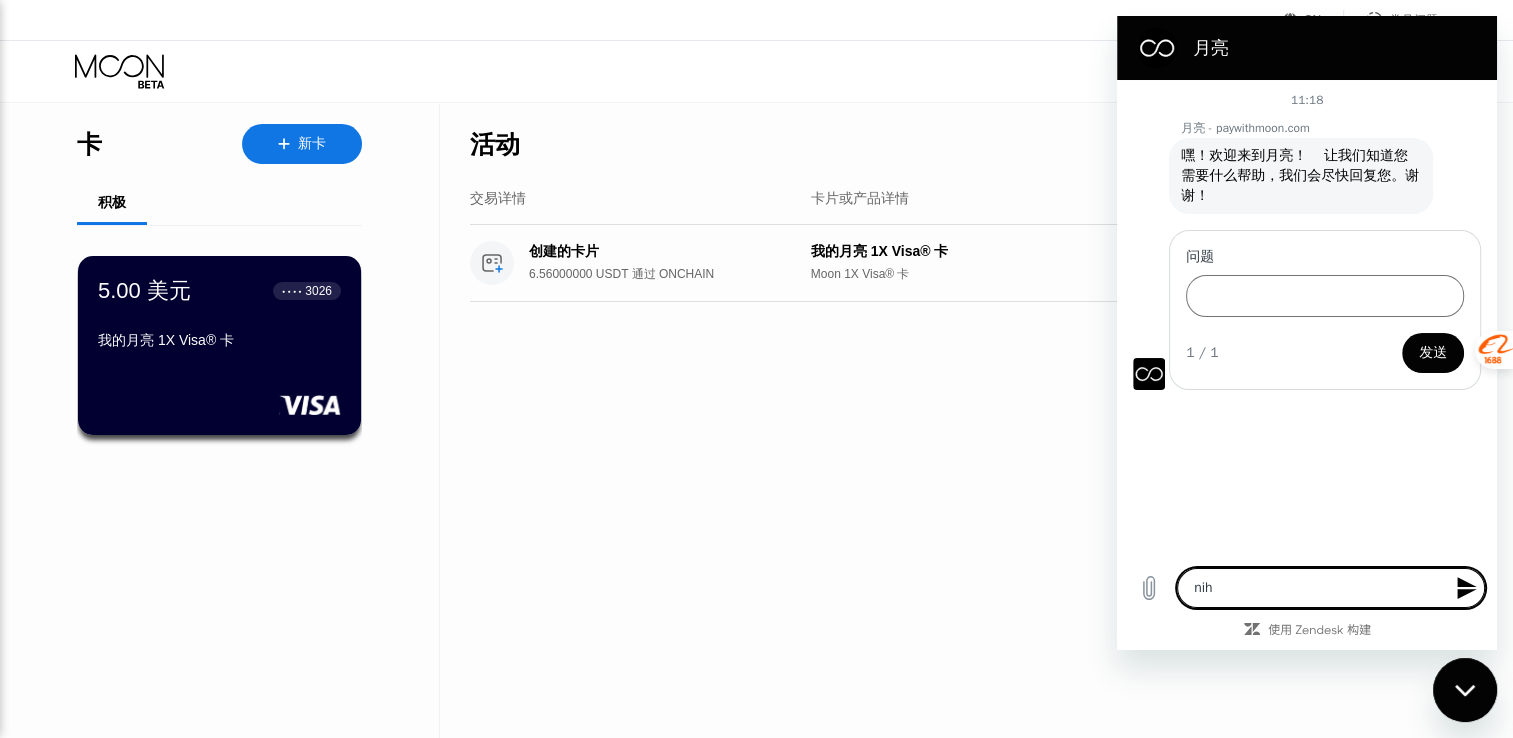 type on "niha" 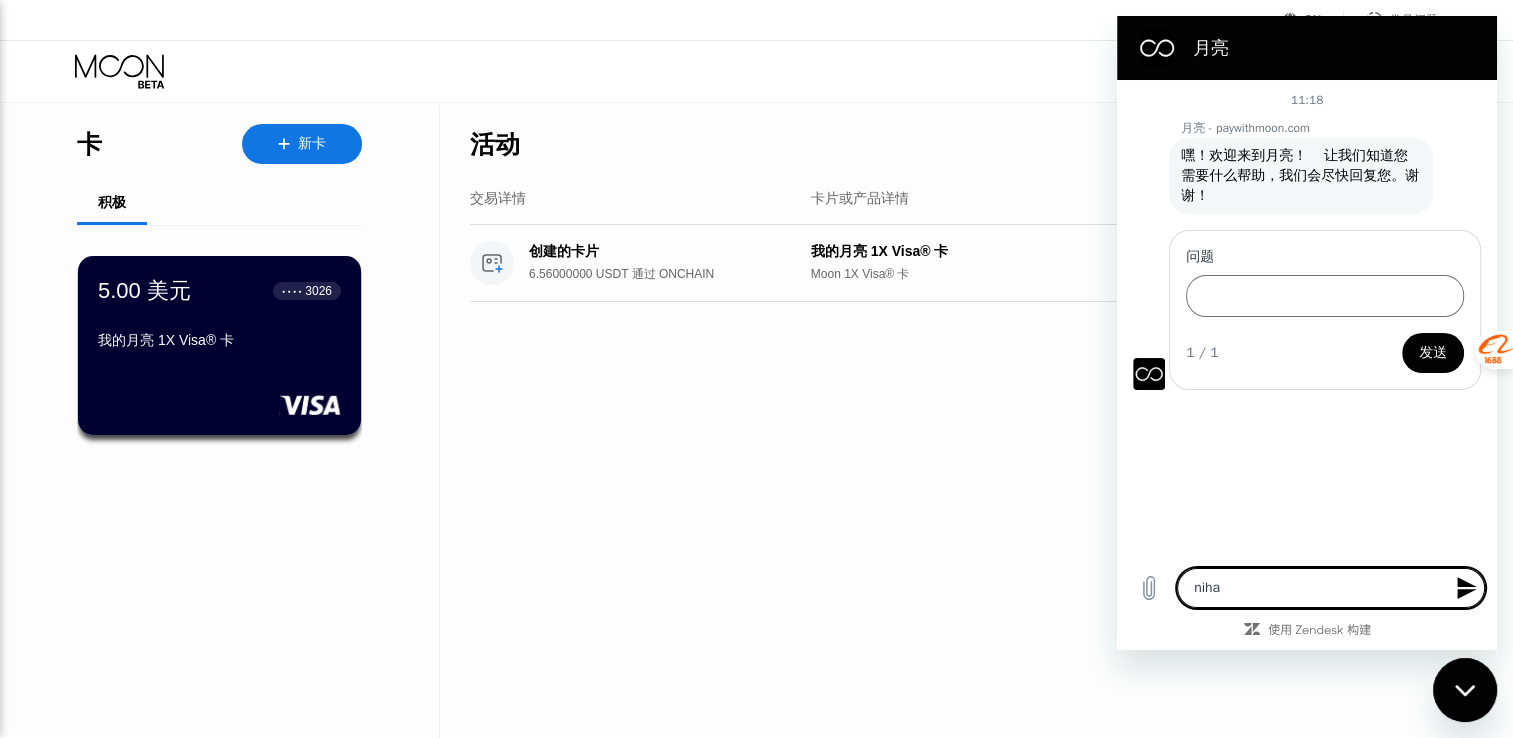 type on "nihao" 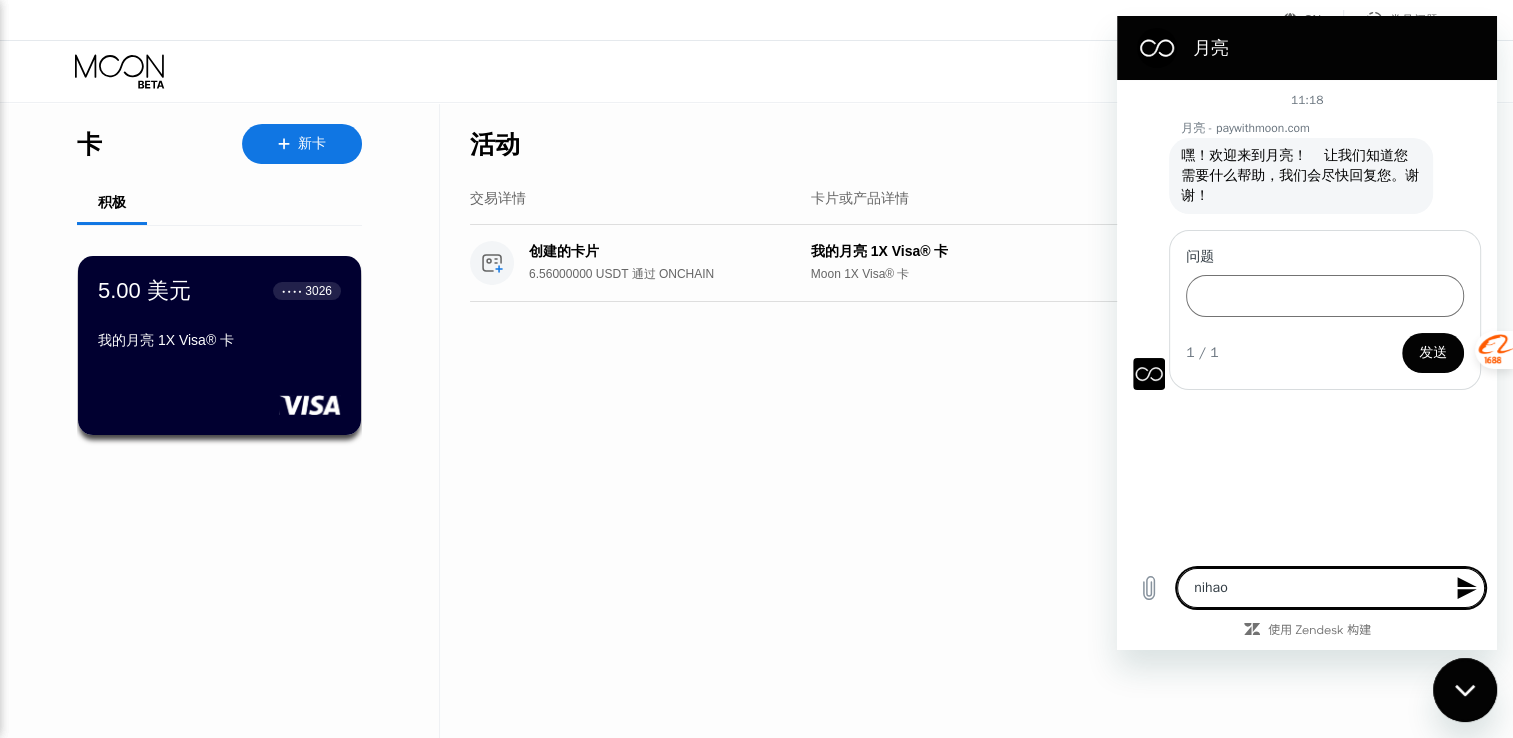 type on "你好" 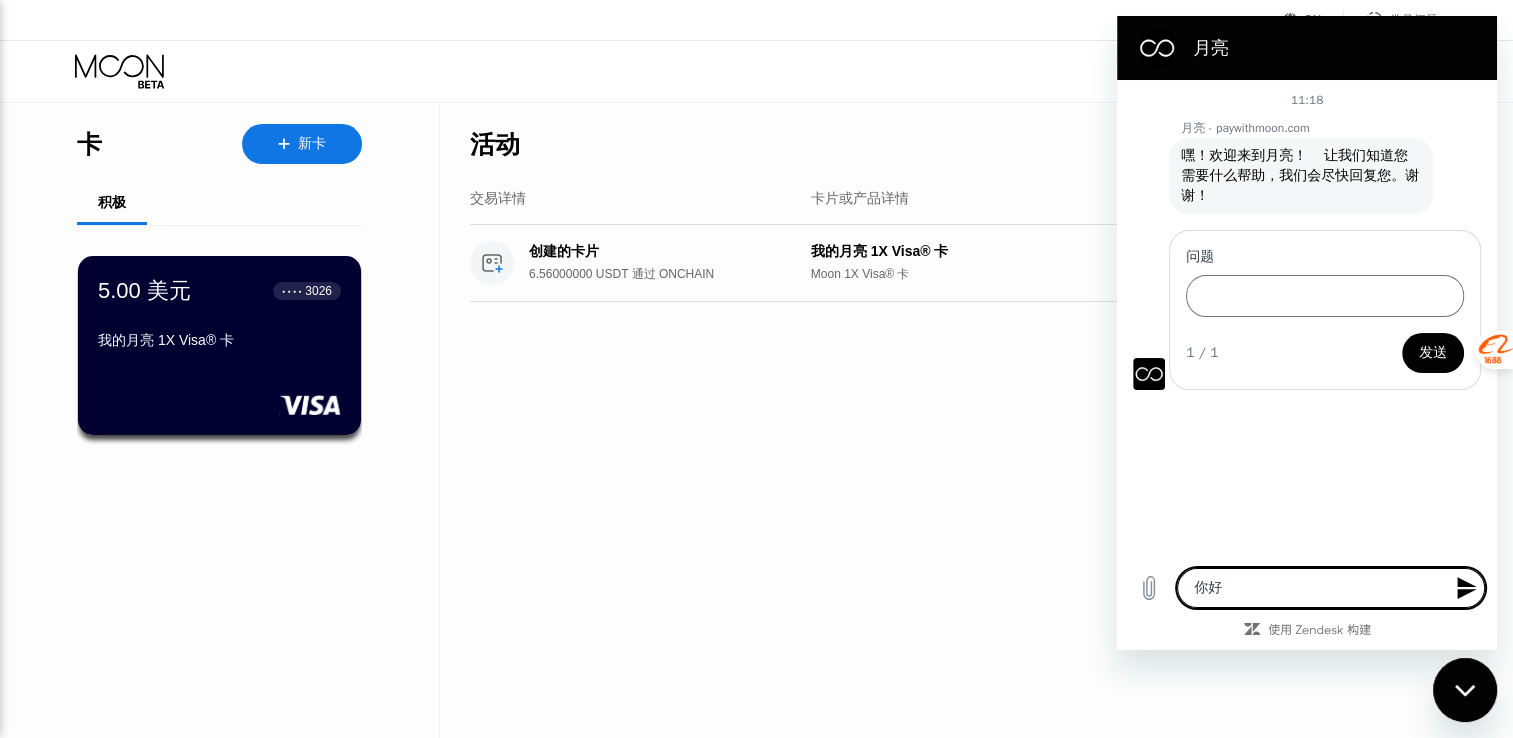 type 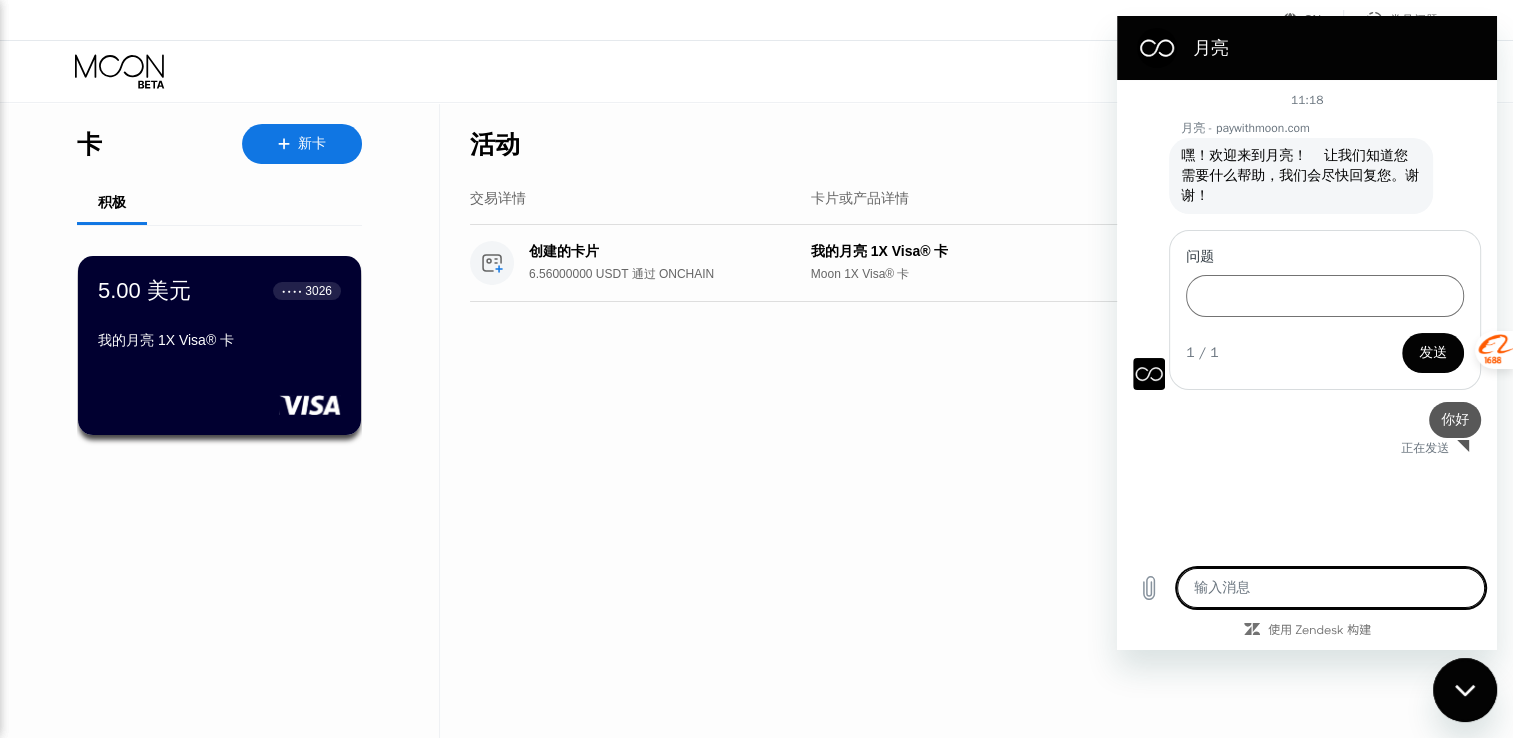 type on "x" 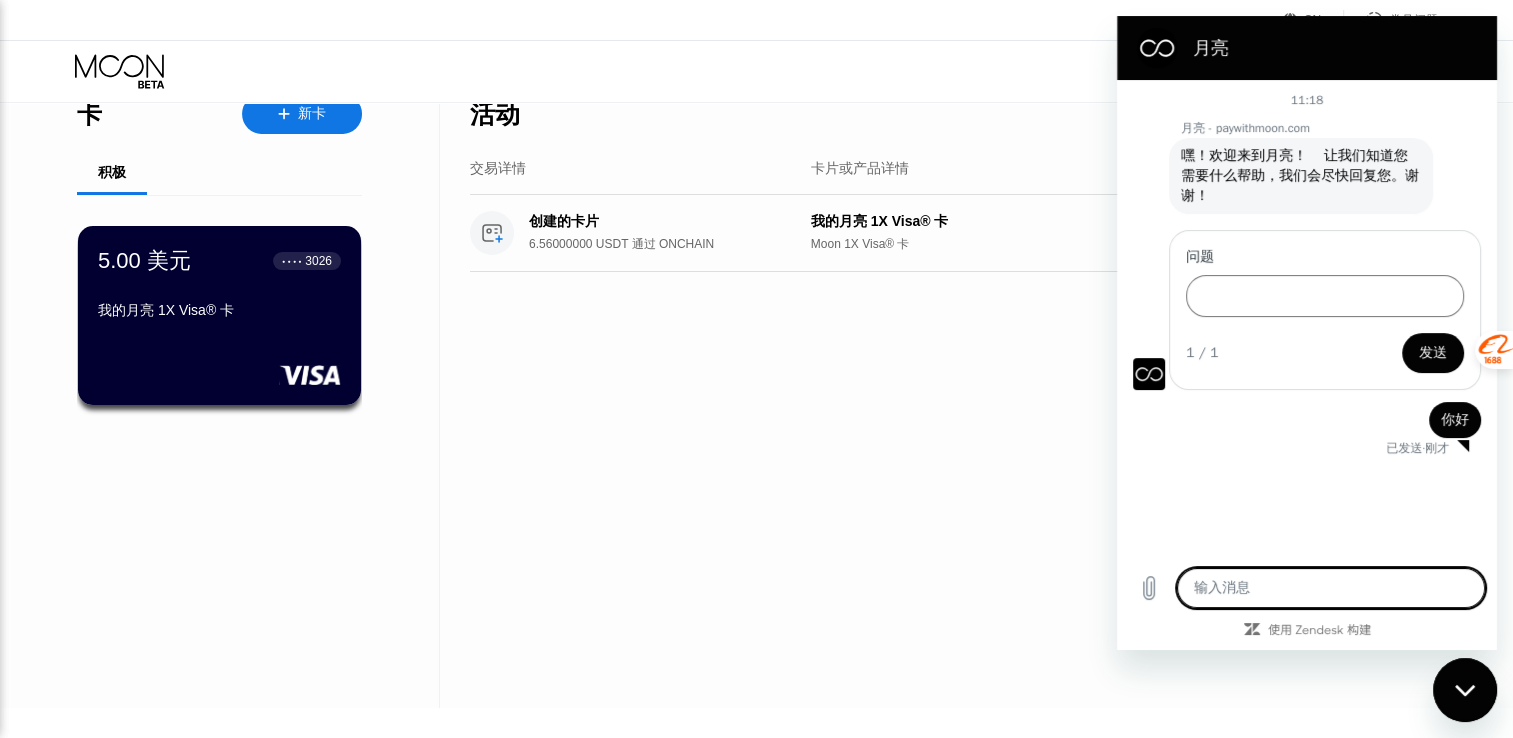 scroll, scrollTop: 0, scrollLeft: 0, axis: both 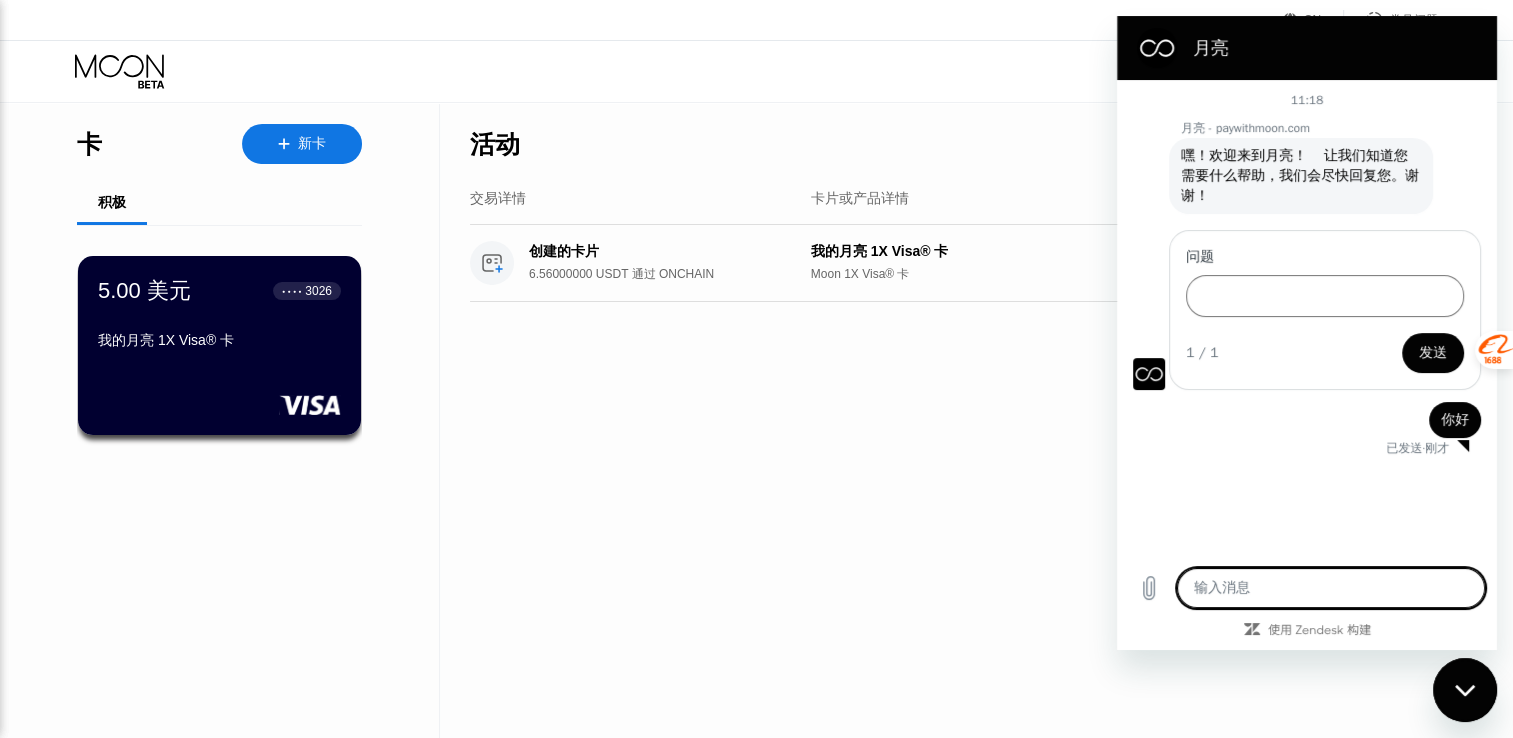 click at bounding box center [1331, 588] 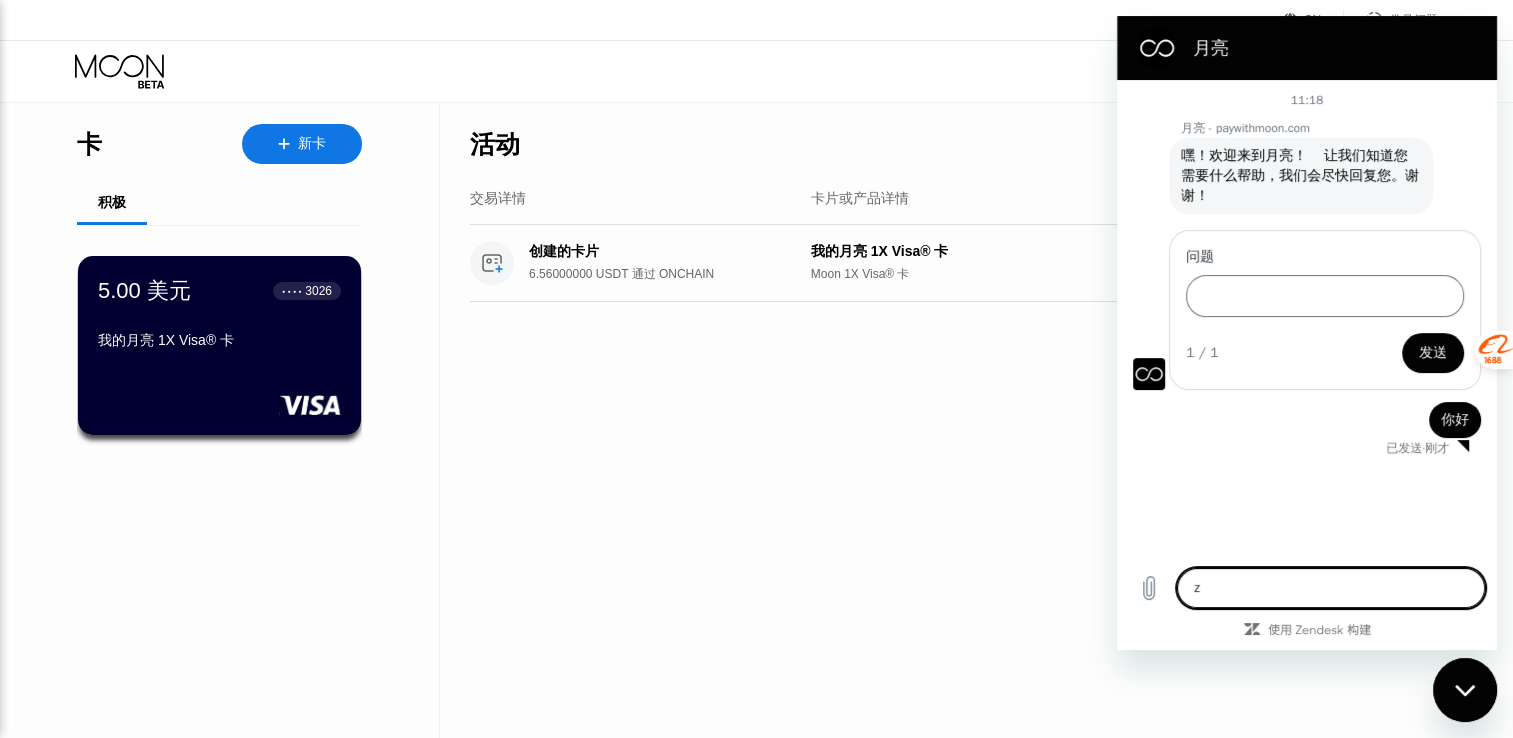 type on "zh" 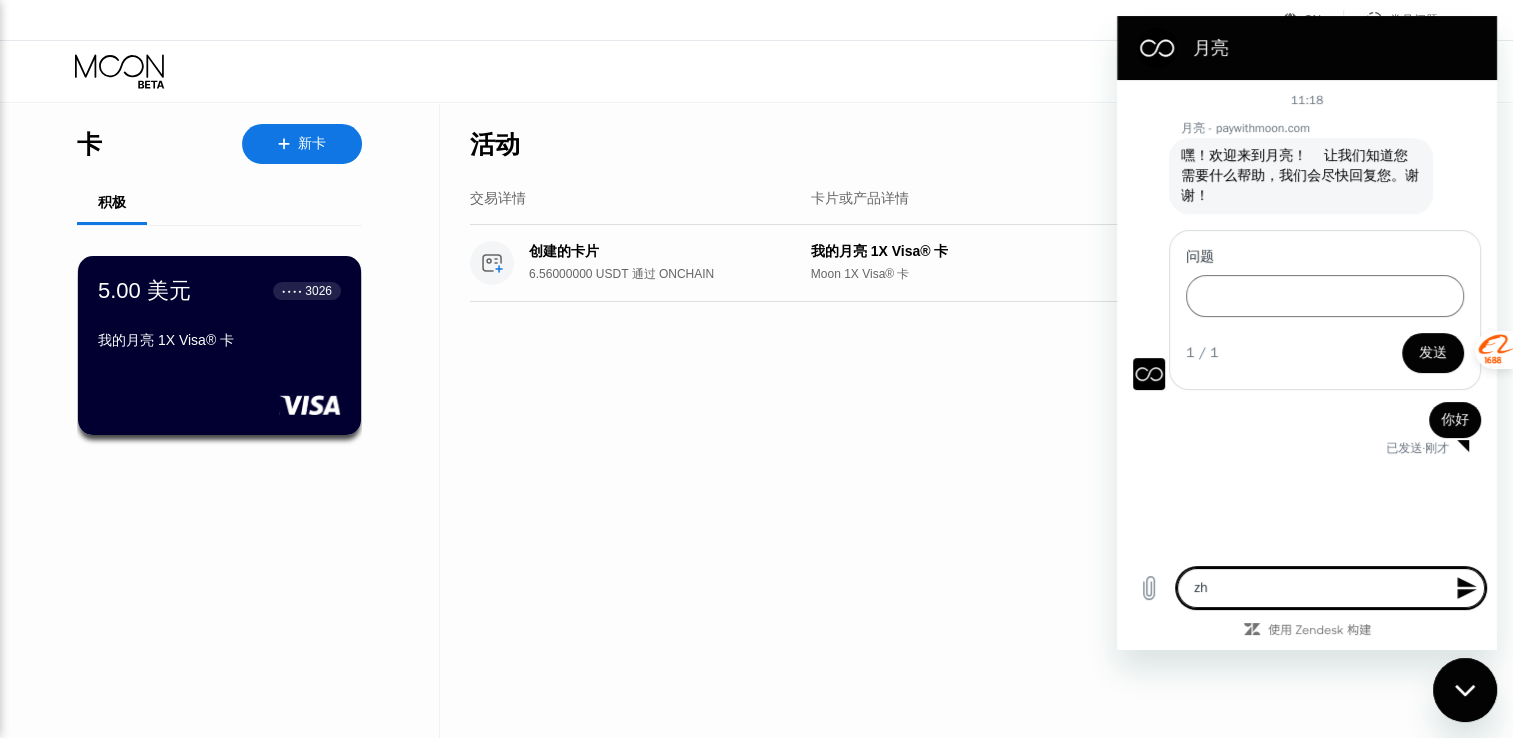 type on "zhe" 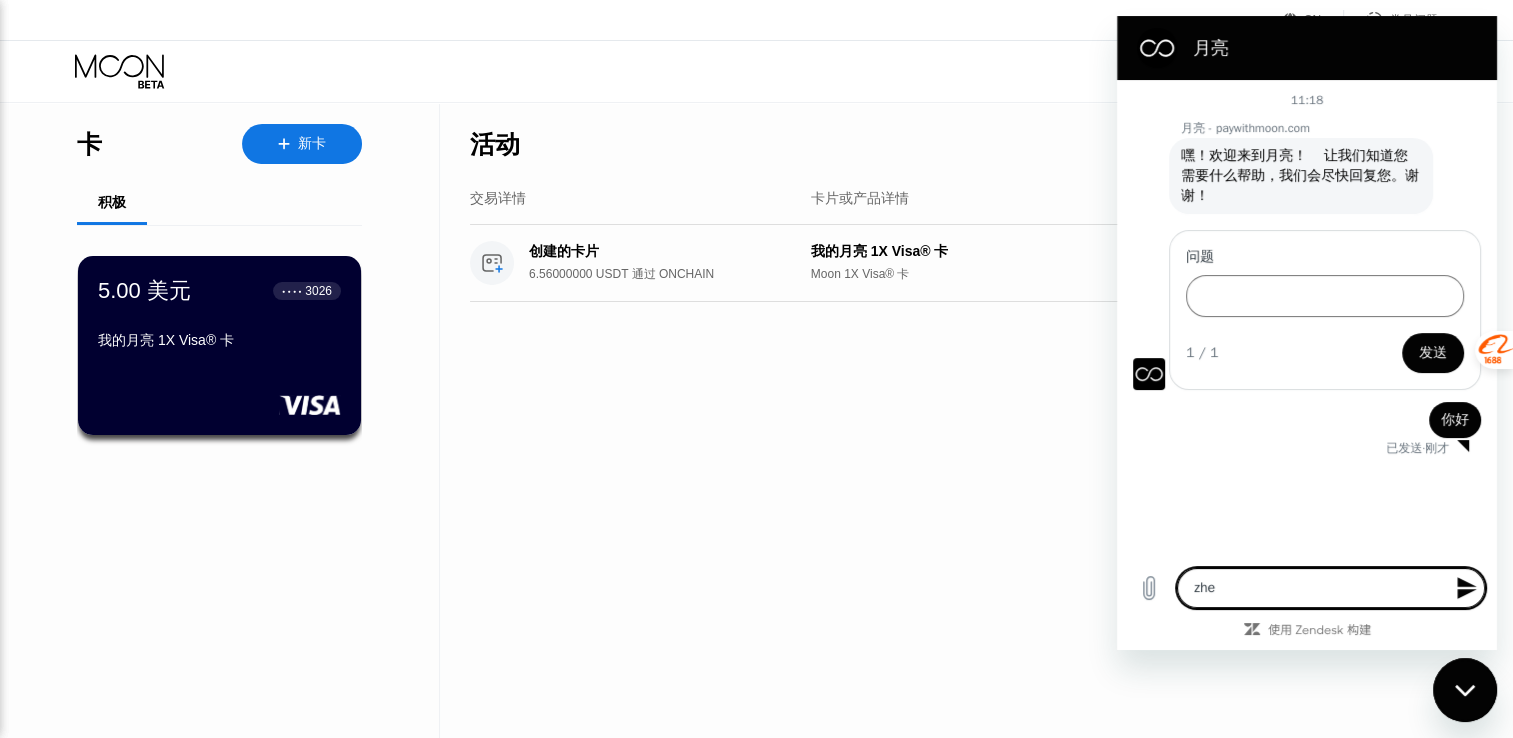 type on "zheg" 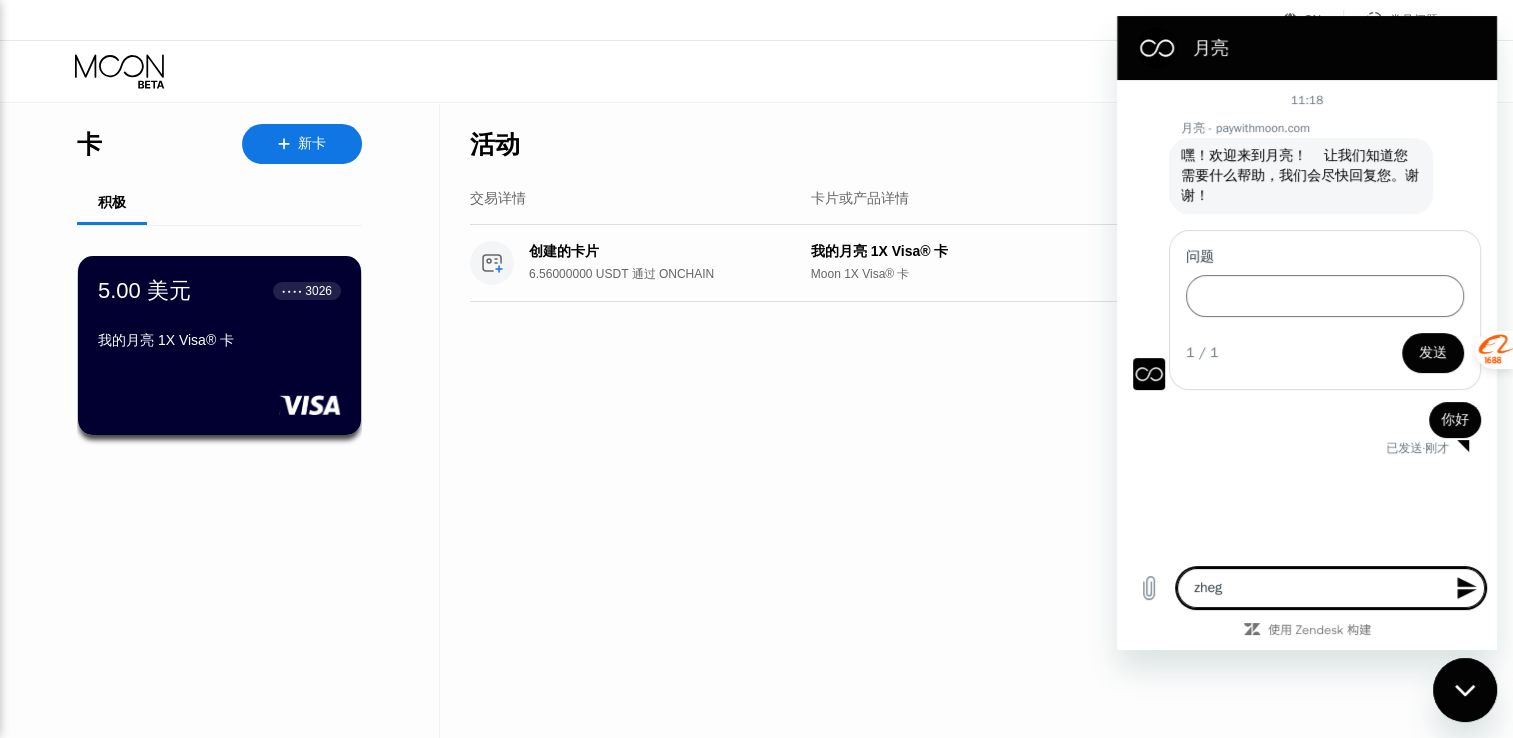 type on "这个" 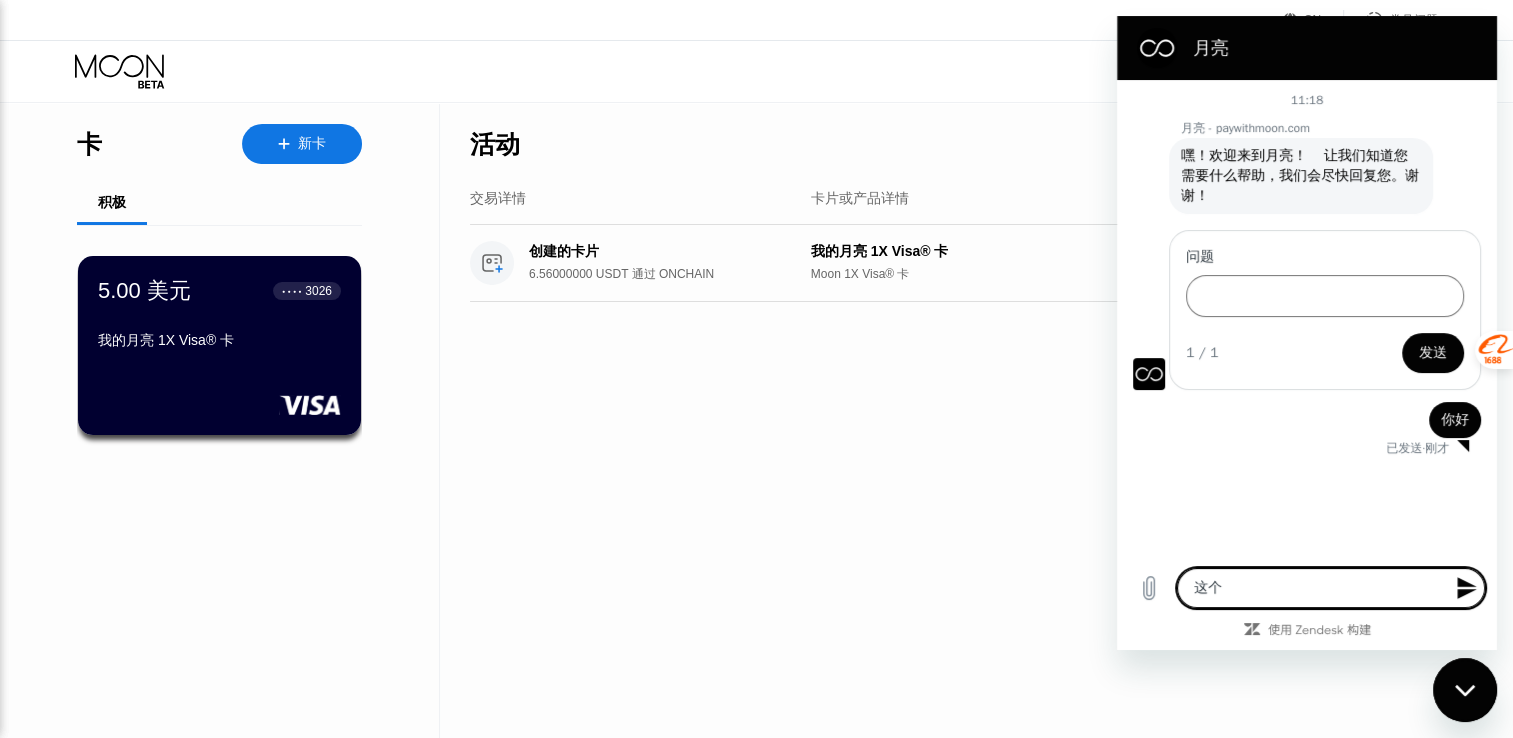 type on "这个k" 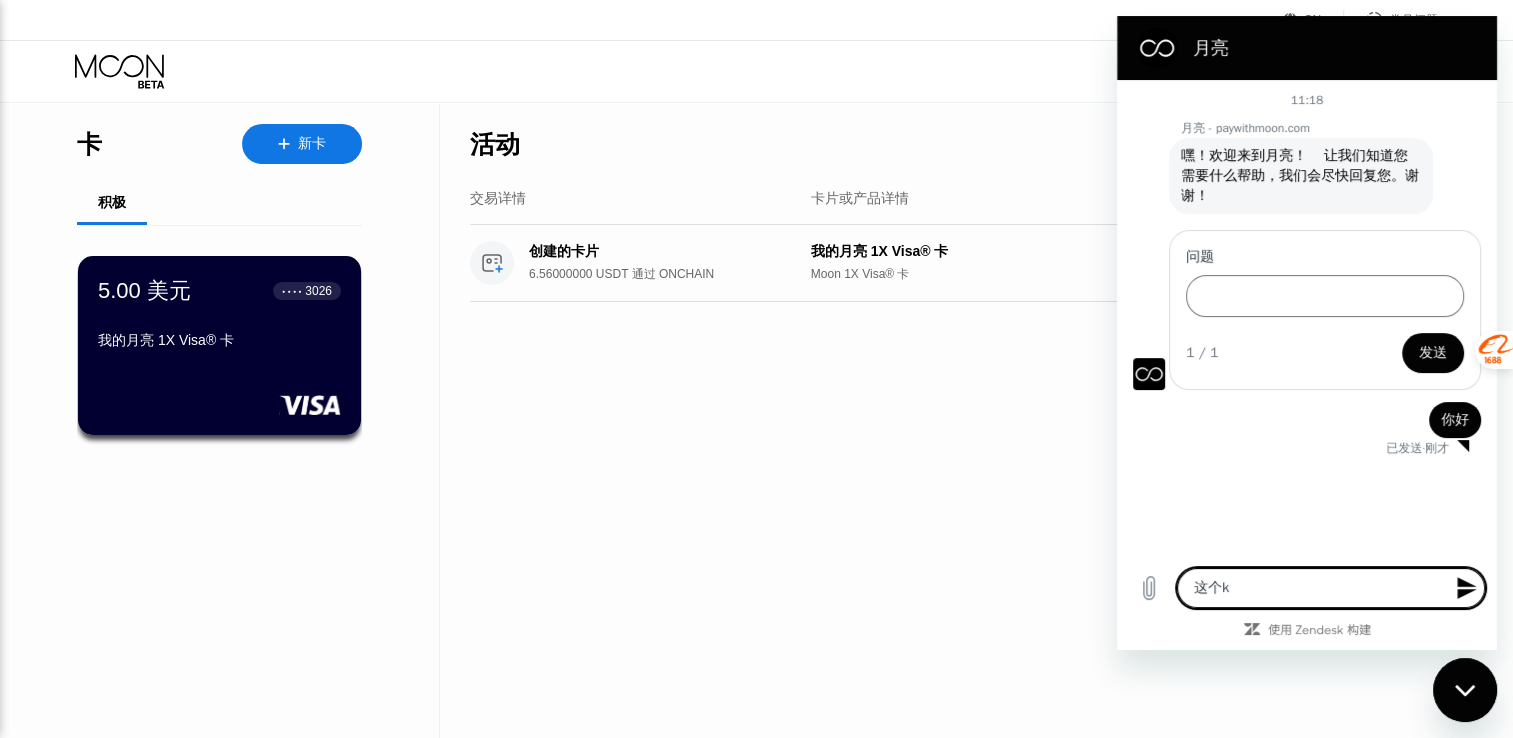 type on "这个ka" 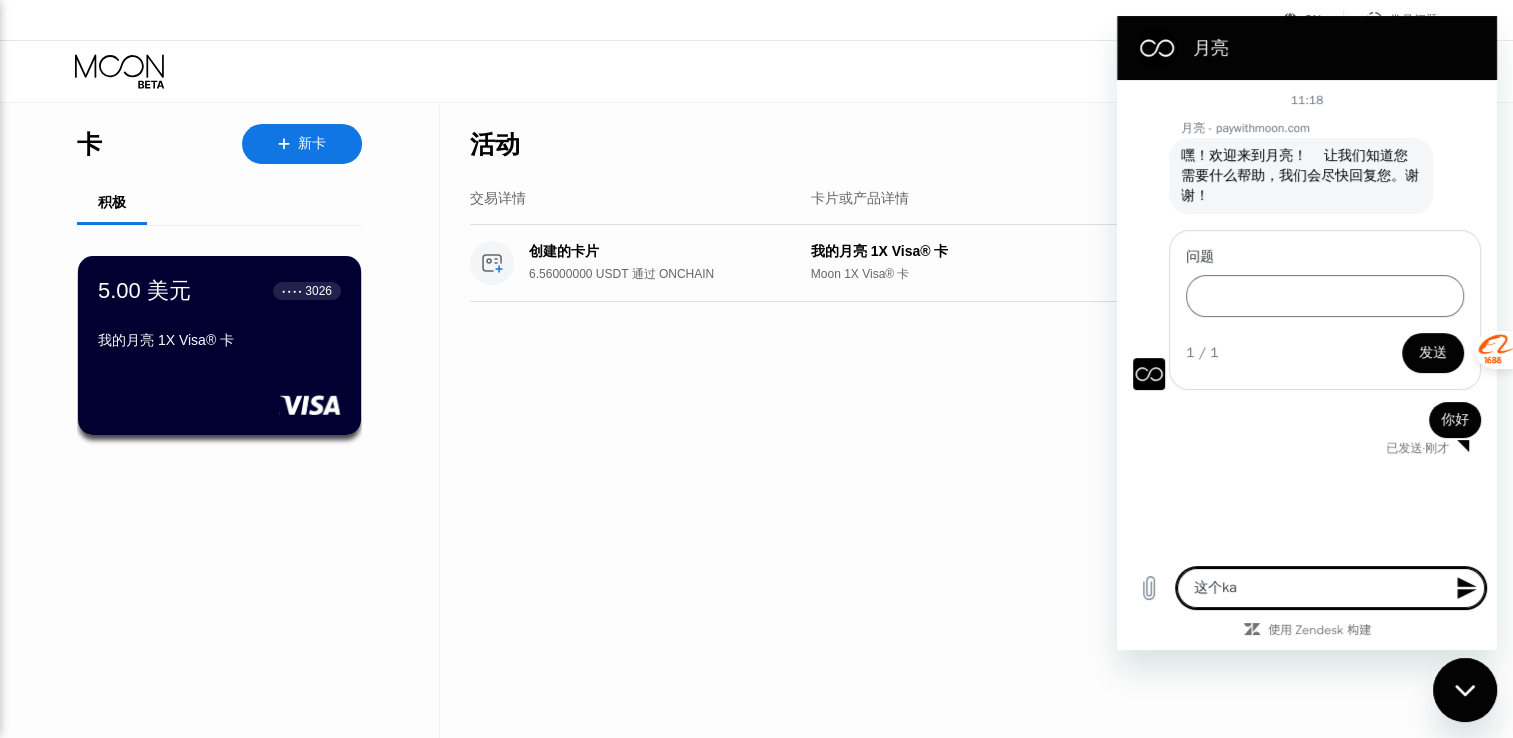 type on "这个卡" 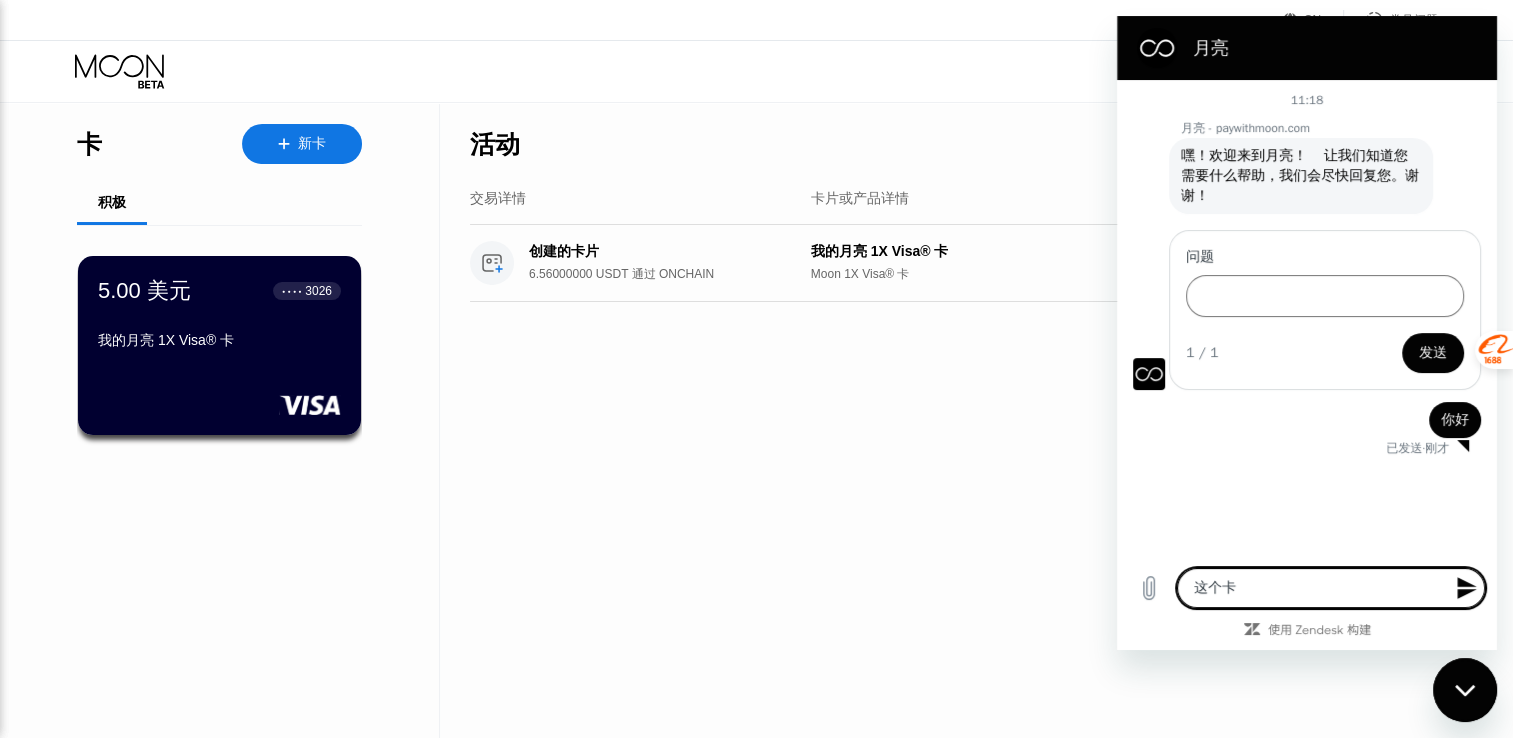 type on "这个卡k" 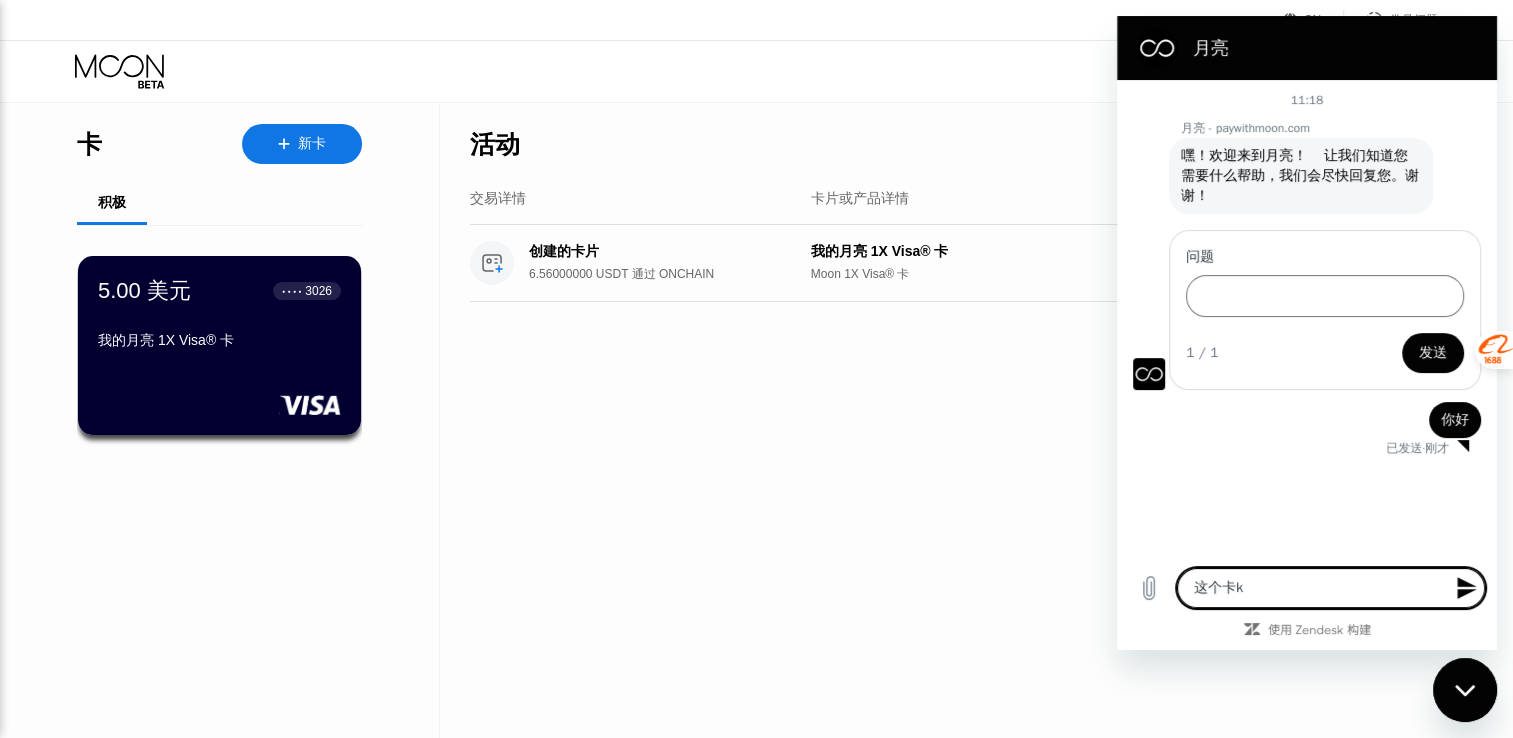 type on "这个卡ka" 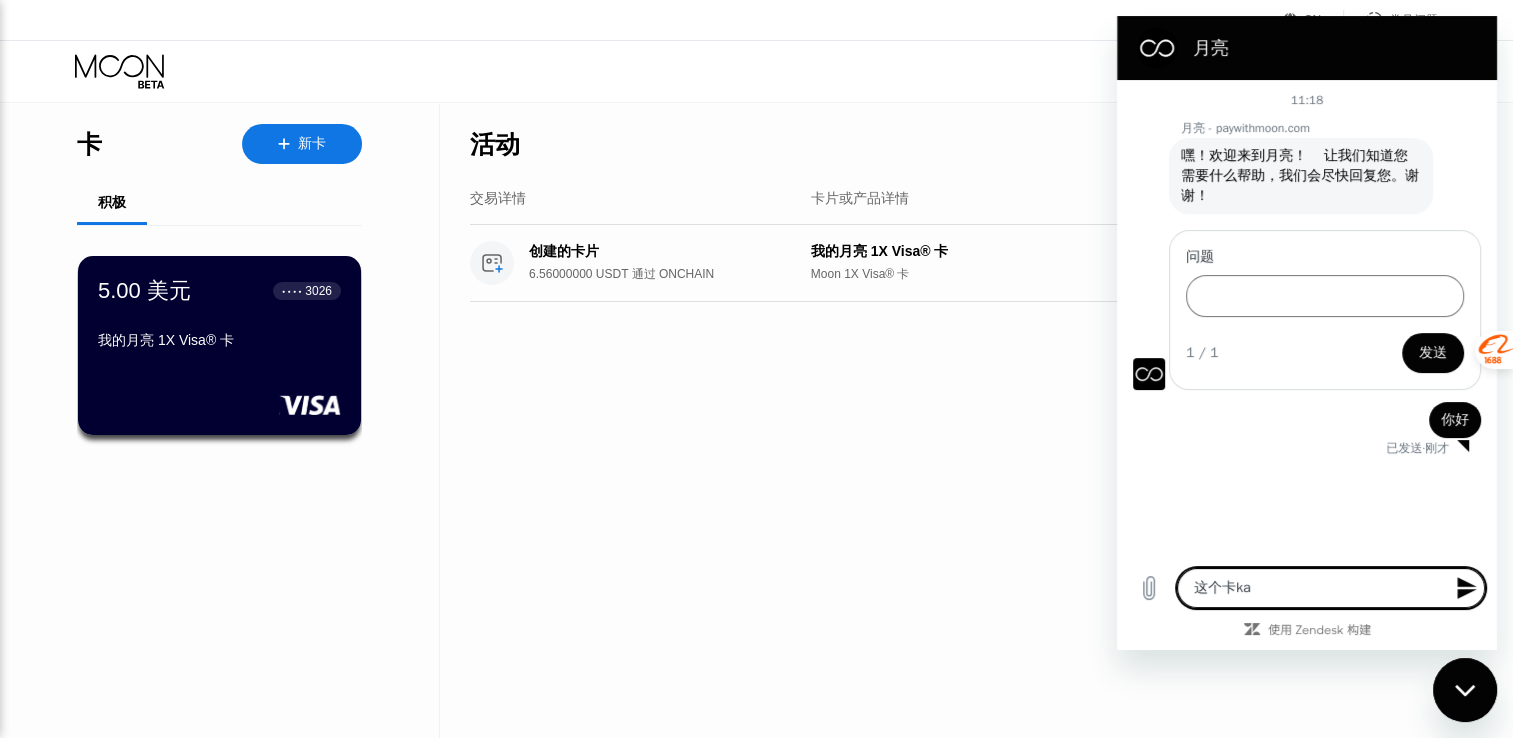 type on "x" 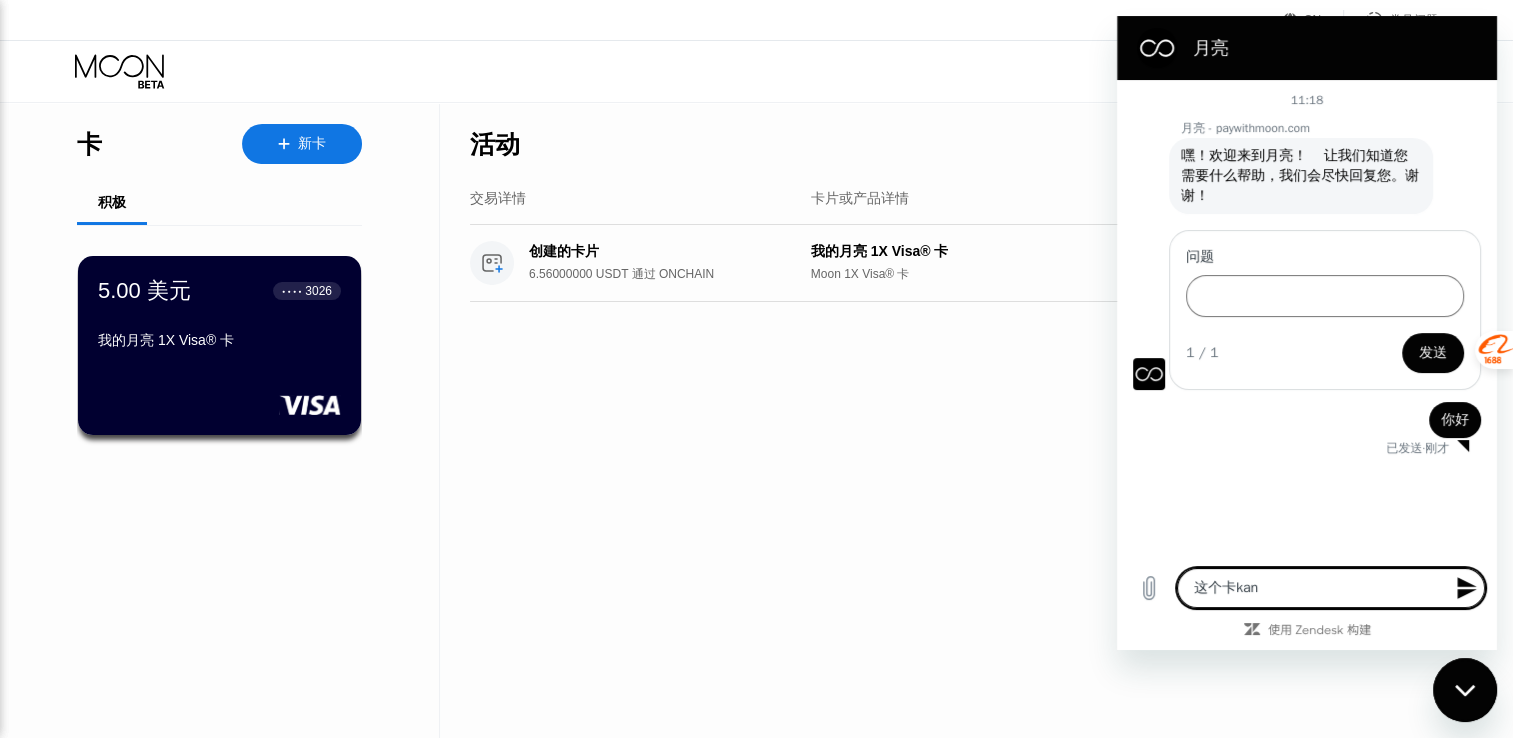 type on "这个卡kanb" 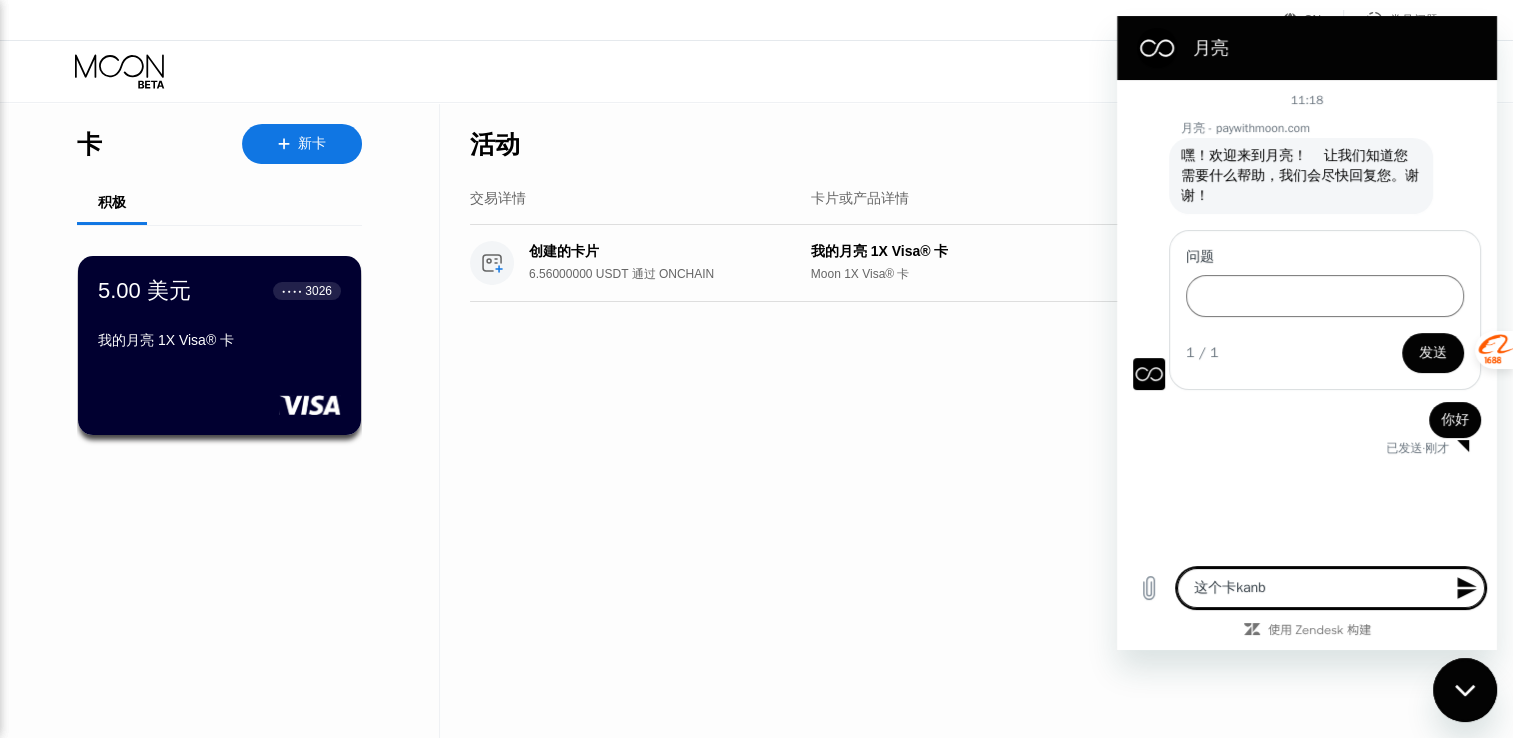 type on "这个卡kanbu" 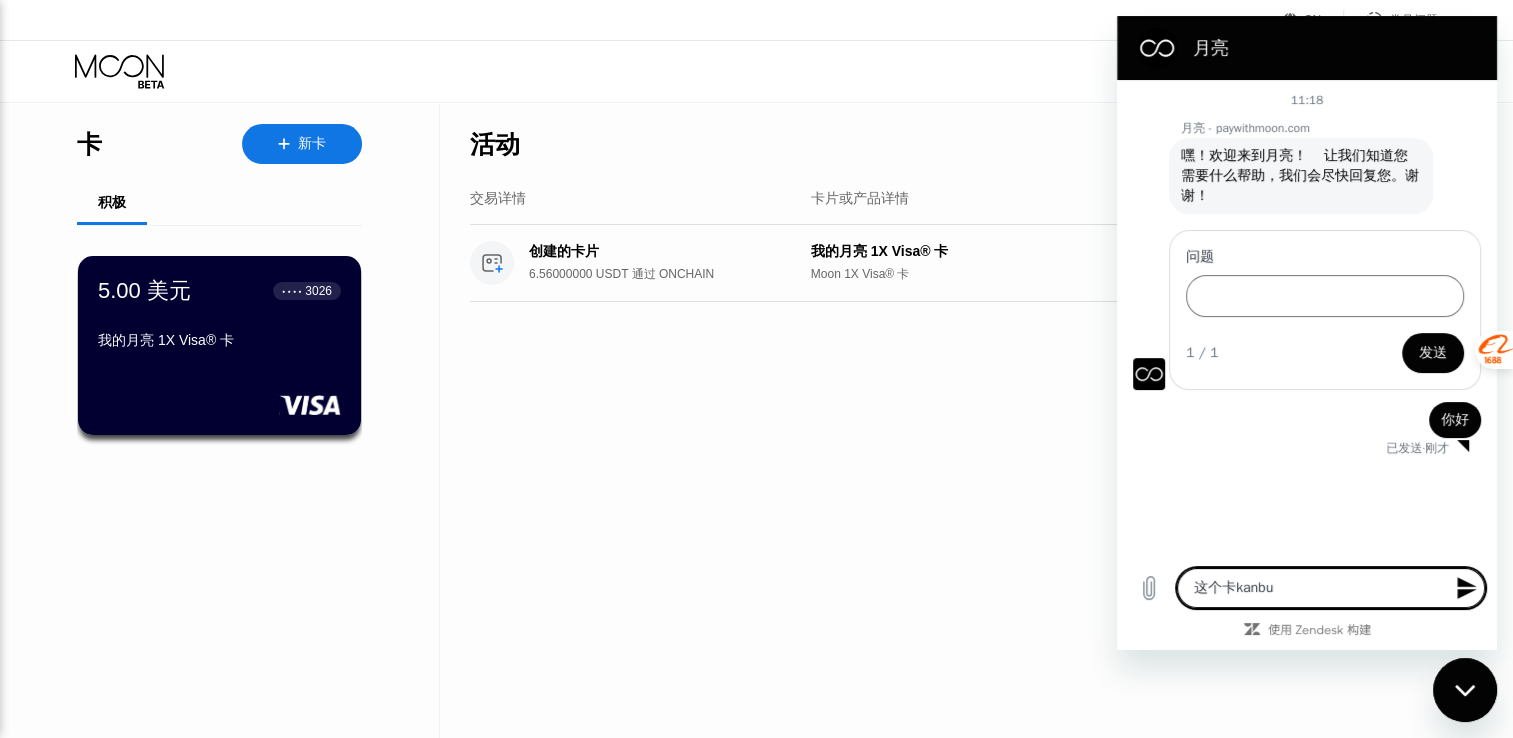 type on "这个卡kanbud" 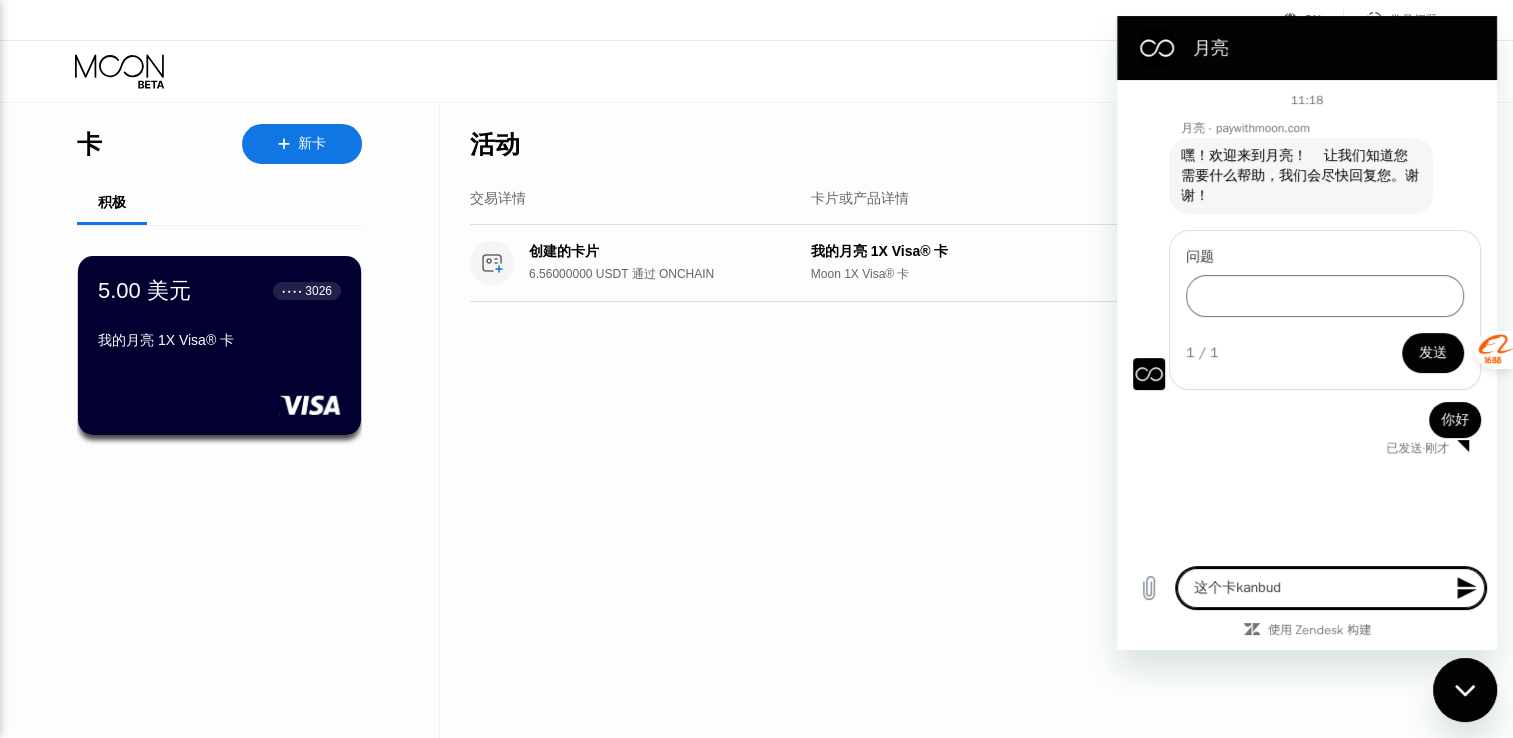type on "这个卡kanbuda" 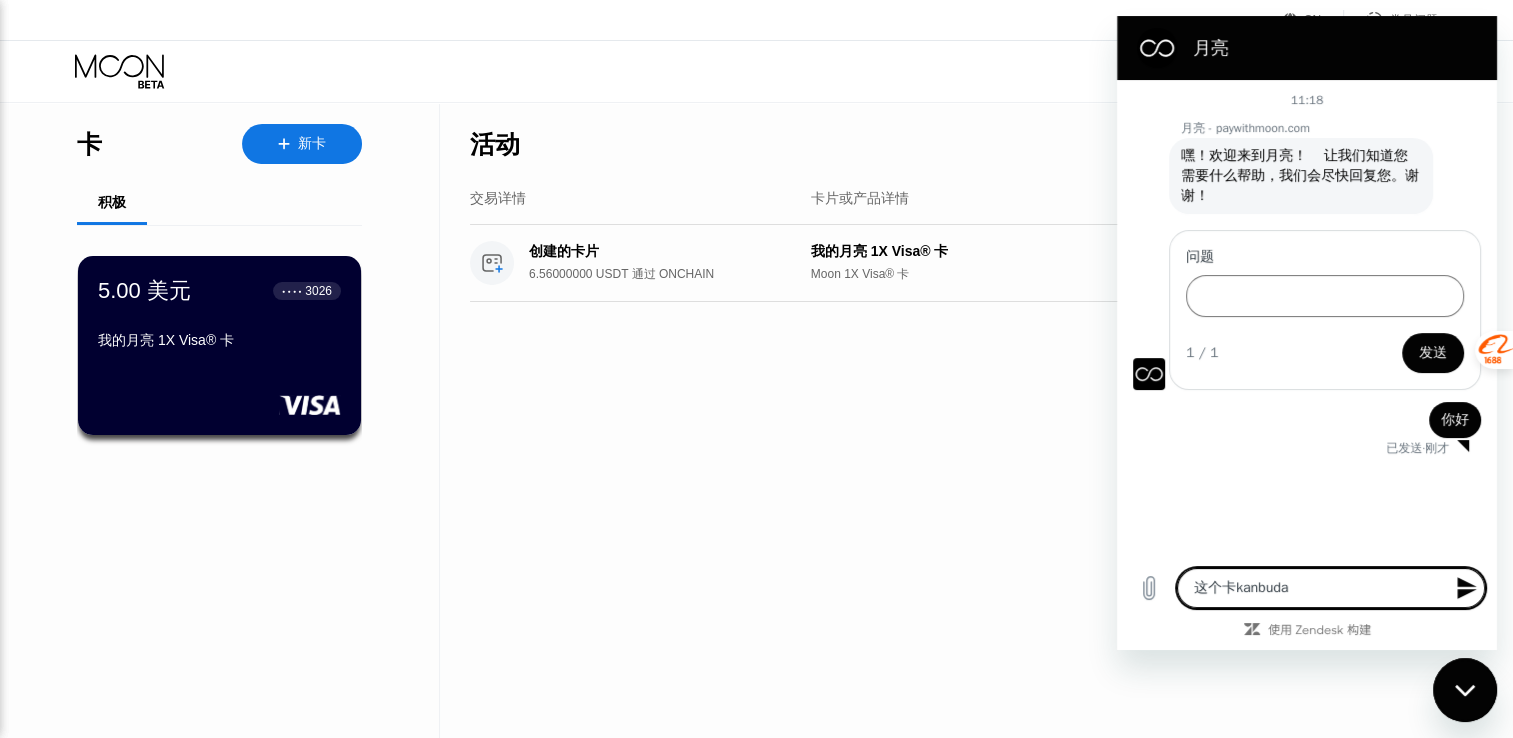 type on "这个卡kanbudao" 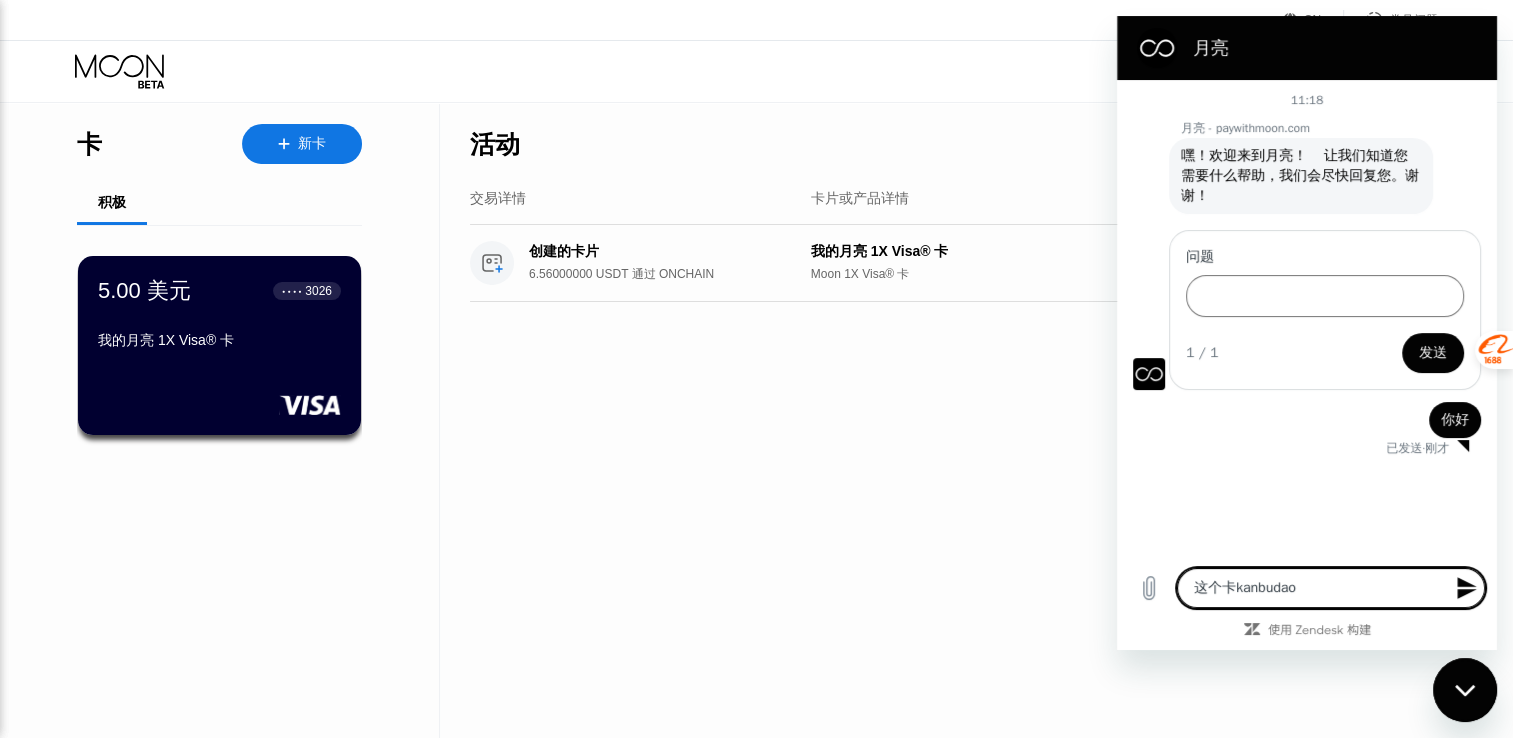type on "这个卡看不到" 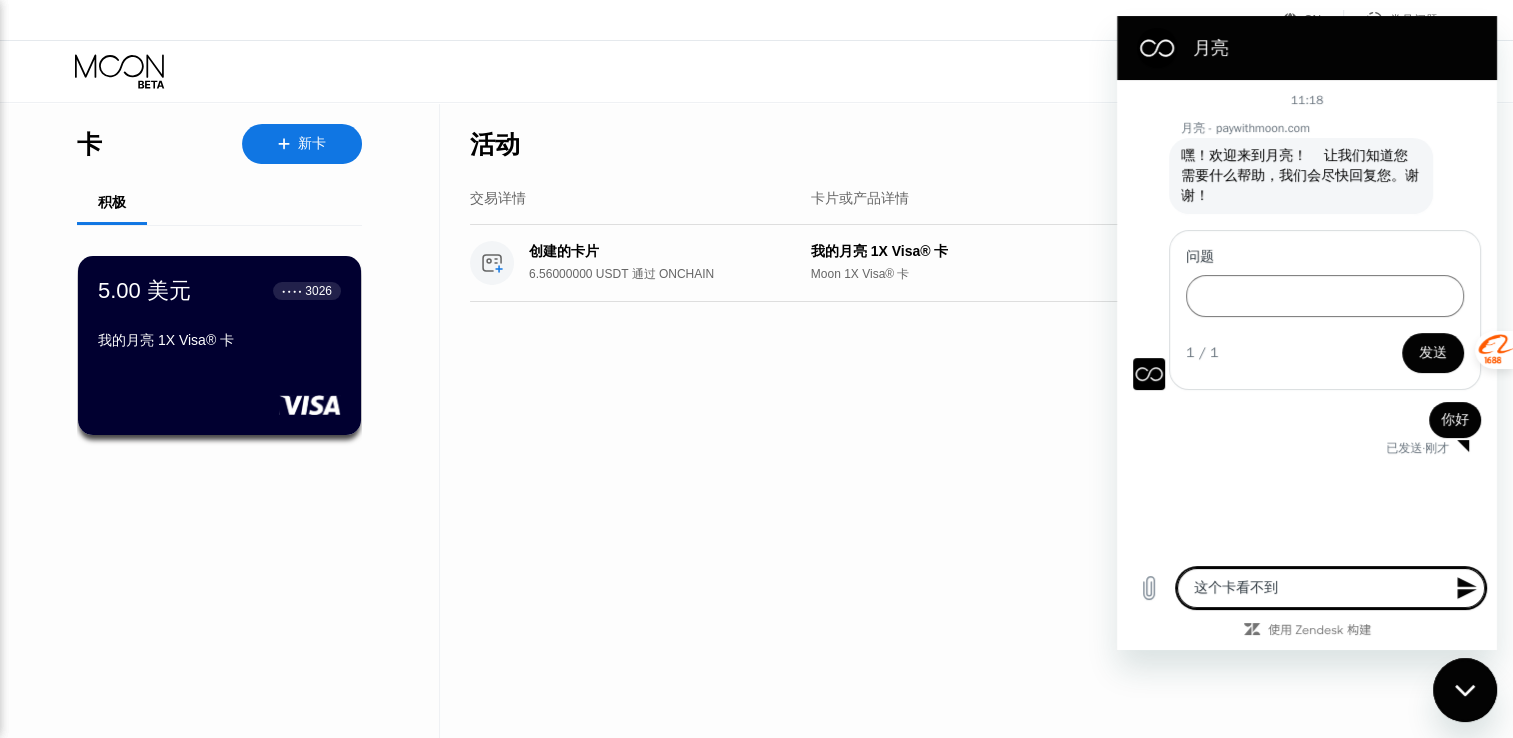 type on "这个卡看不到z" 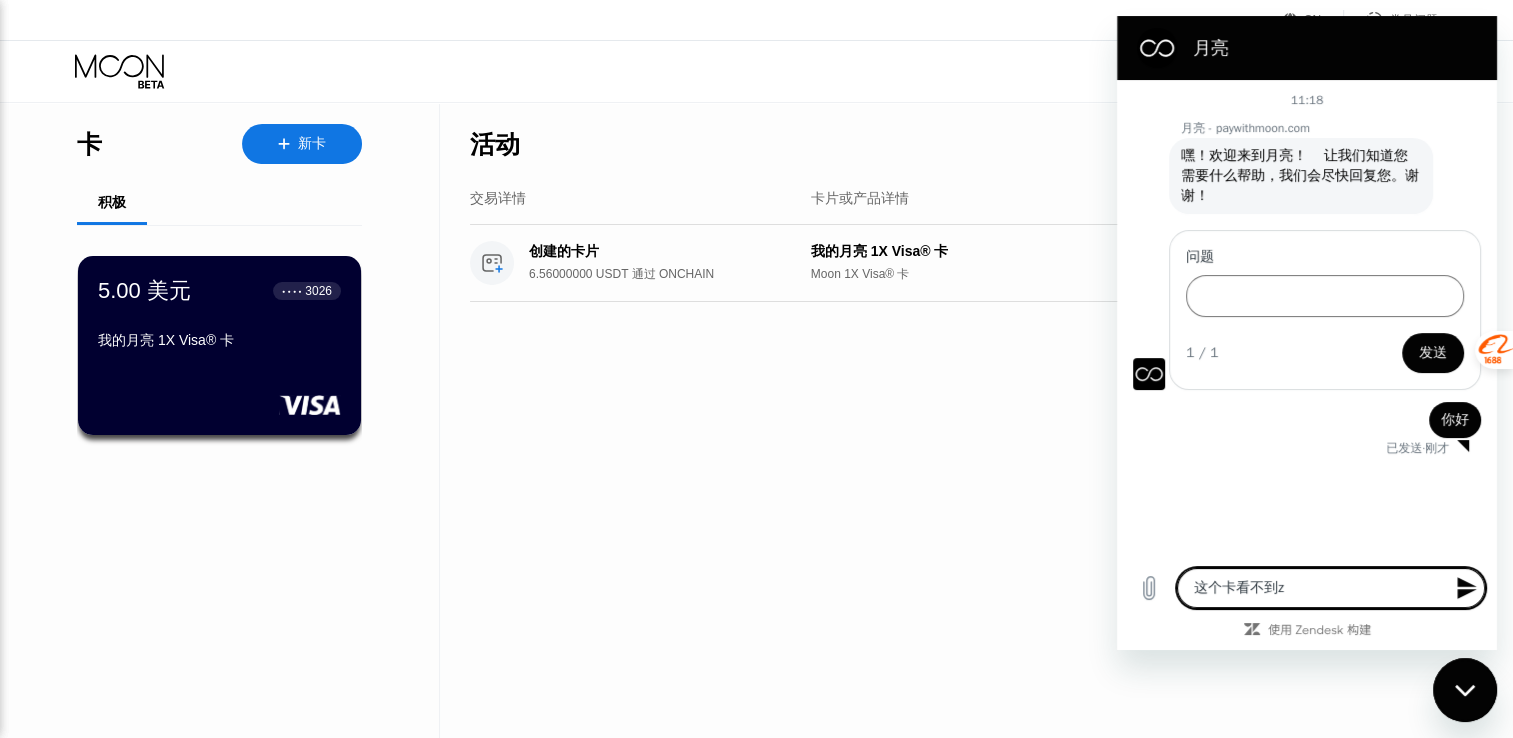 type on "这个卡看不到zh" 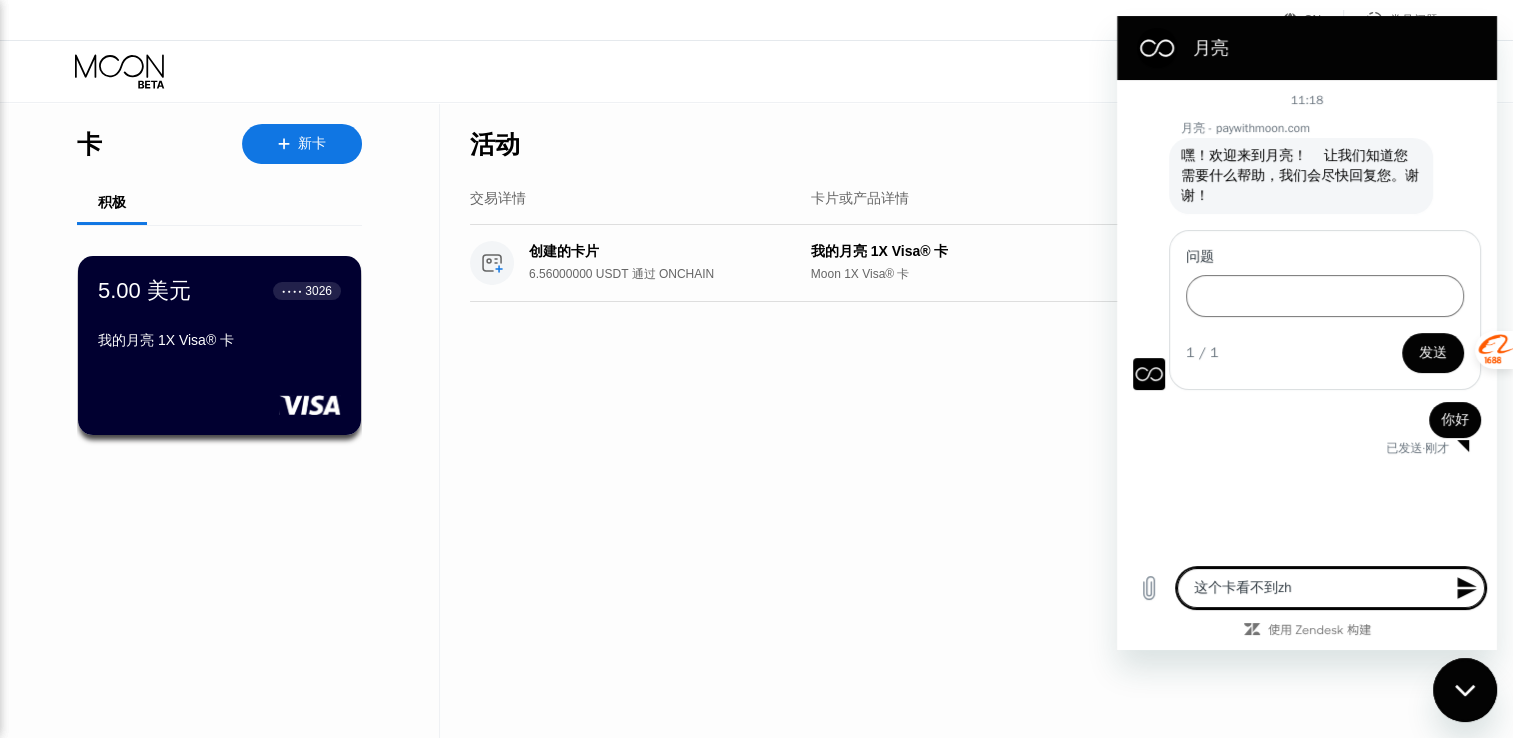 type on "这个卡看不到zha" 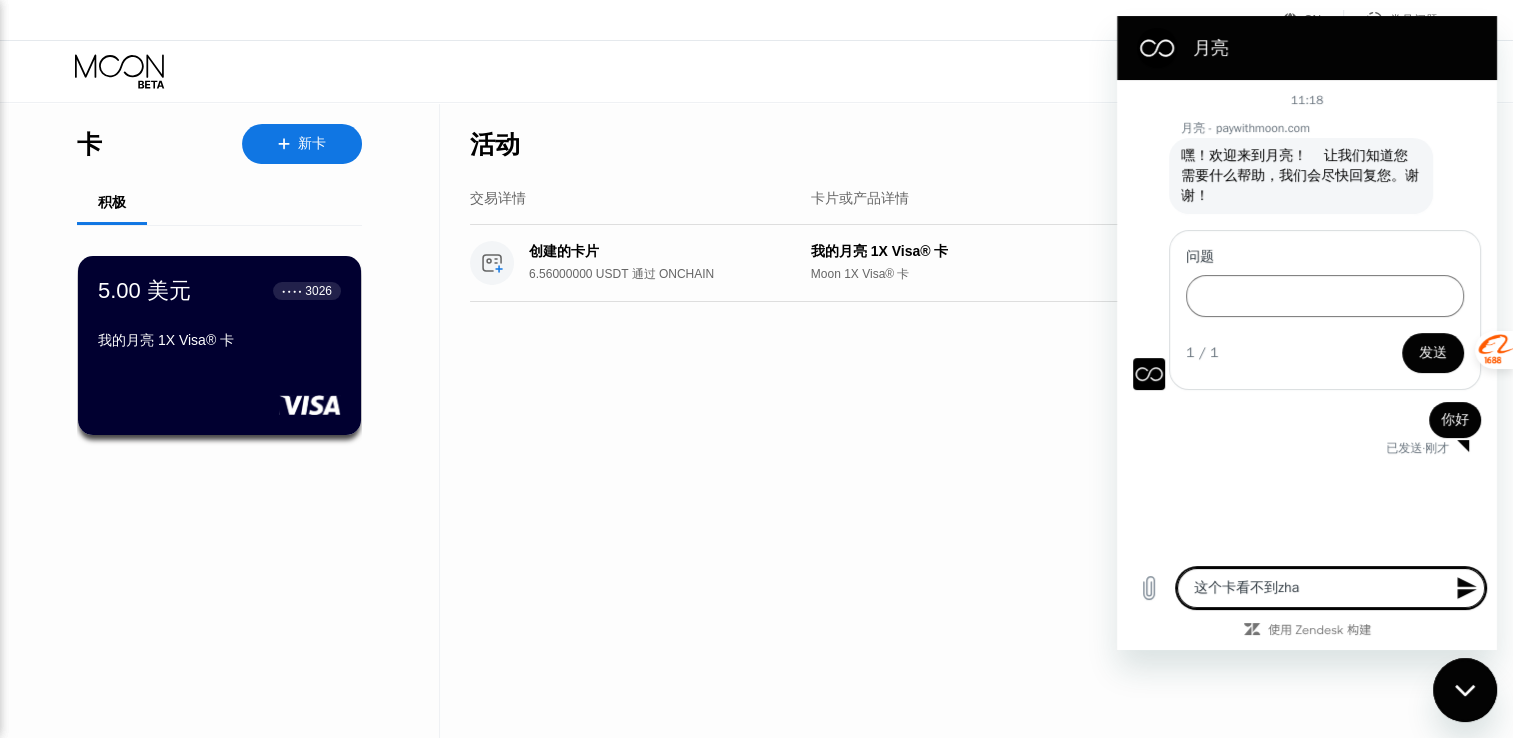 type on "这个卡看不到zhan" 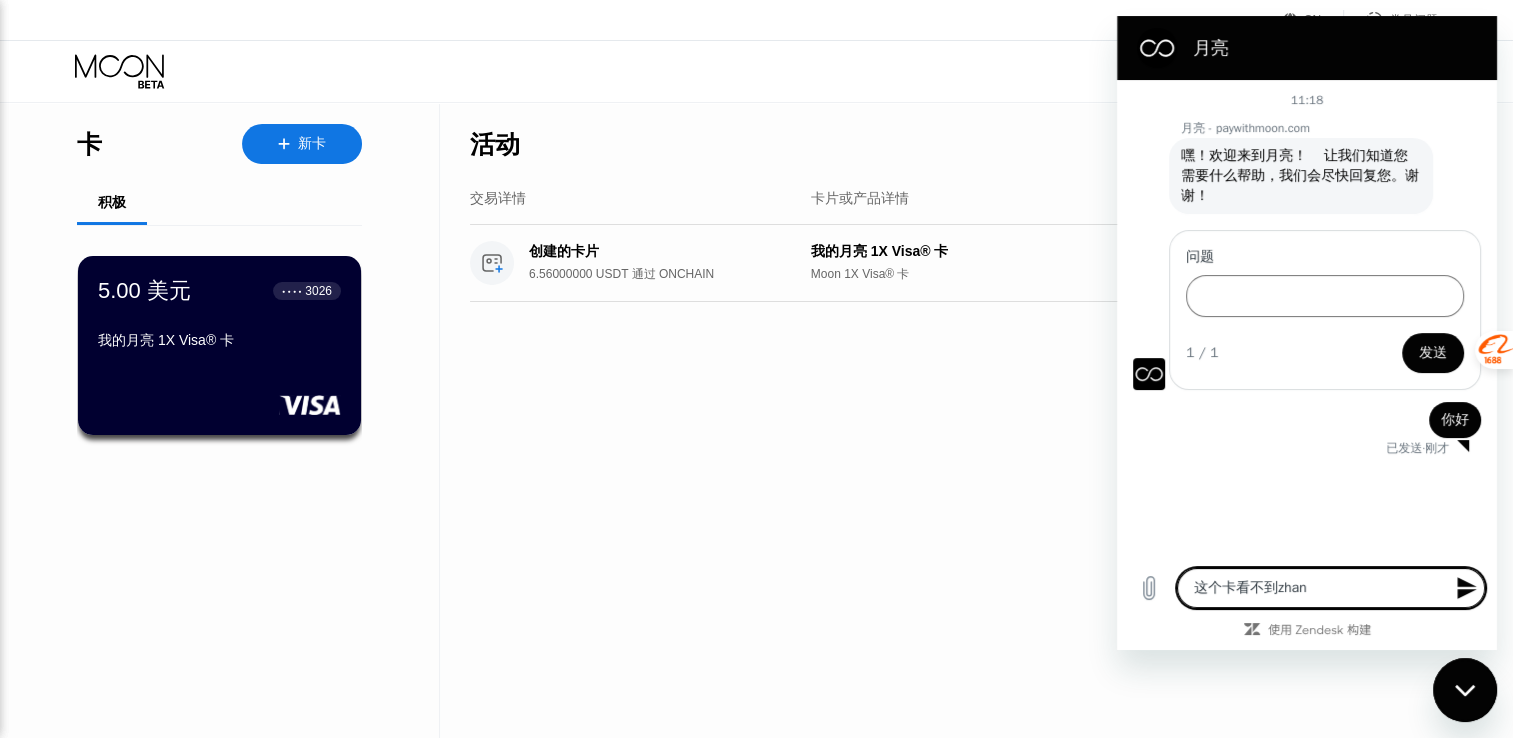 type on "这个卡看不到zhang" 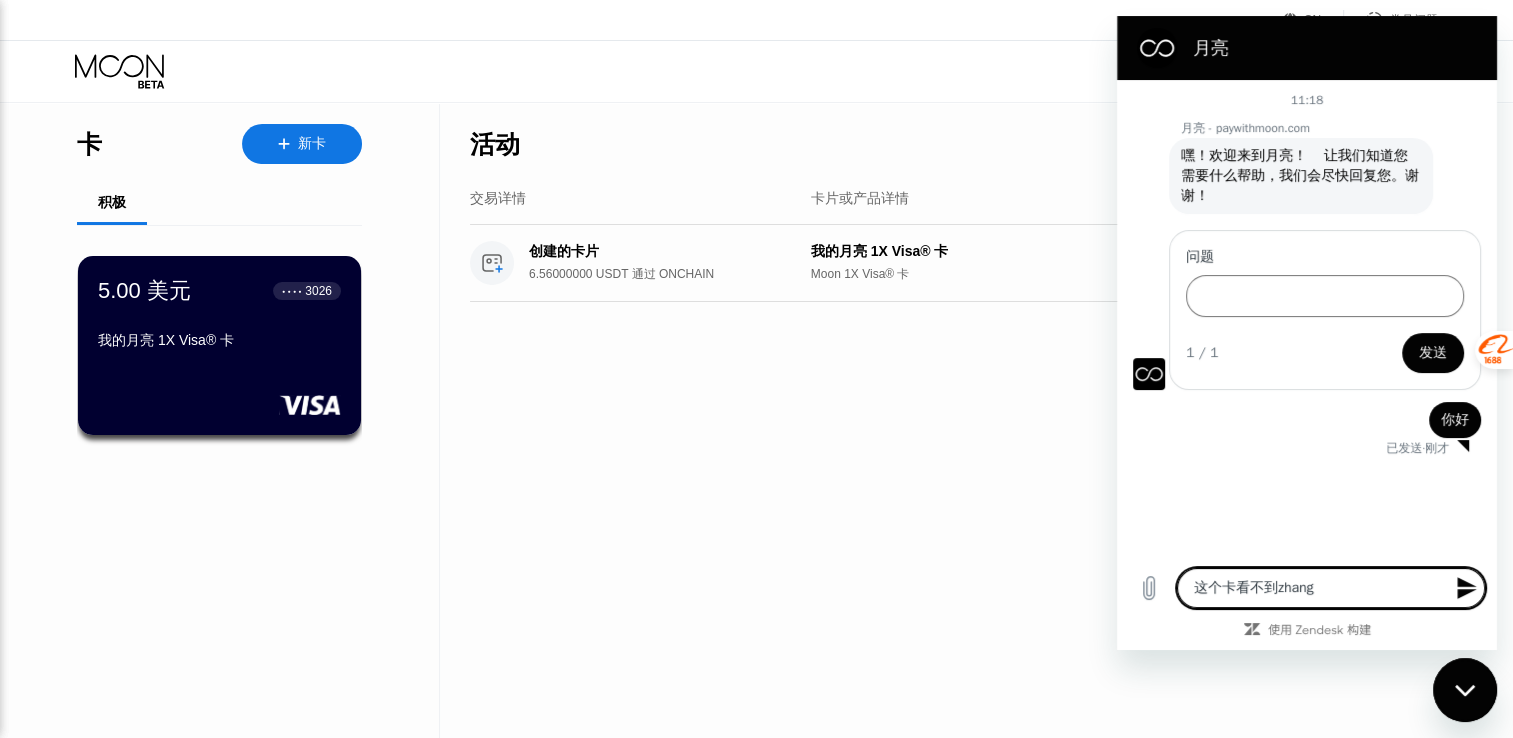 type on "这个卡看不到zhangd" 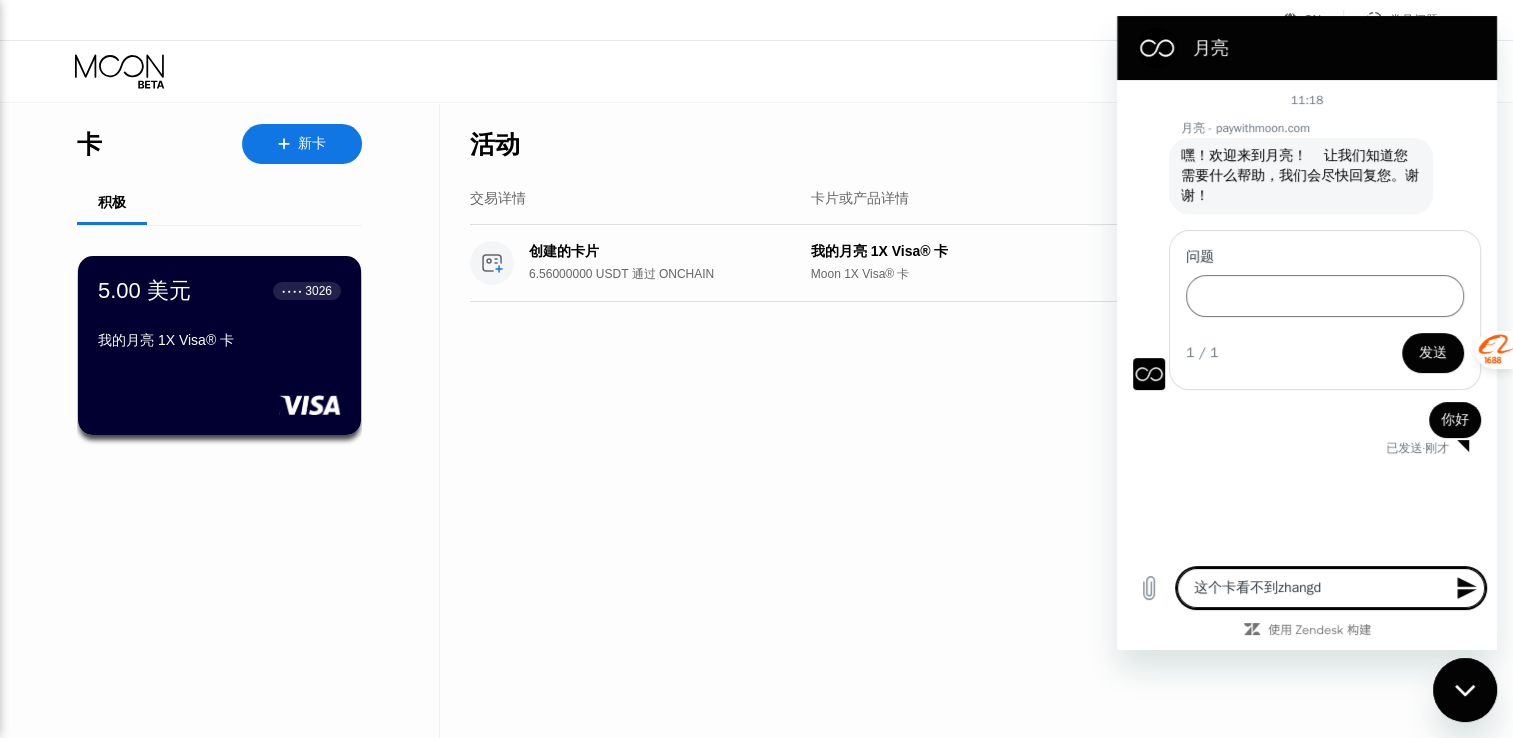 type on "这个卡看不到zhangda" 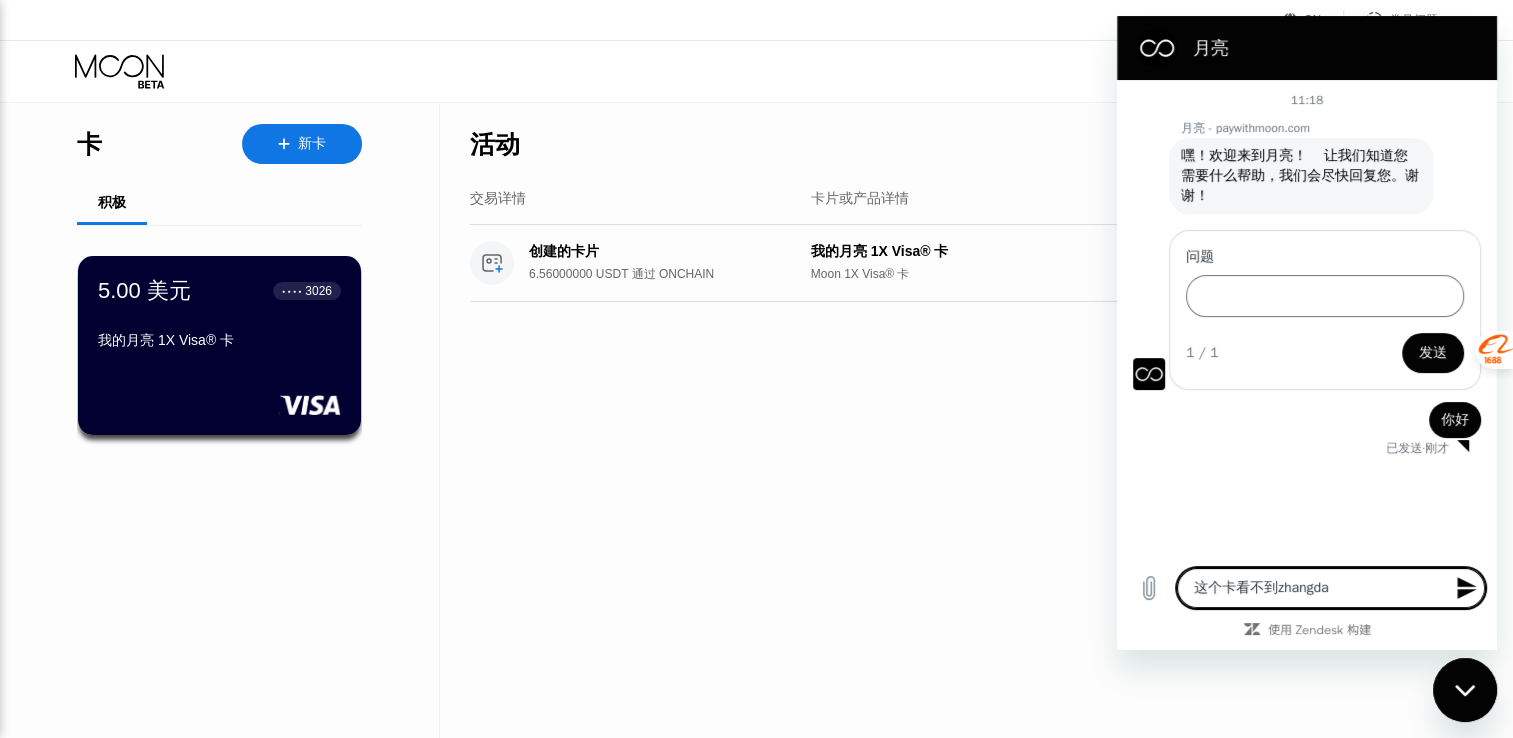 type on "这个卡看不到zhangdan" 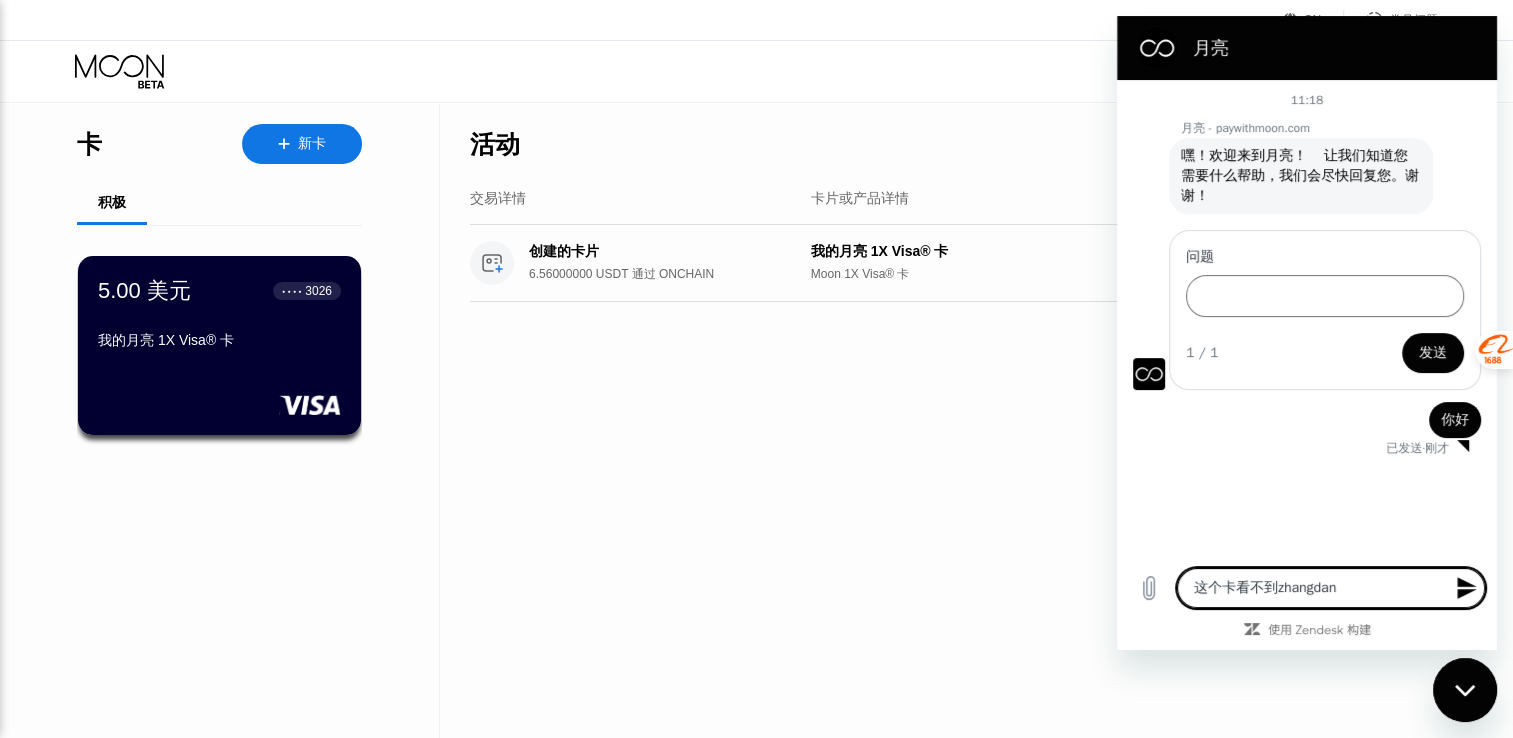 type on "这个卡看不到zhangdand" 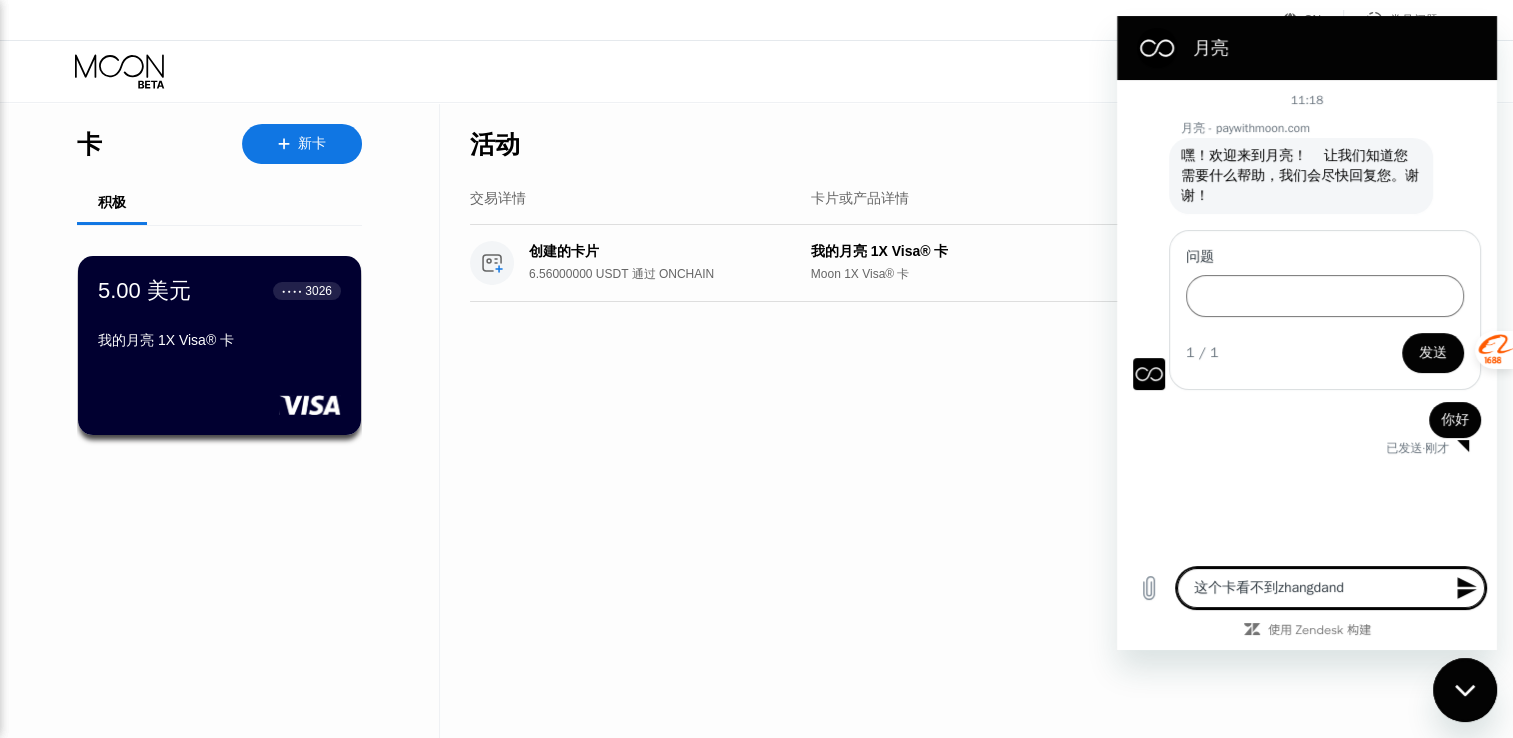 type on "这个卡看不到zhangdan" 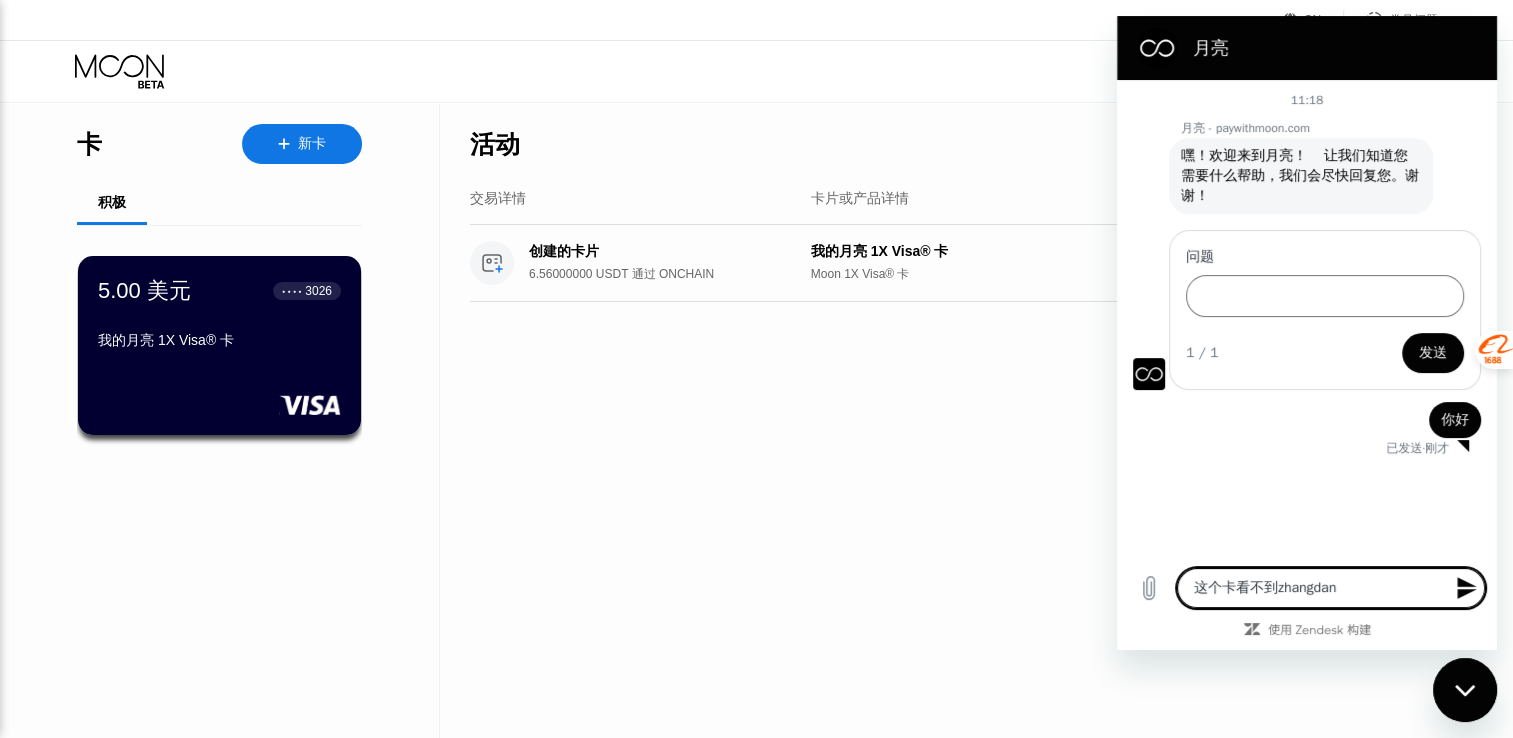 type on "这个卡看不到账单" 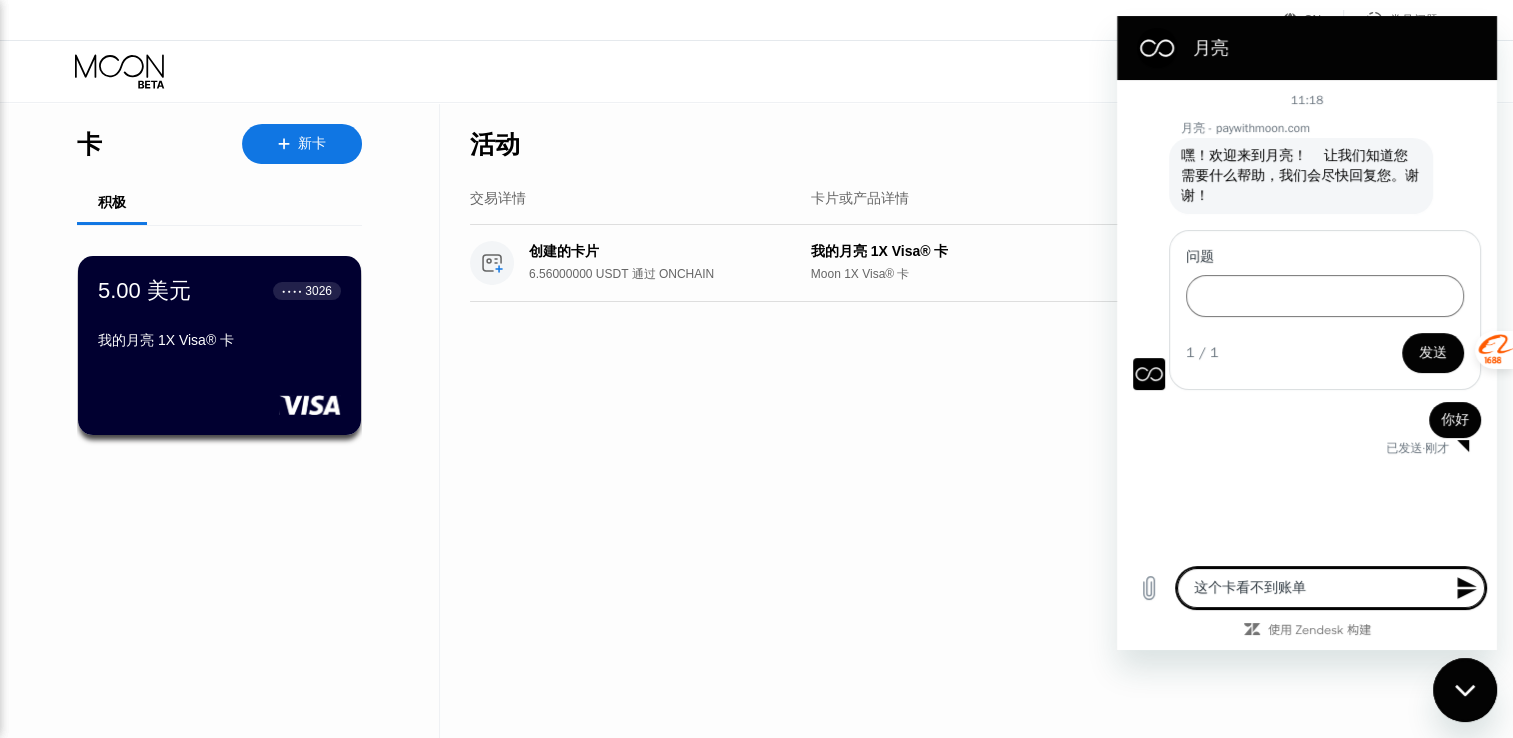 type on "这个卡看不到账单d" 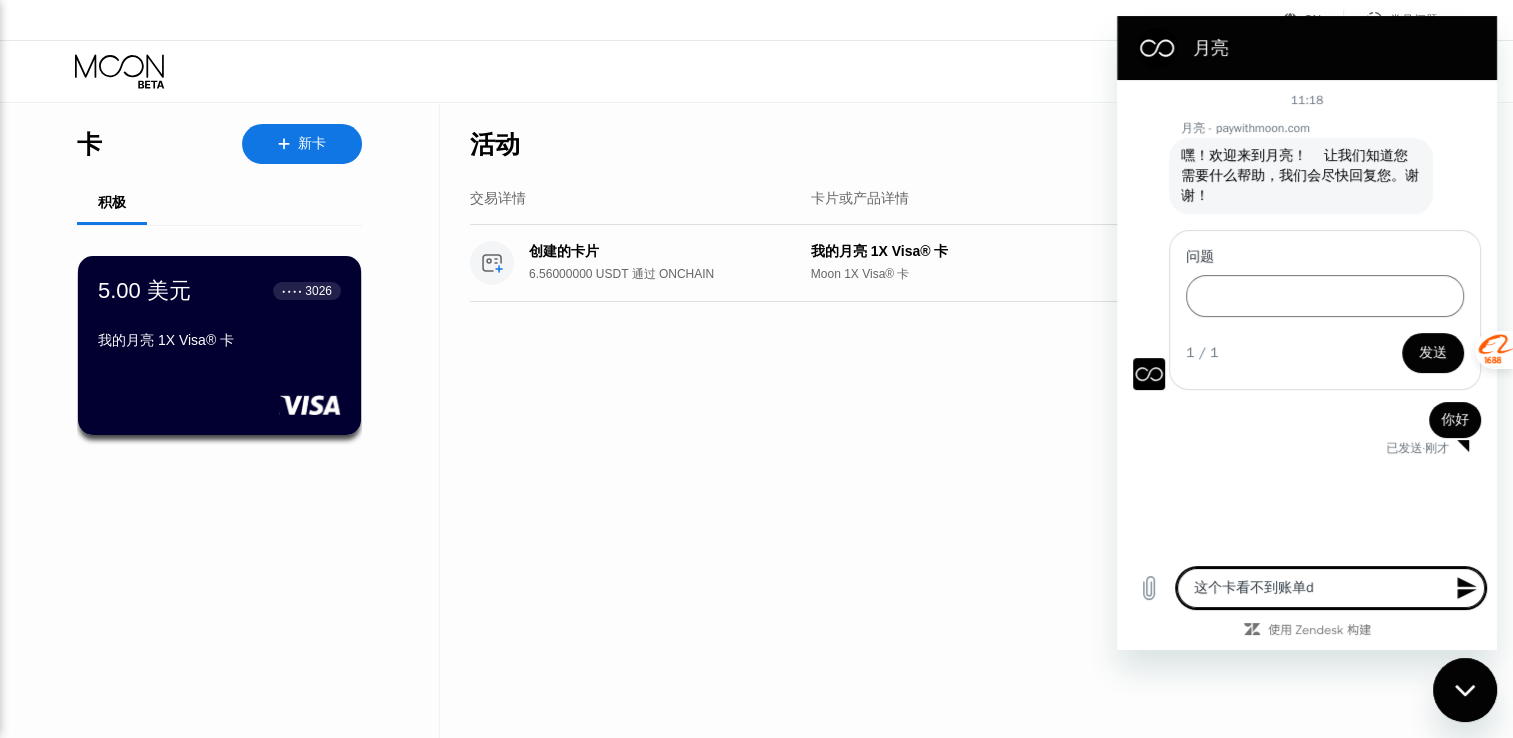 type on "这个卡看不到账单di" 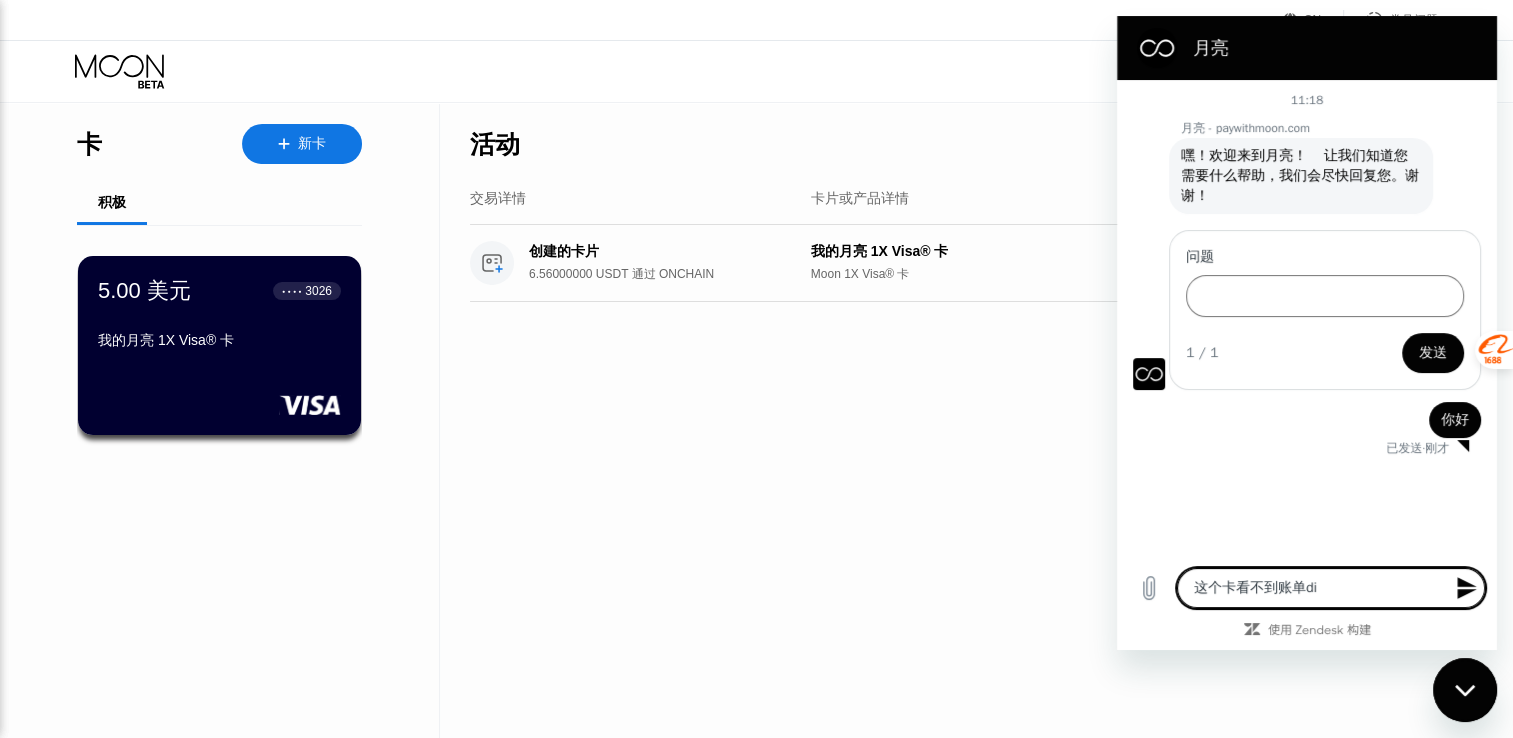type on "这个卡看不到账单diz" 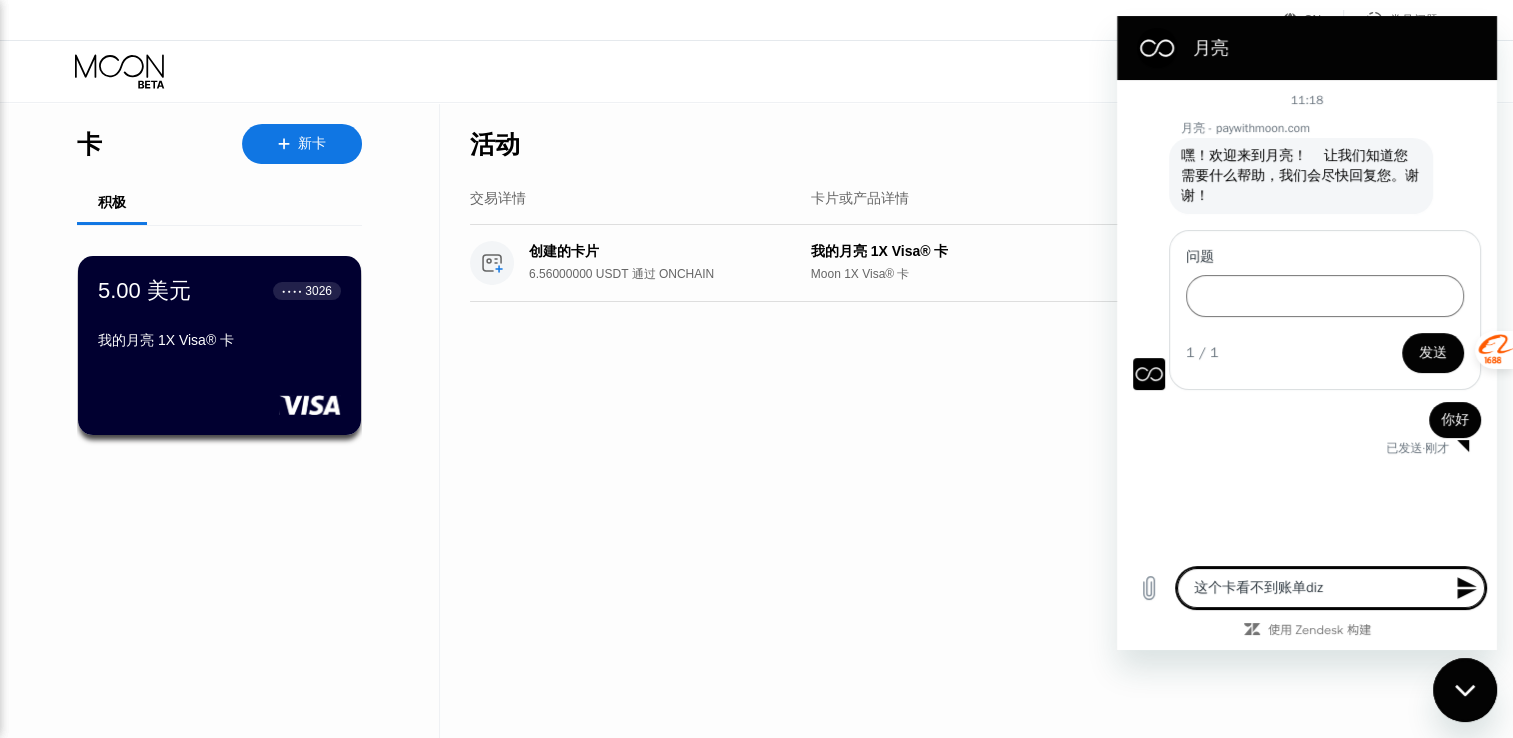 type on "这个卡看不到账单地址" 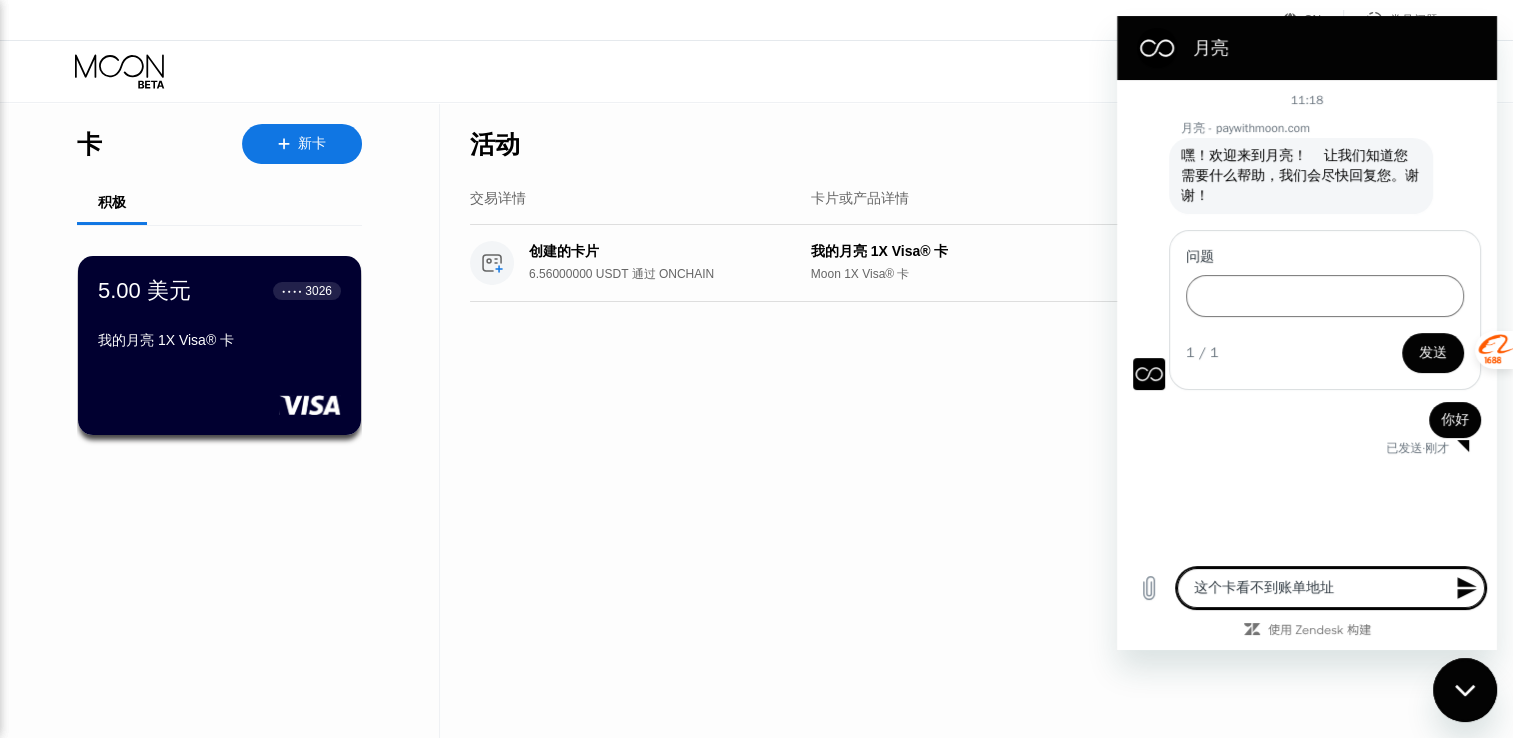 type on "这个卡看不到账单地址m" 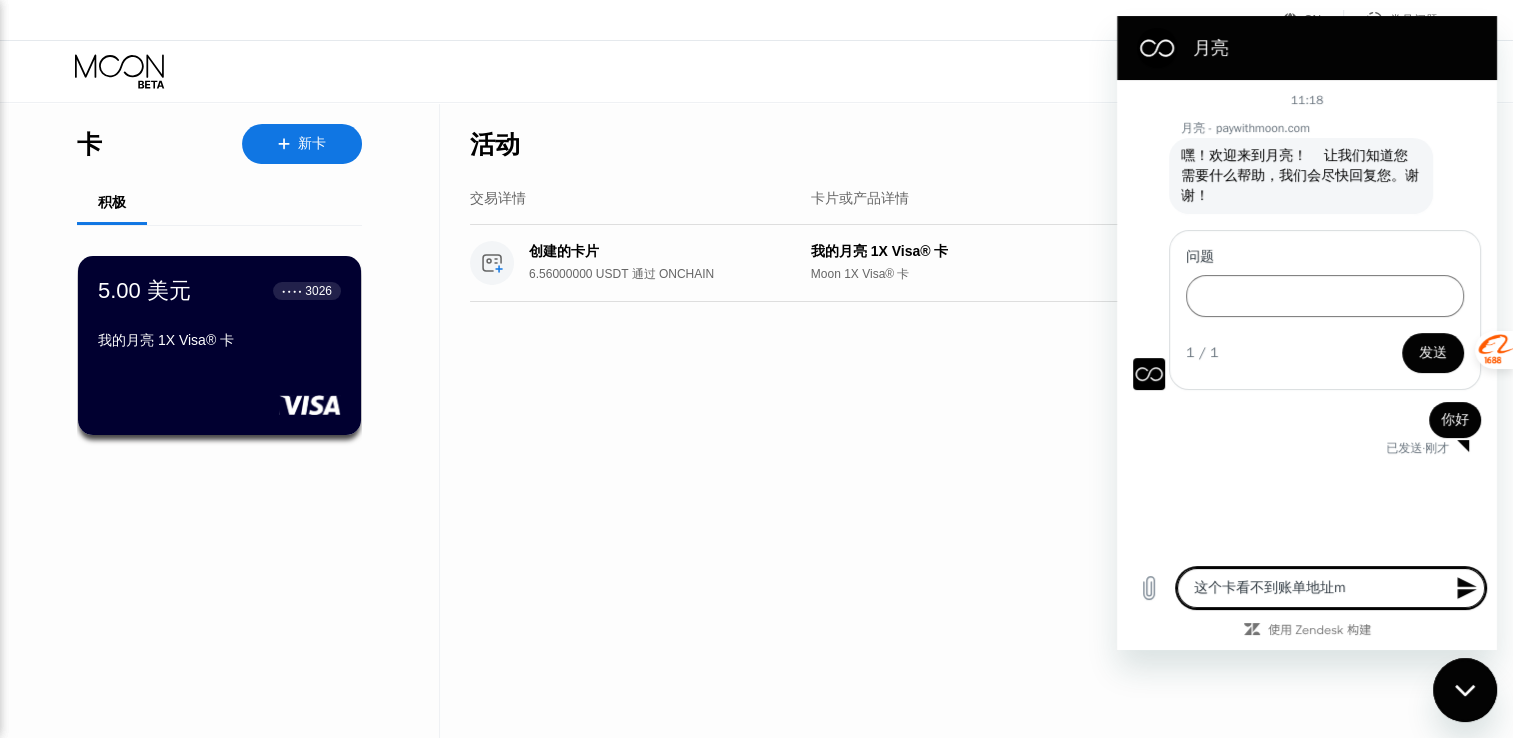 type on "这个卡看不到账单地址ma" 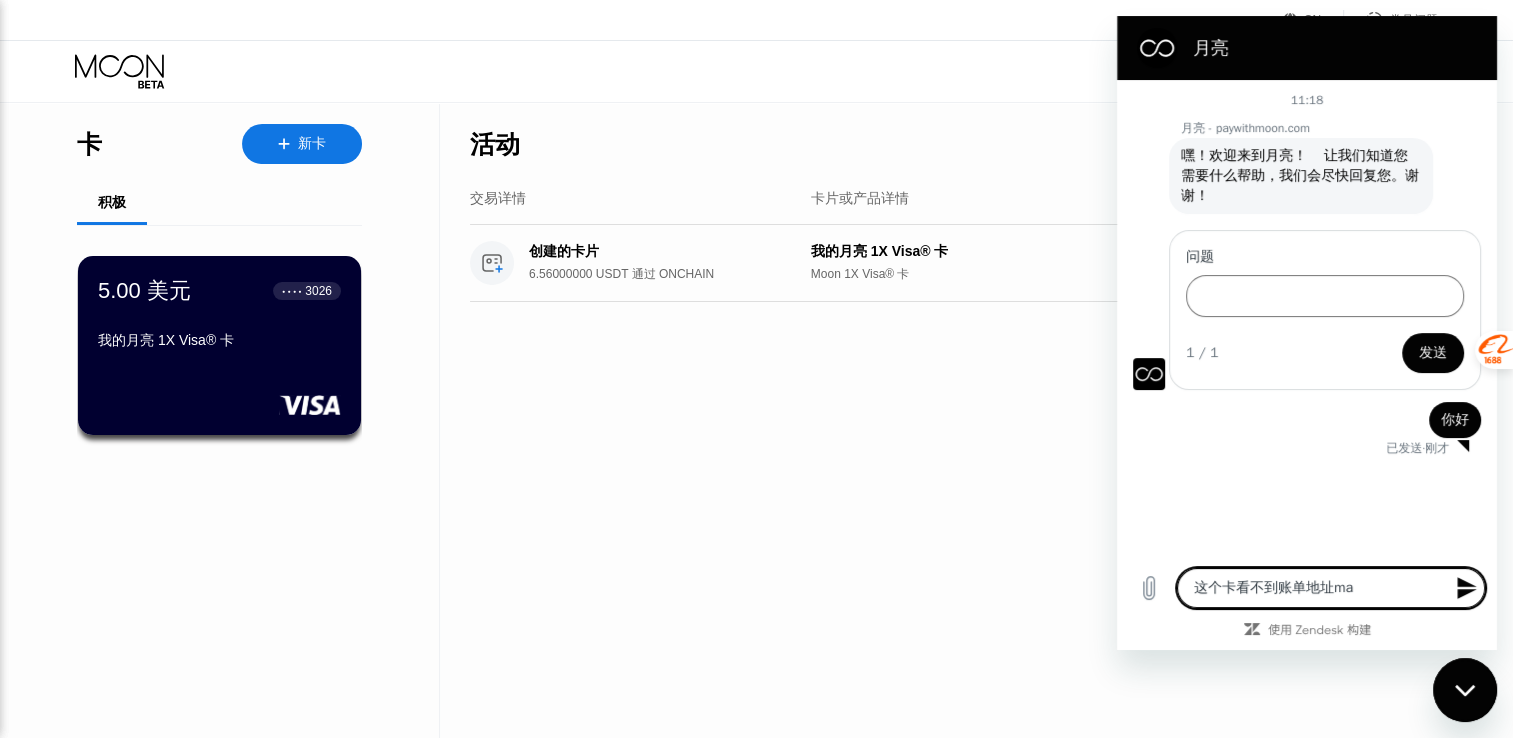 type on "这个卡看不到账单地址吗" 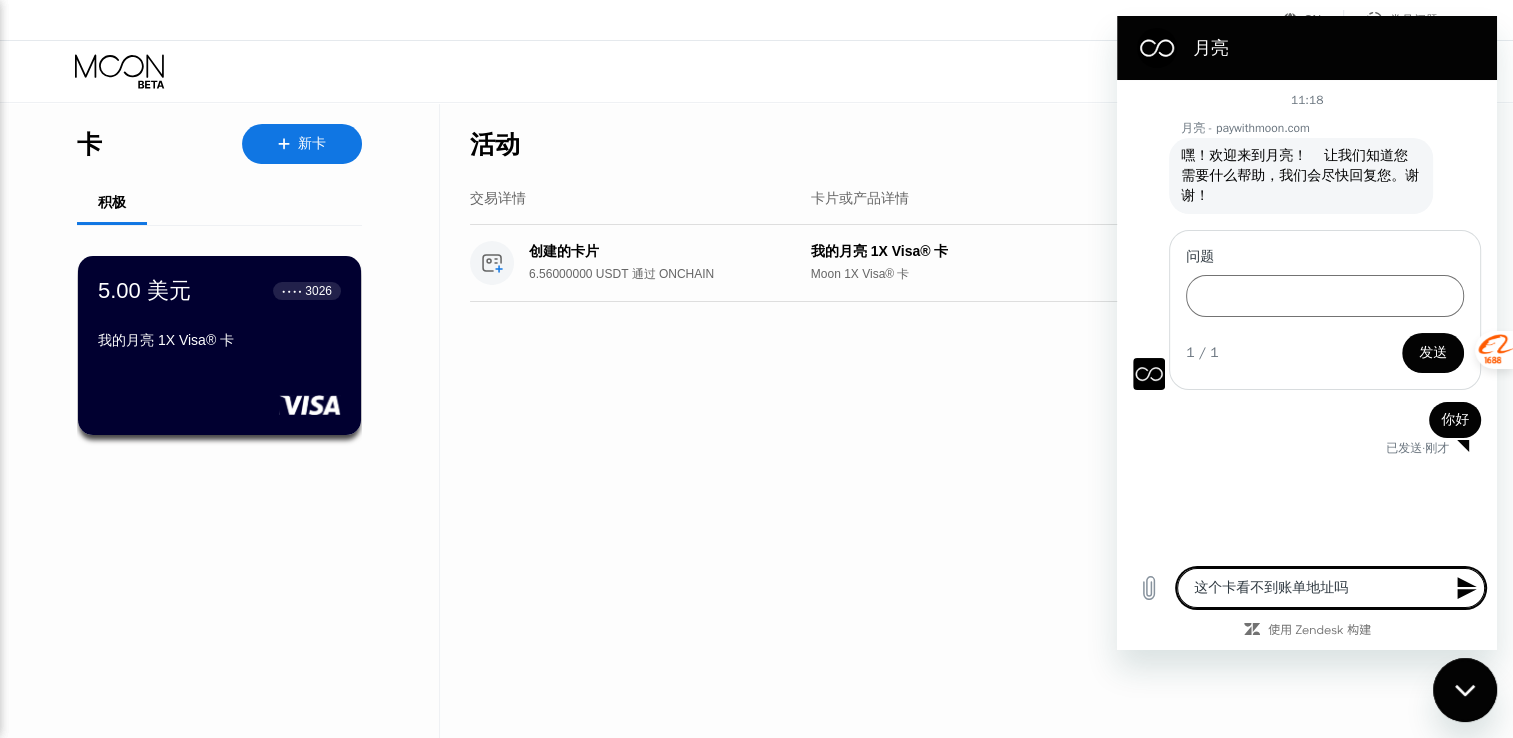 type 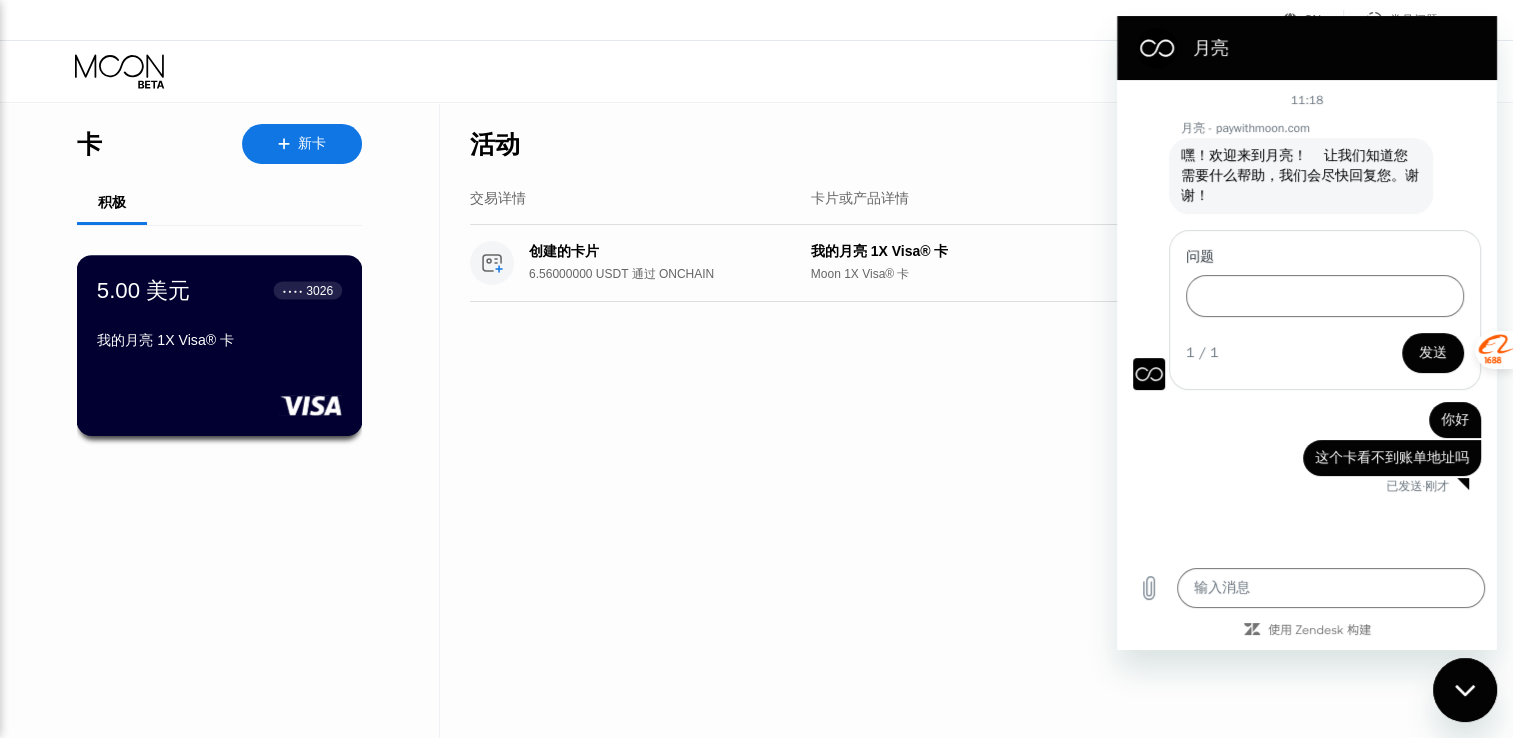 click on "3026" at bounding box center (319, 290) 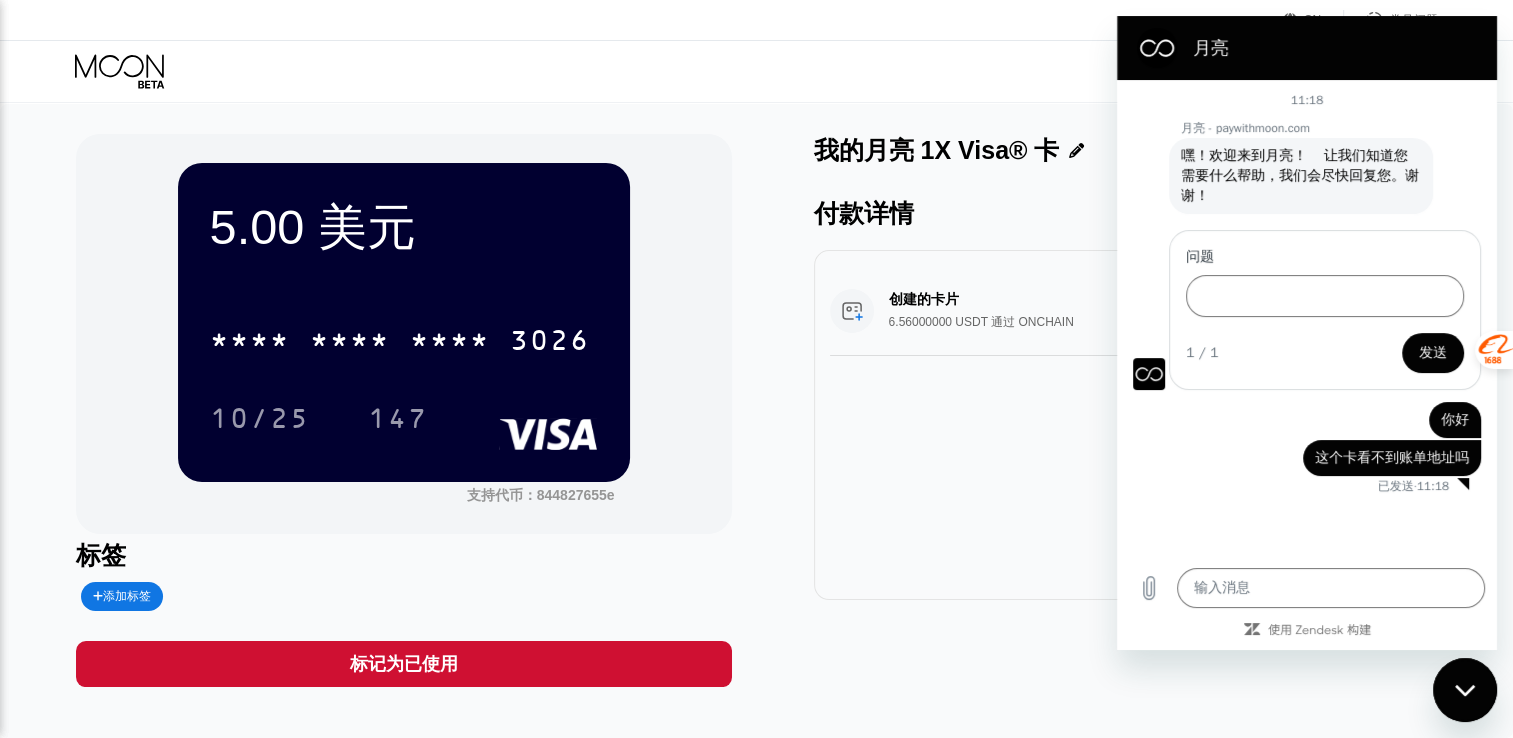 drag, startPoint x: 857, startPoint y: 422, endPoint x: 712, endPoint y: 204, distance: 261.81863 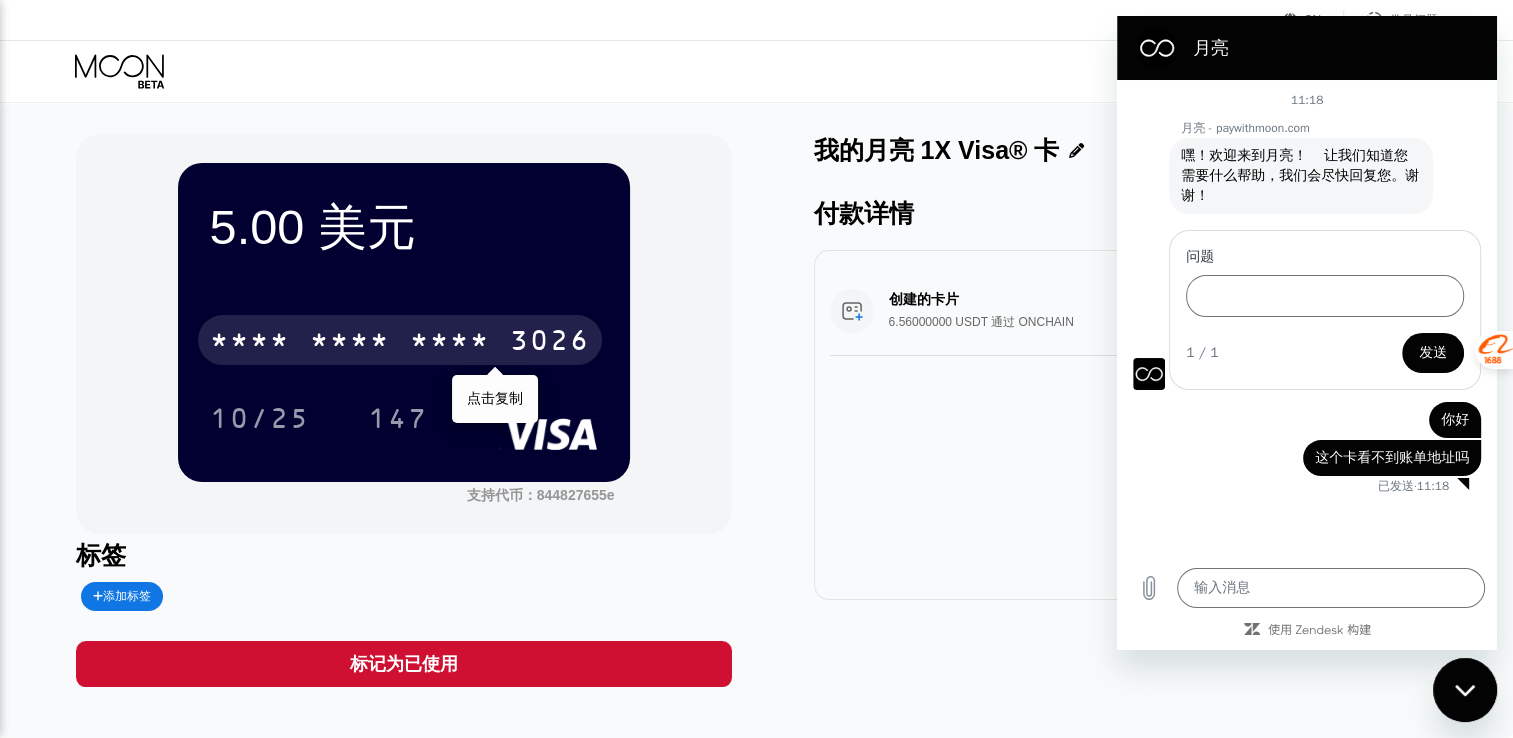 click on "* * * * * * * * * * * * 3026" at bounding box center (400, 340) 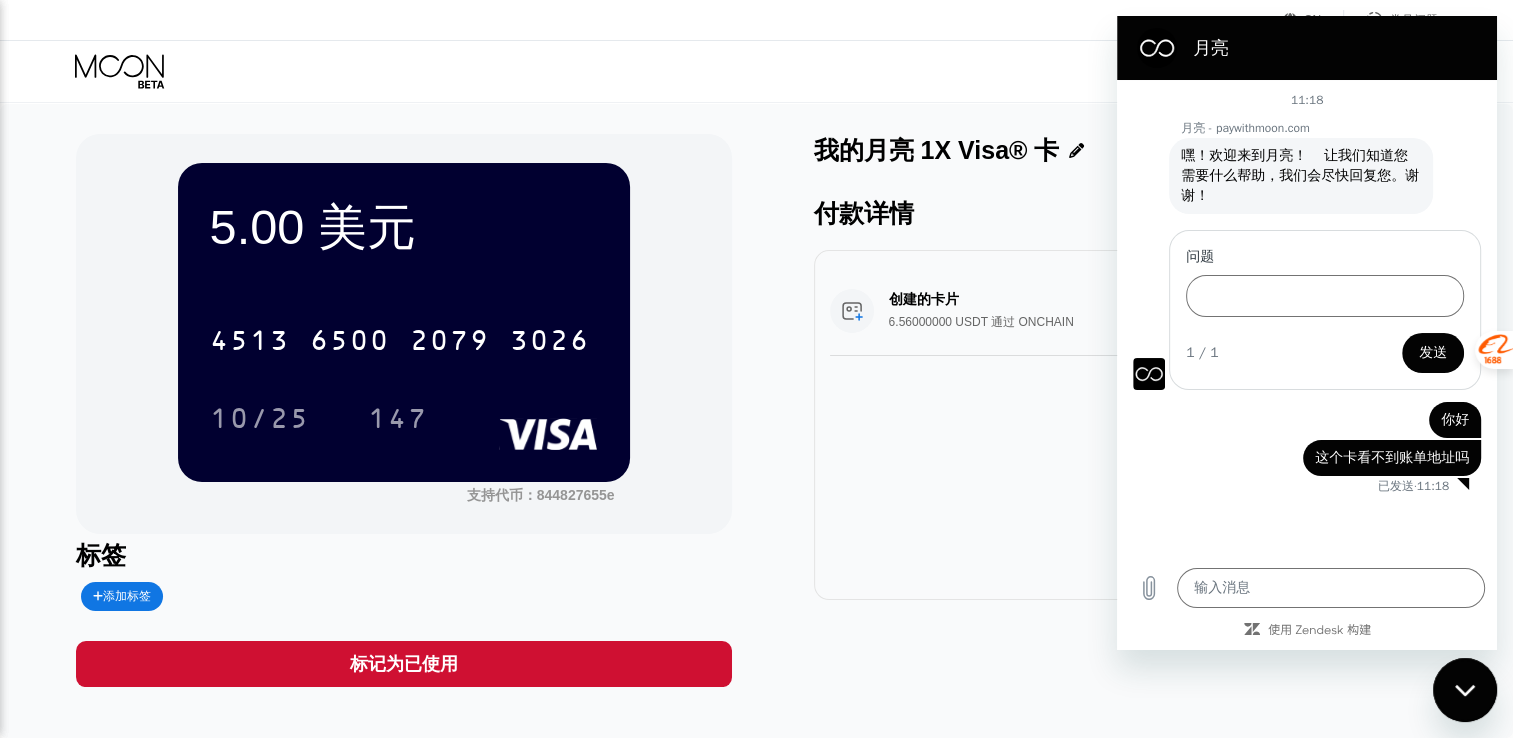 type on "x" 